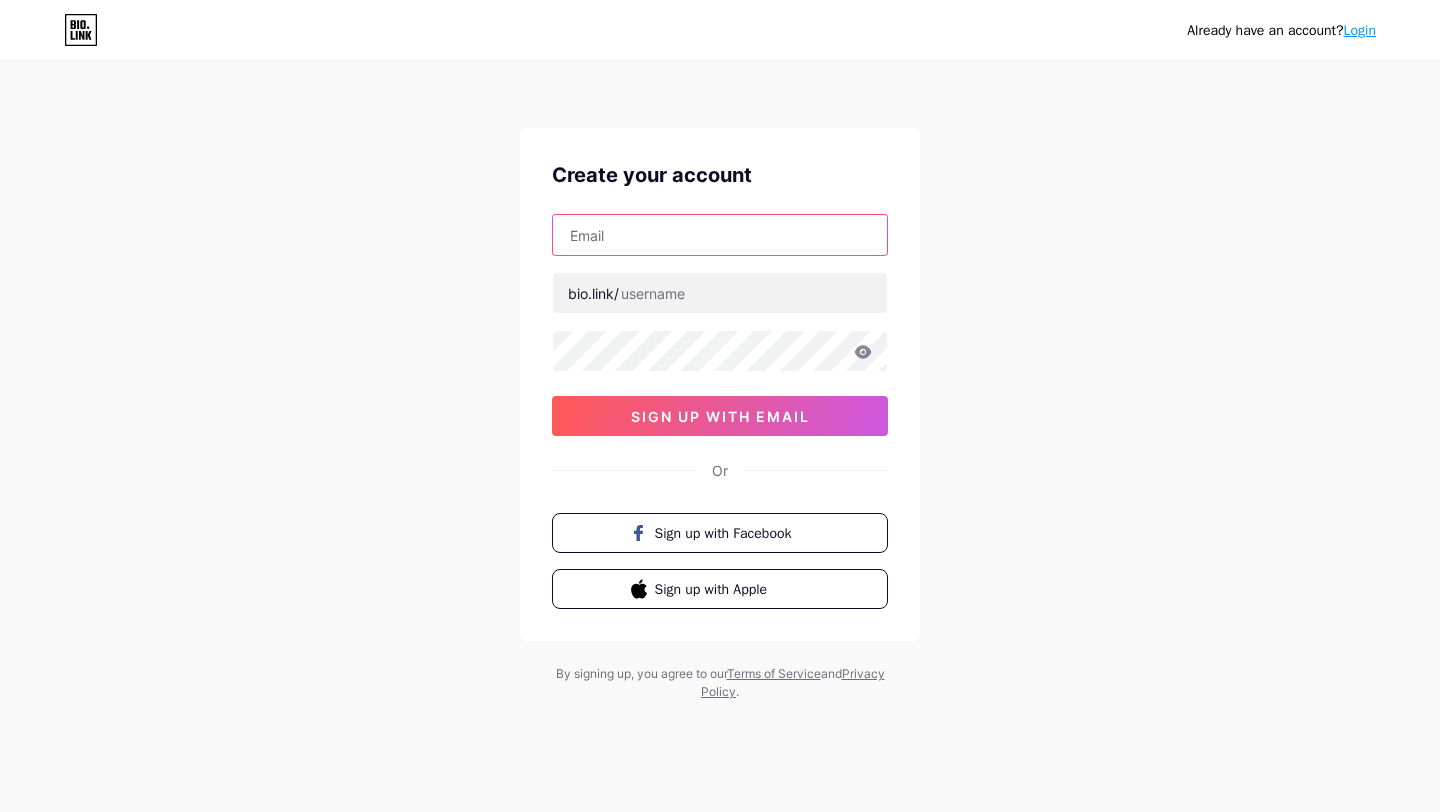 scroll, scrollTop: 0, scrollLeft: 0, axis: both 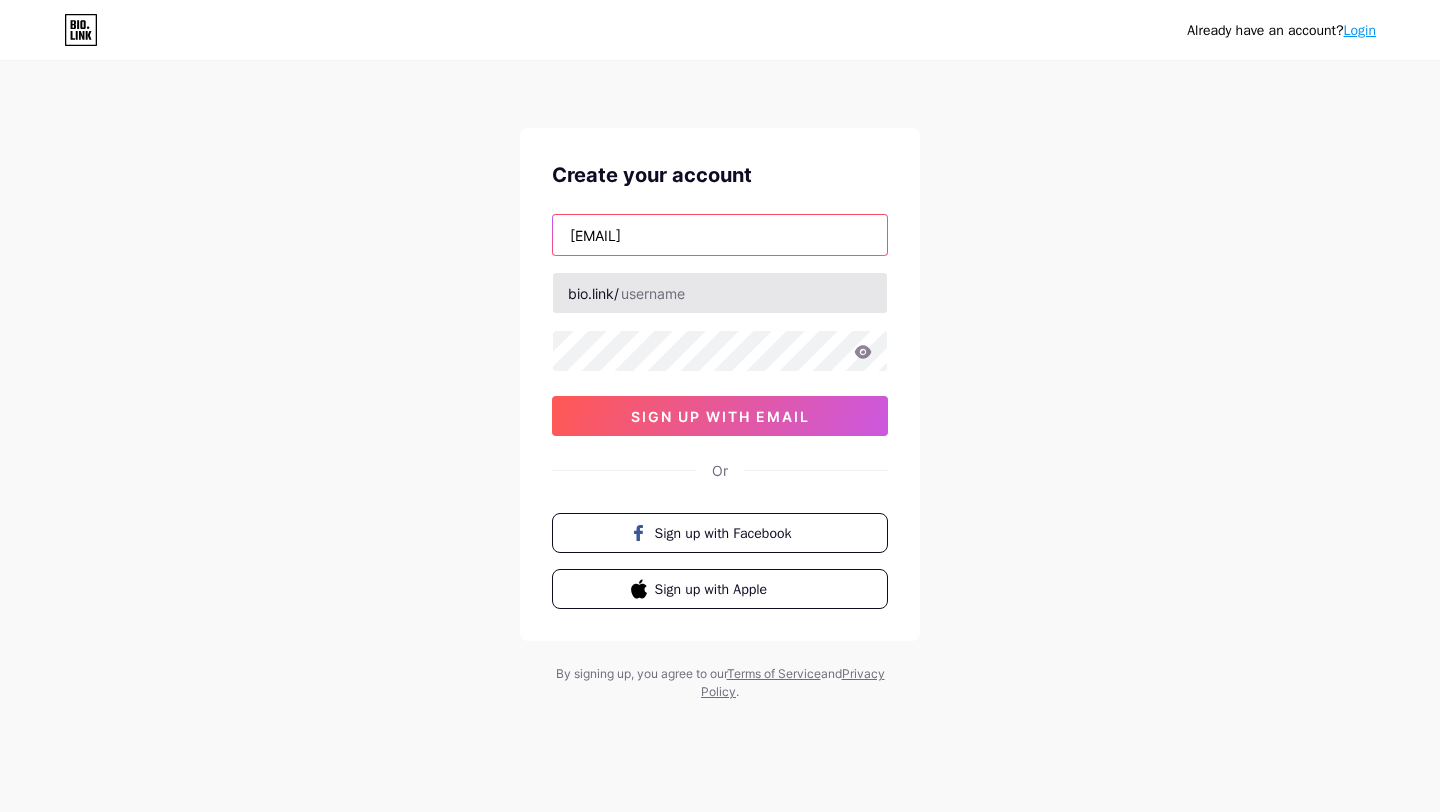 type on "[EMAIL]" 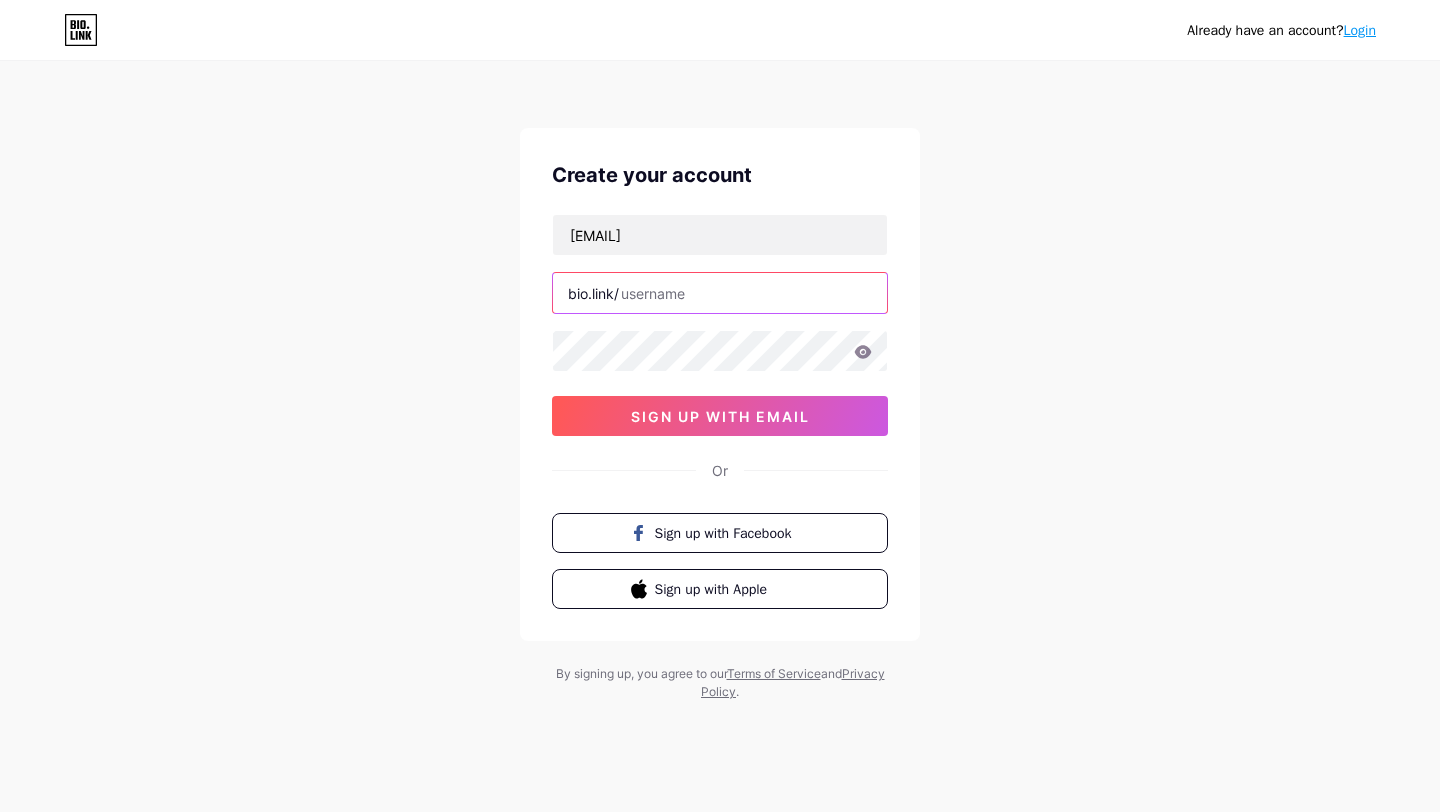 click at bounding box center [720, 293] 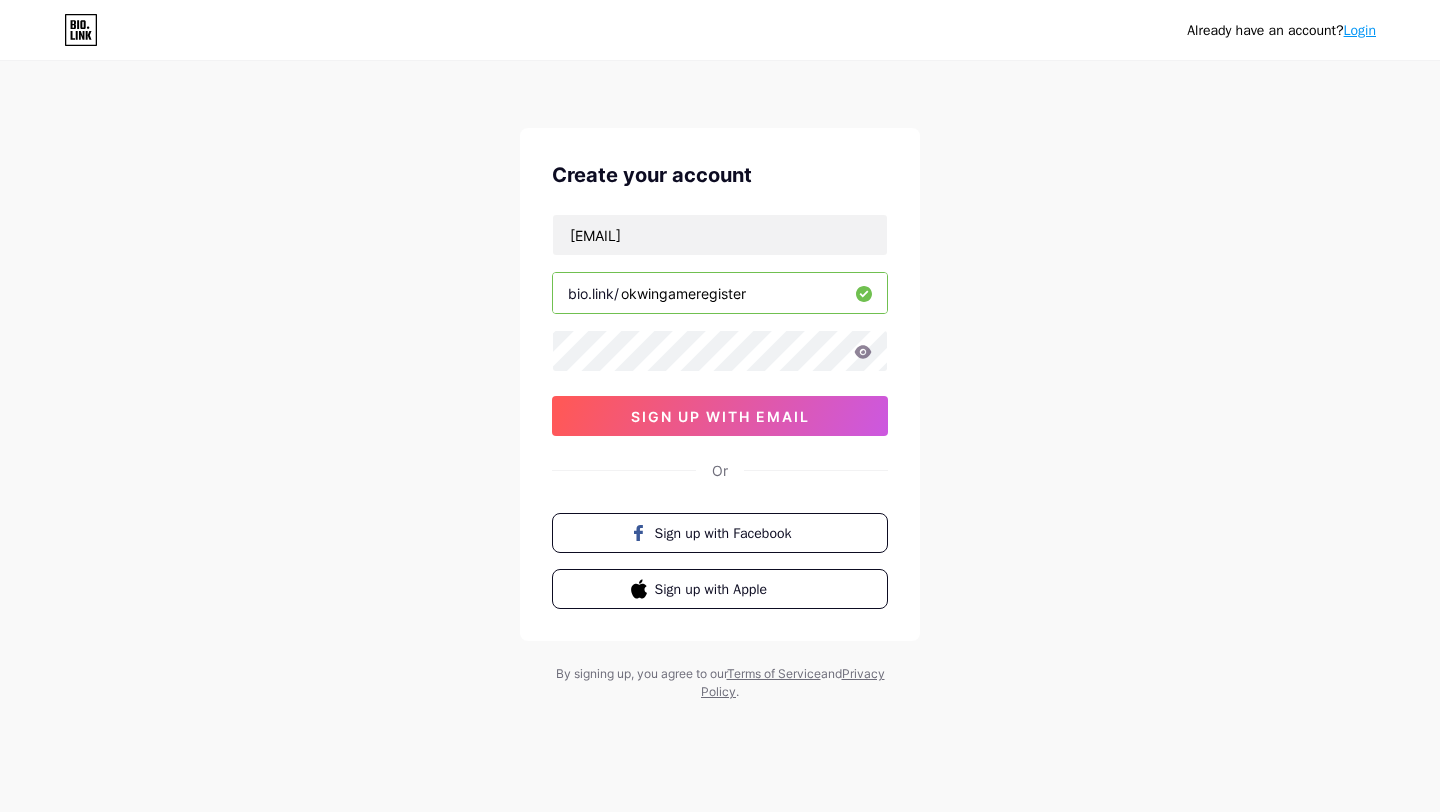 type on "okwingameregister" 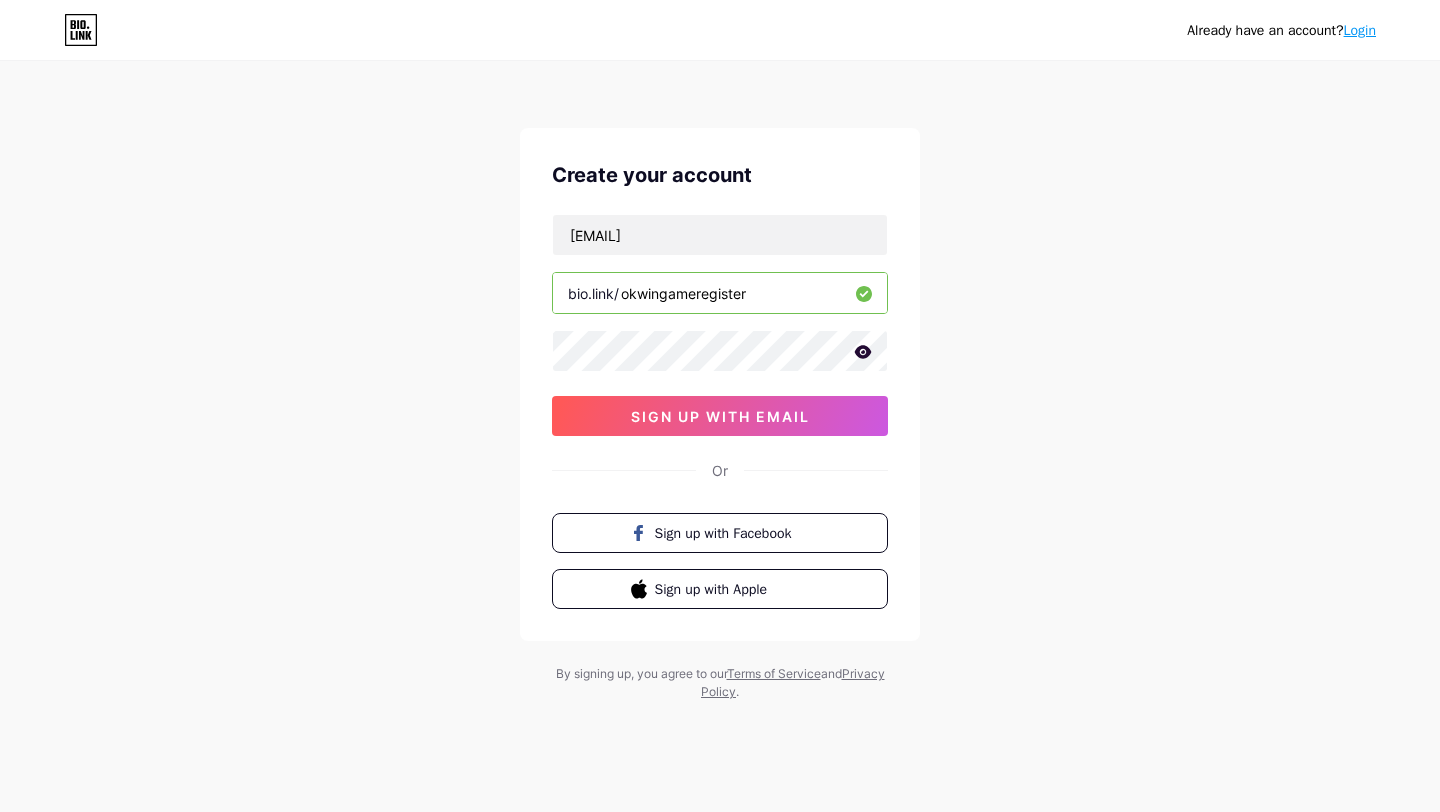 click 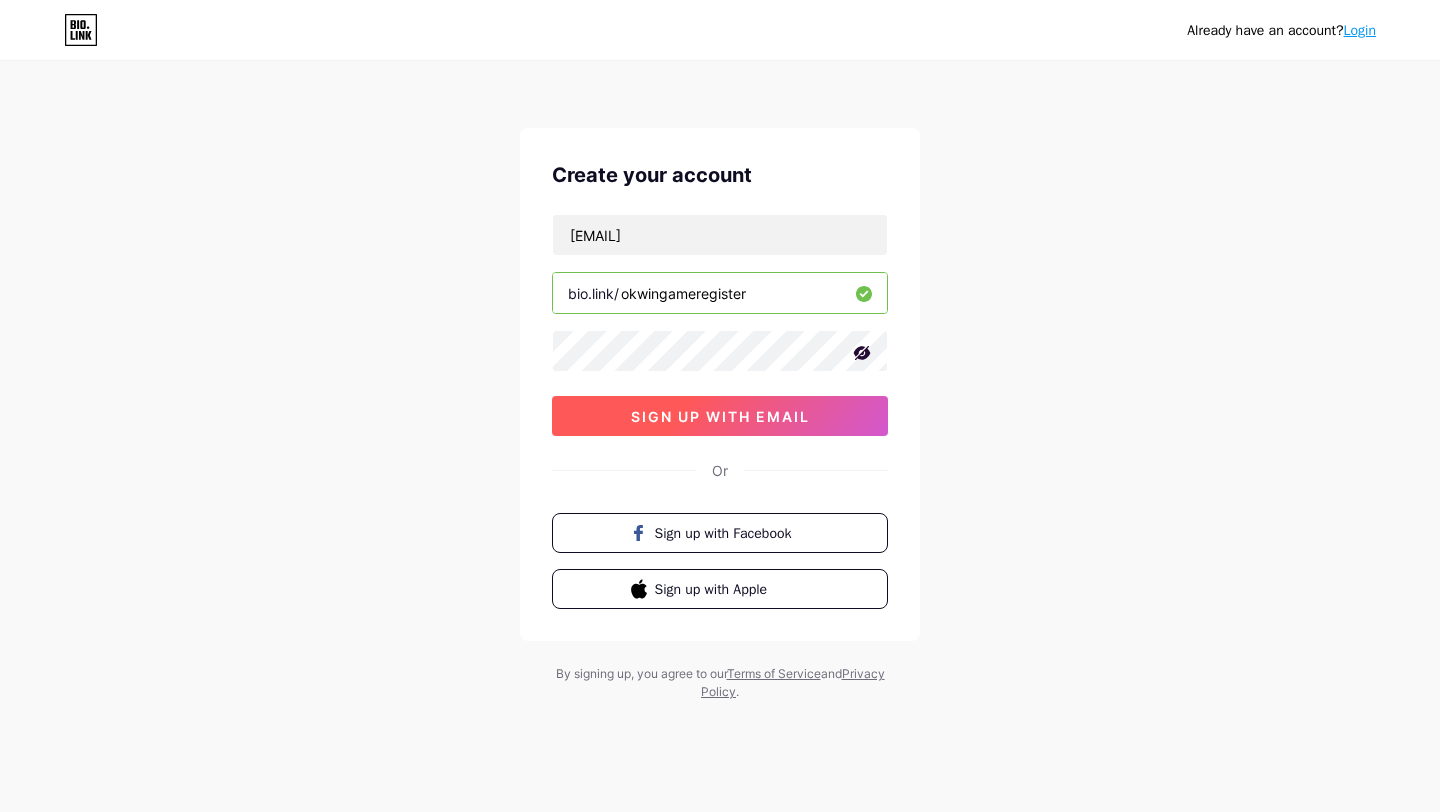 click on "sign up with email" at bounding box center [720, 416] 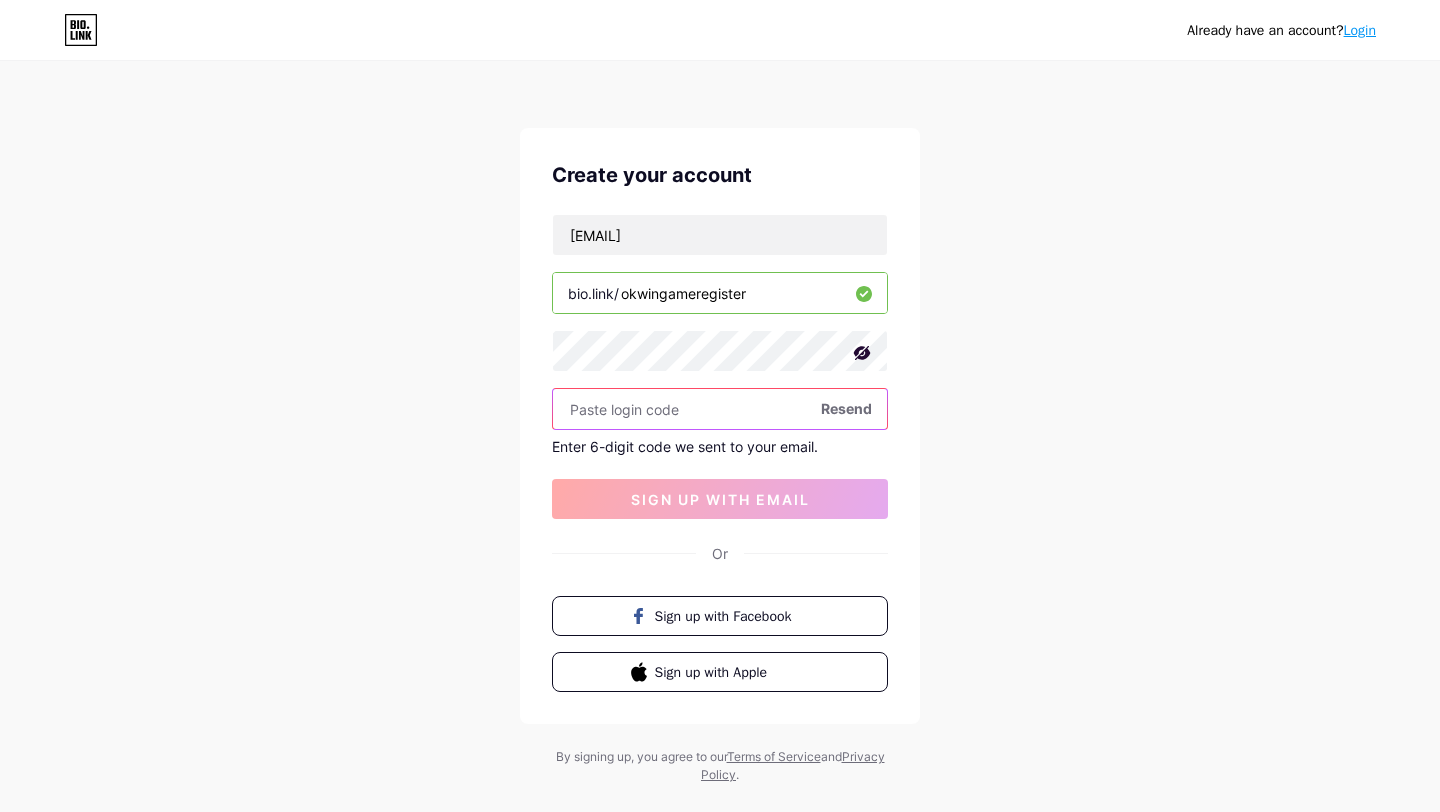 paste on "[NUMBER]" 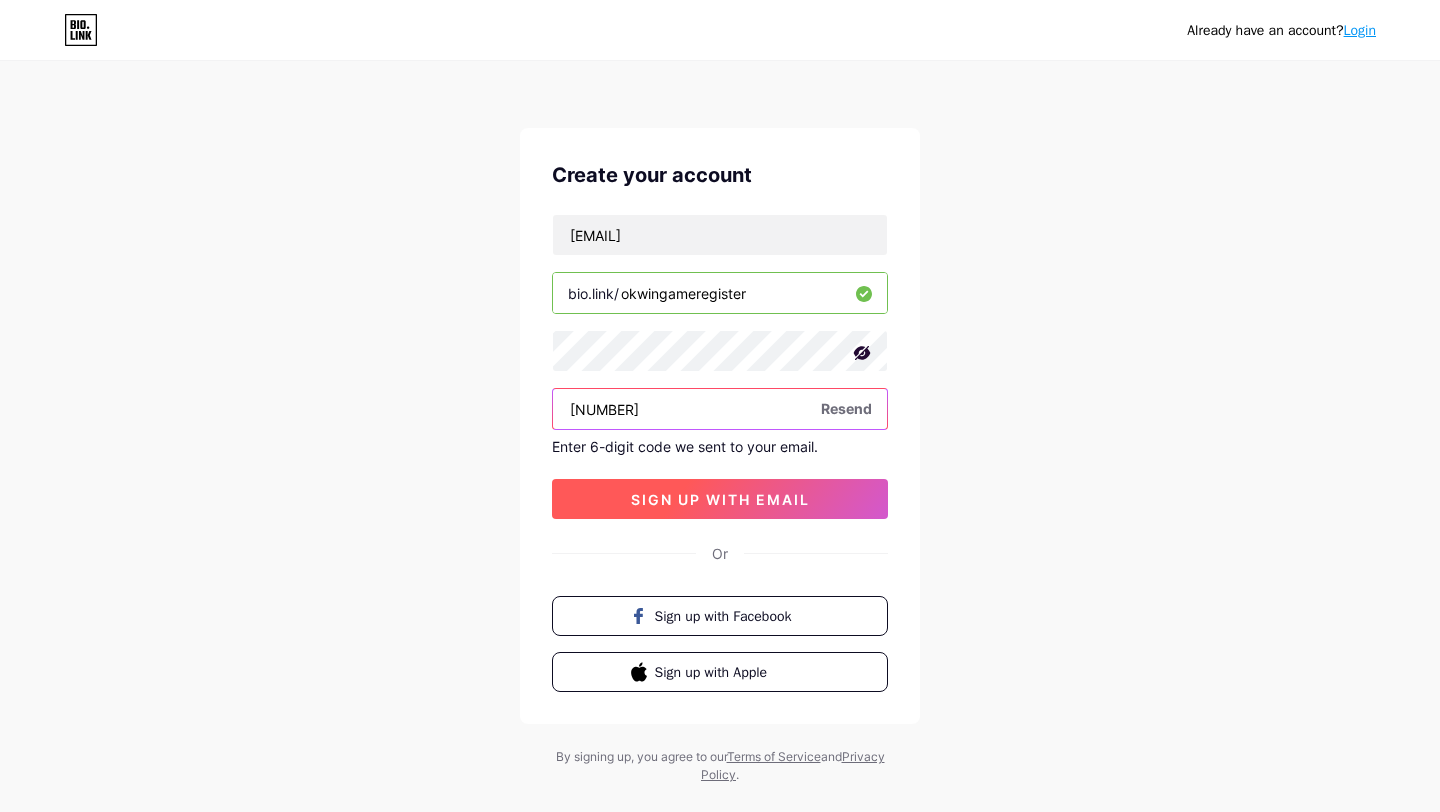type on "[NUMBER]" 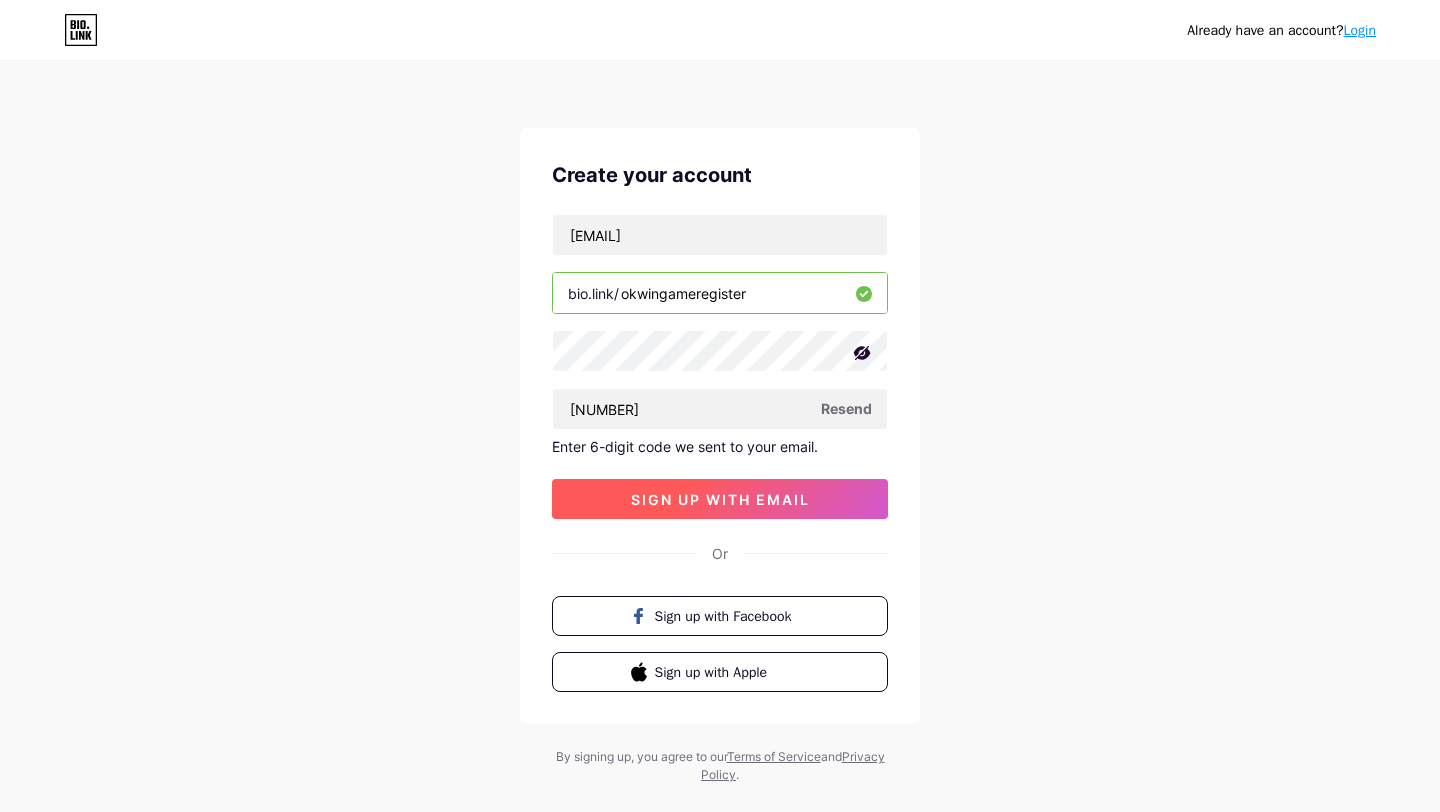 click on "sign up with email" at bounding box center [720, 499] 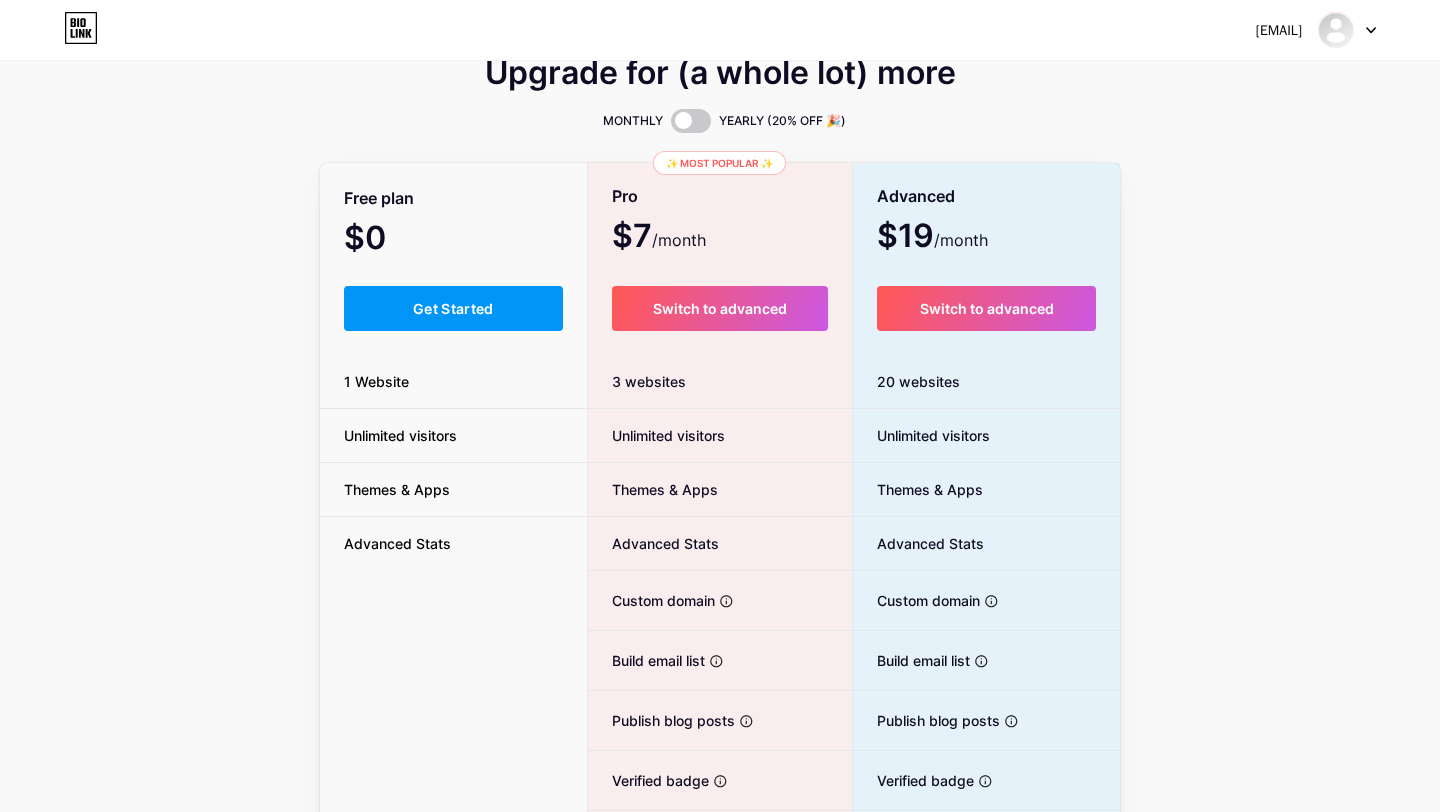 scroll, scrollTop: 0, scrollLeft: 0, axis: both 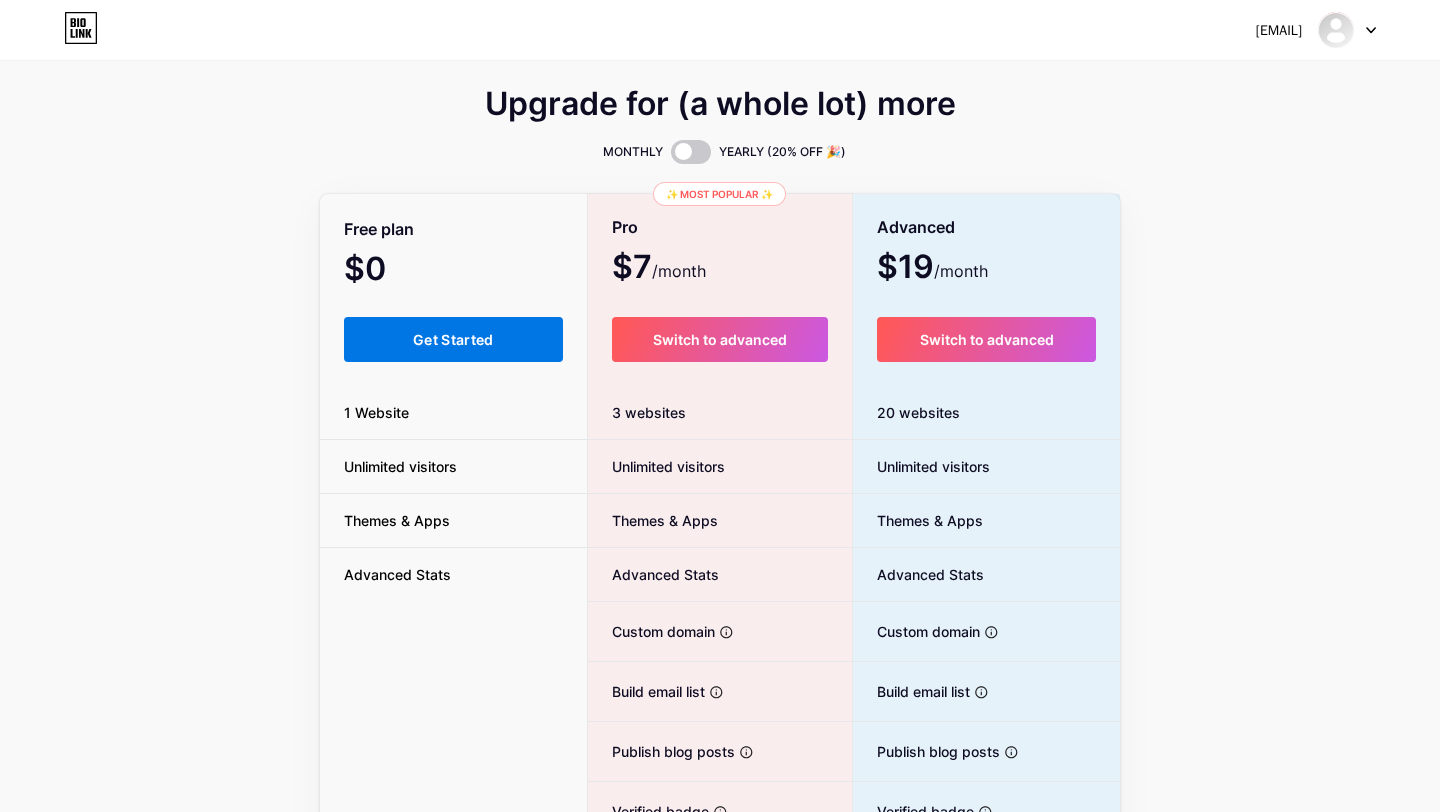 click on "Get Started" at bounding box center (453, 339) 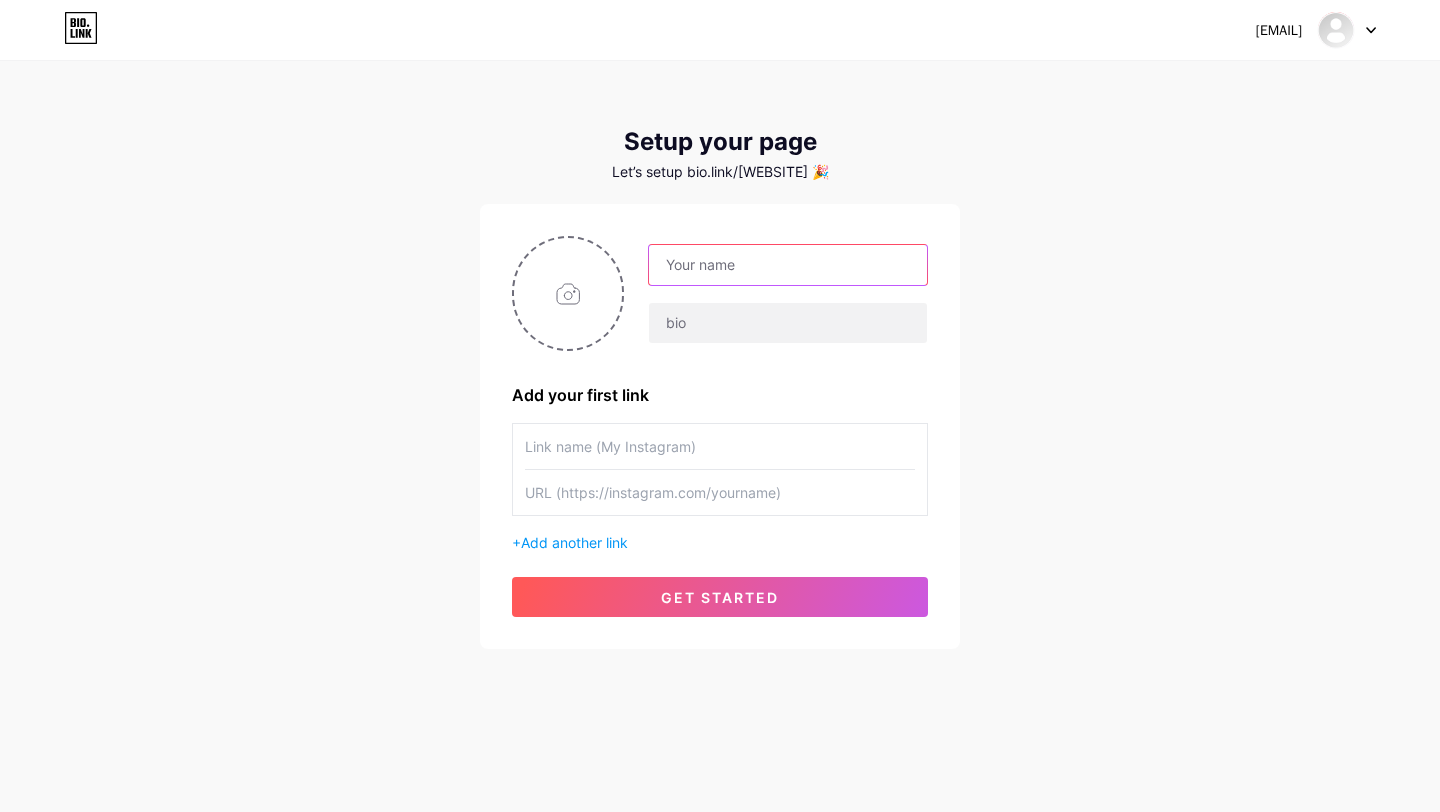 click at bounding box center (788, 265) 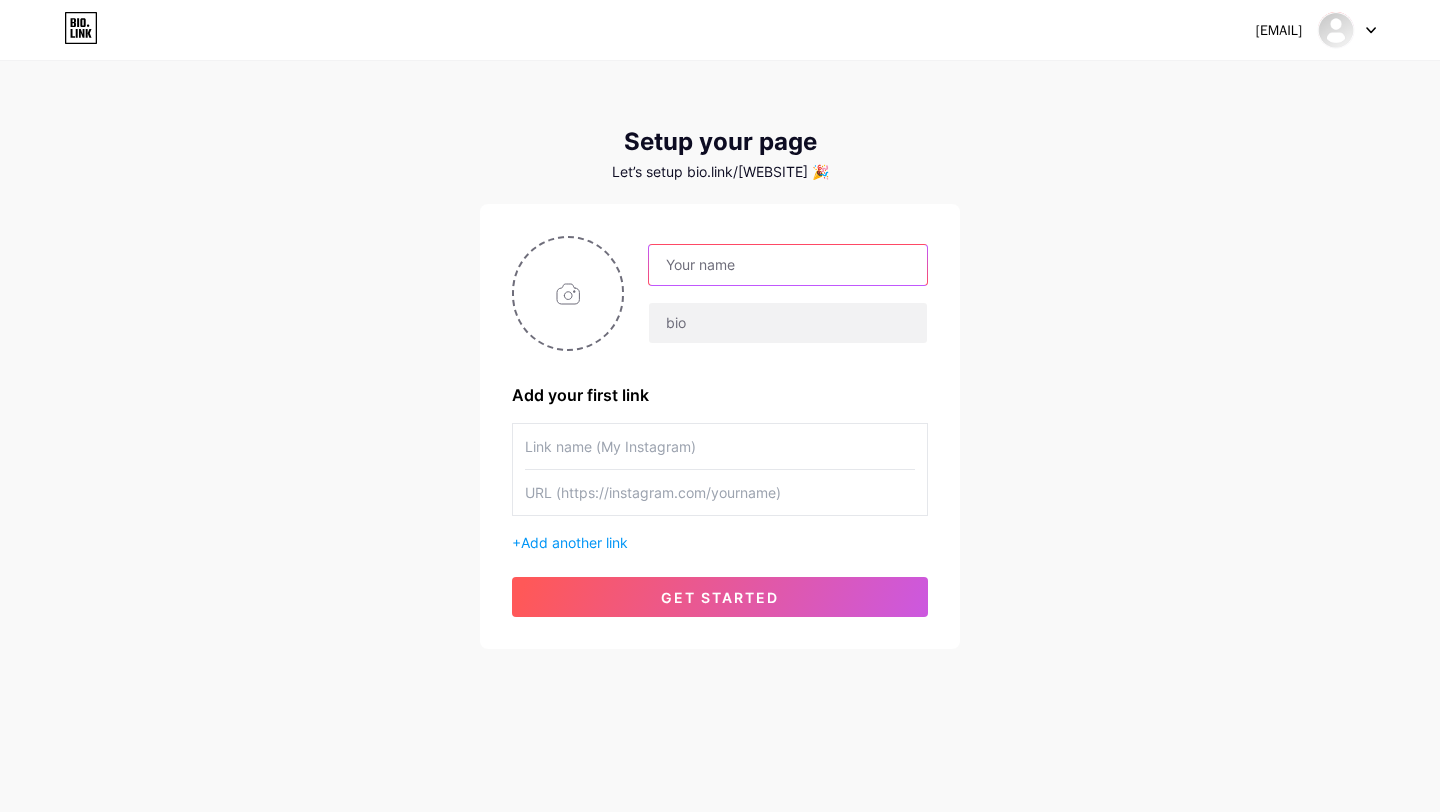 click at bounding box center [788, 265] 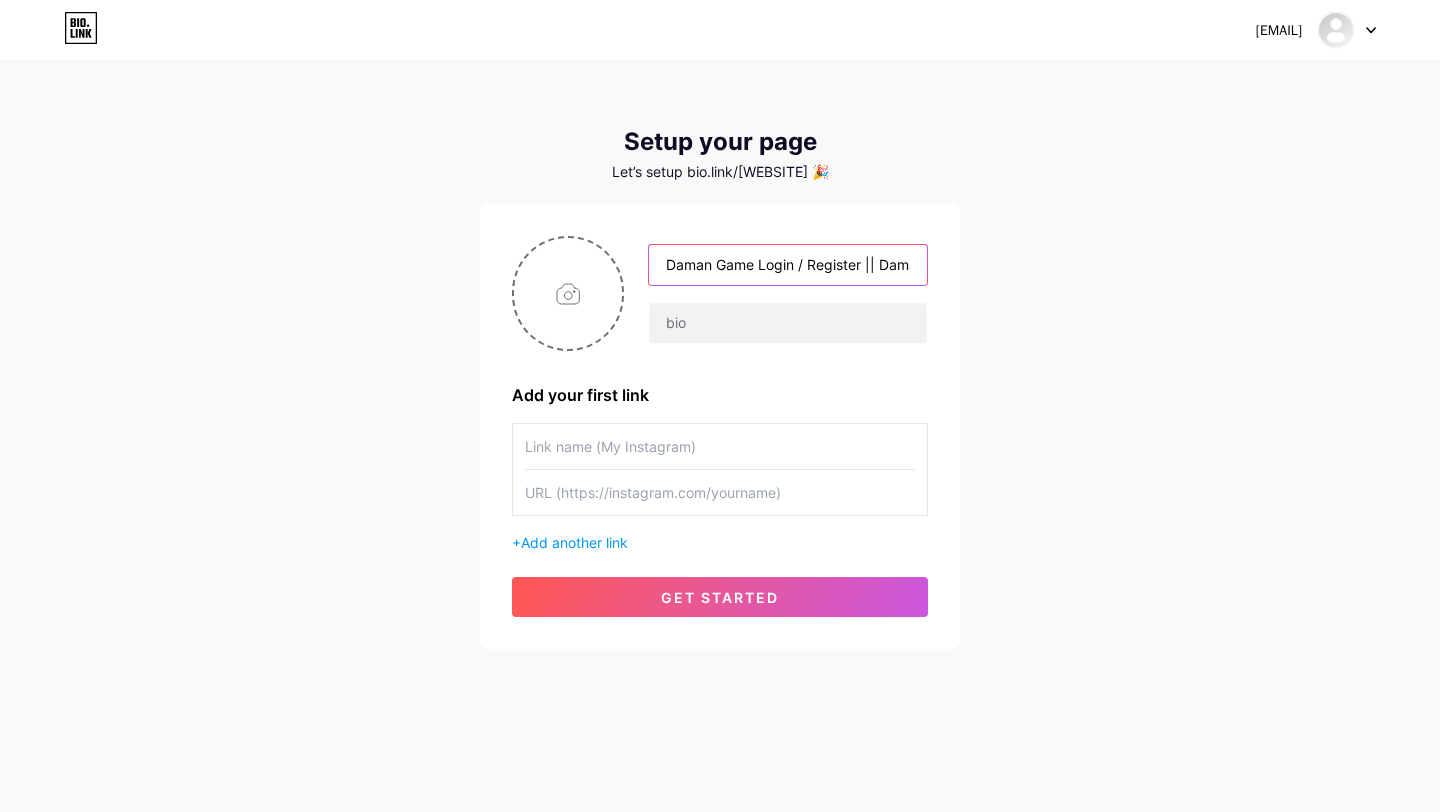 scroll, scrollTop: 0, scrollLeft: 87, axis: horizontal 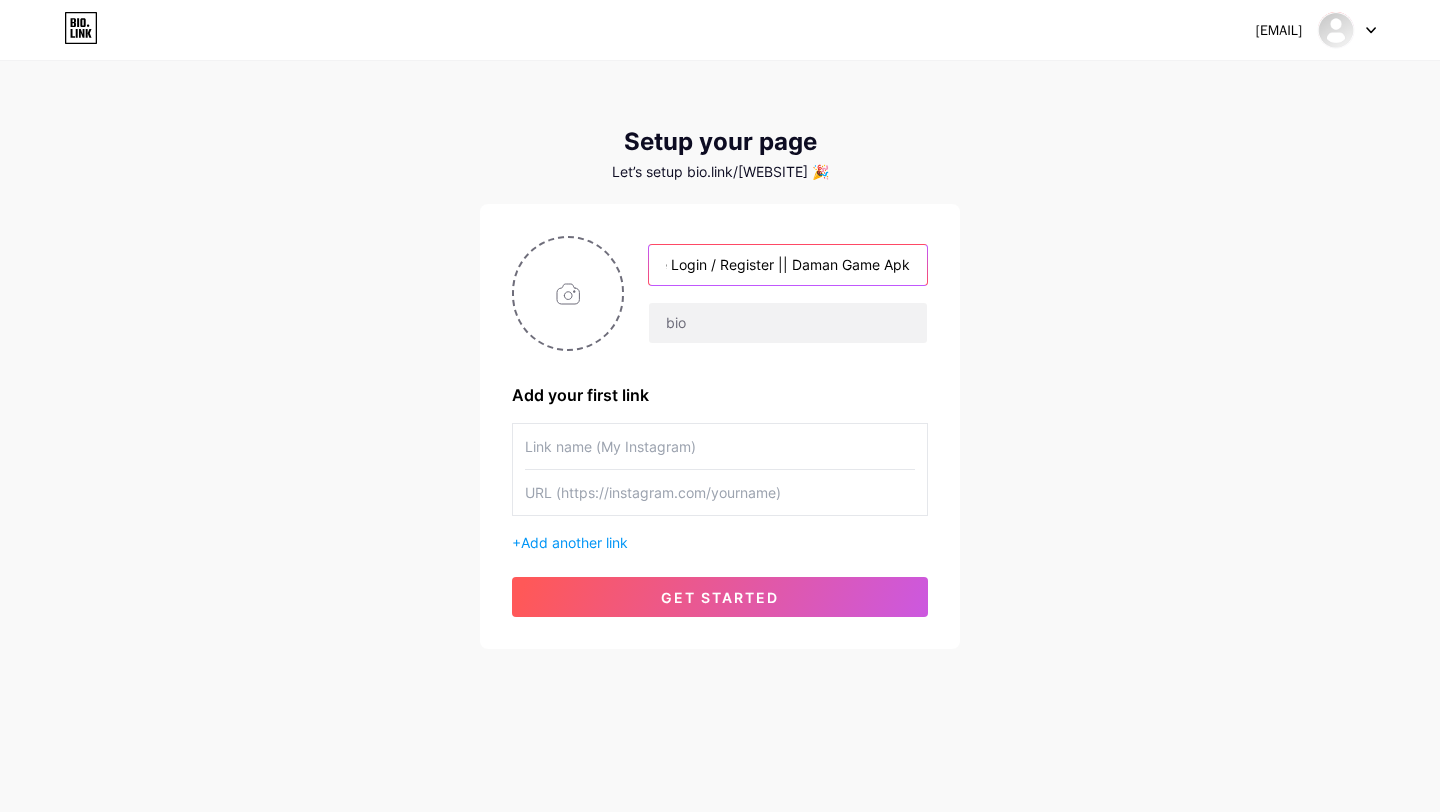 click on "Daman Game Login / Register || Daman Game Apk" at bounding box center (788, 265) 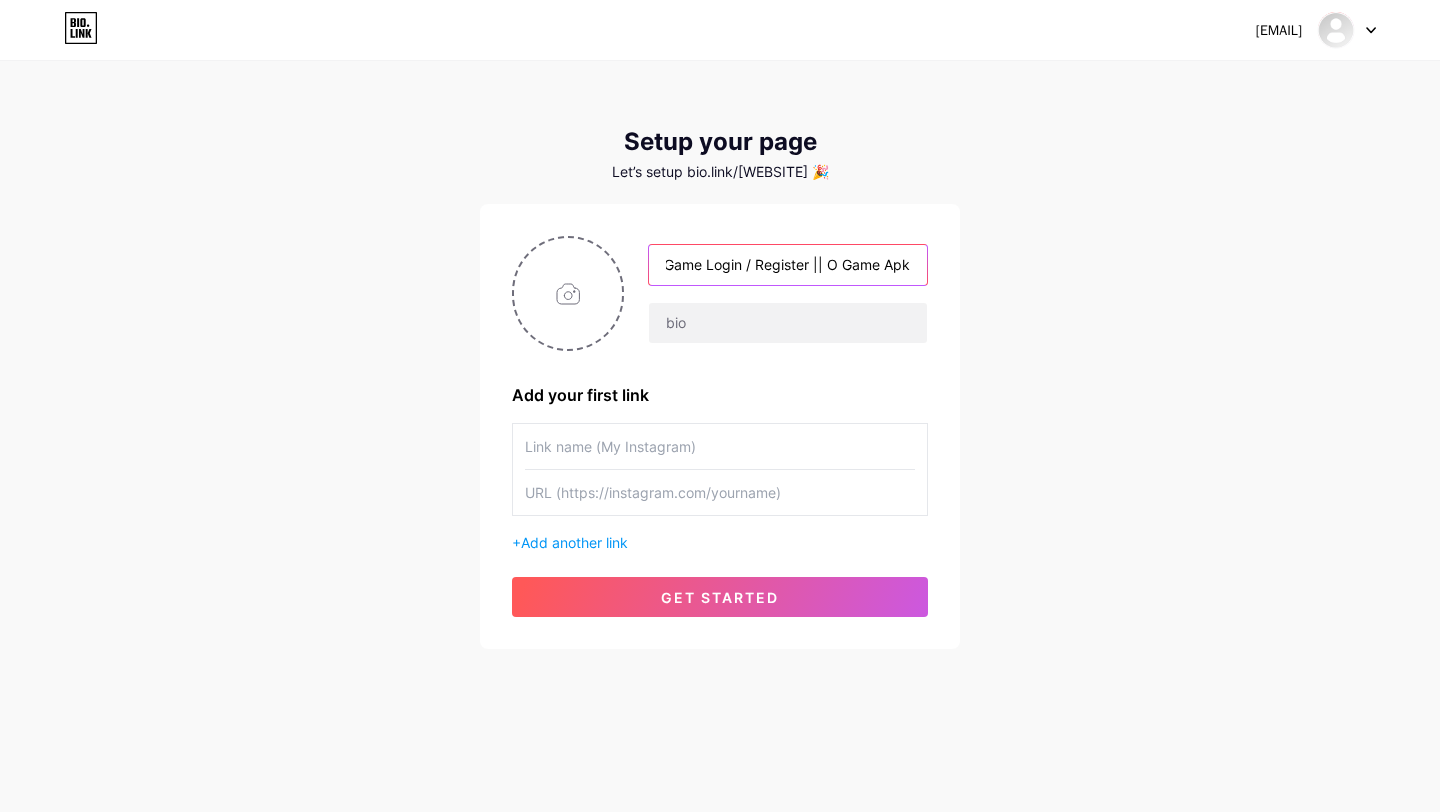 scroll, scrollTop: 0, scrollLeft: 52, axis: horizontal 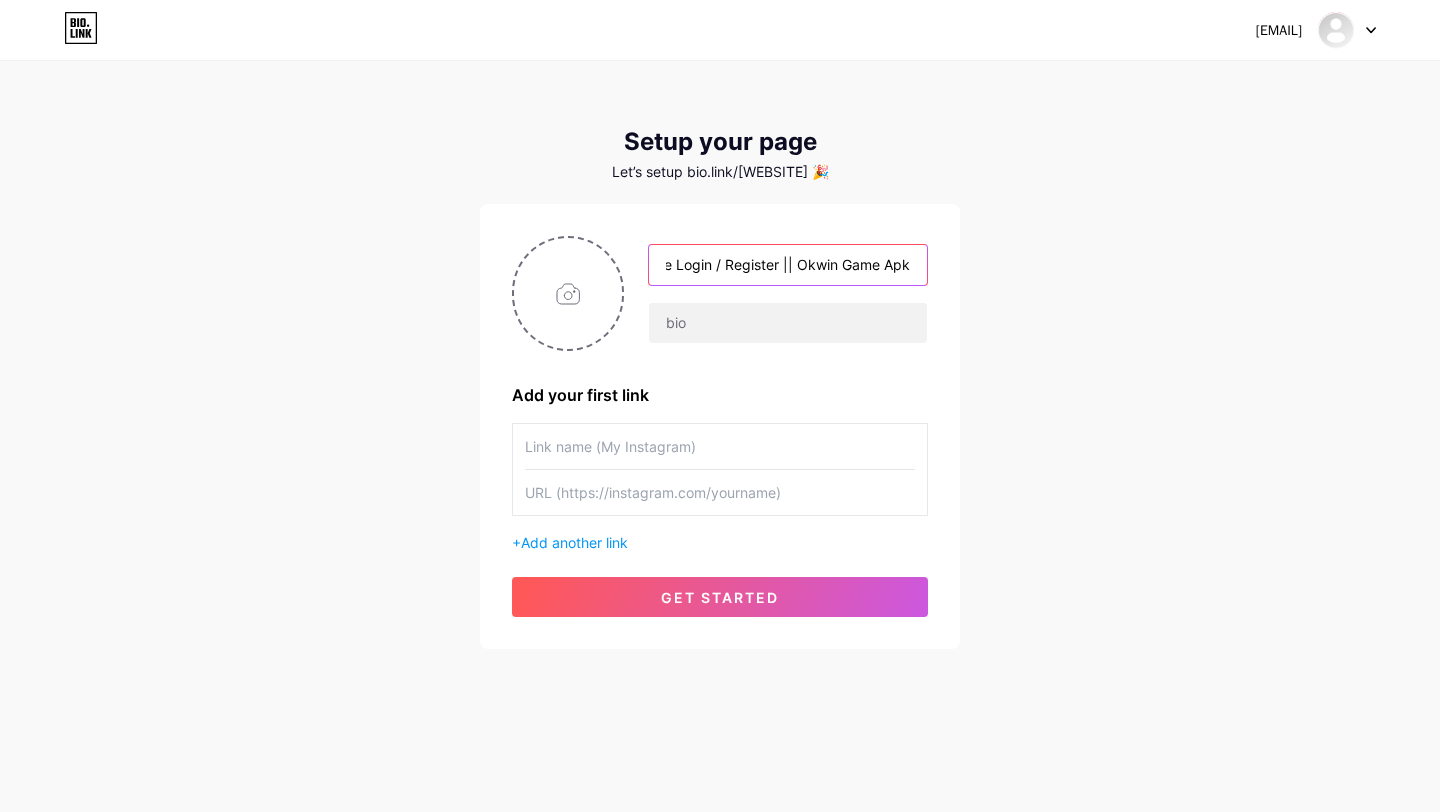 drag, startPoint x: 799, startPoint y: 270, endPoint x: 964, endPoint y: 270, distance: 165 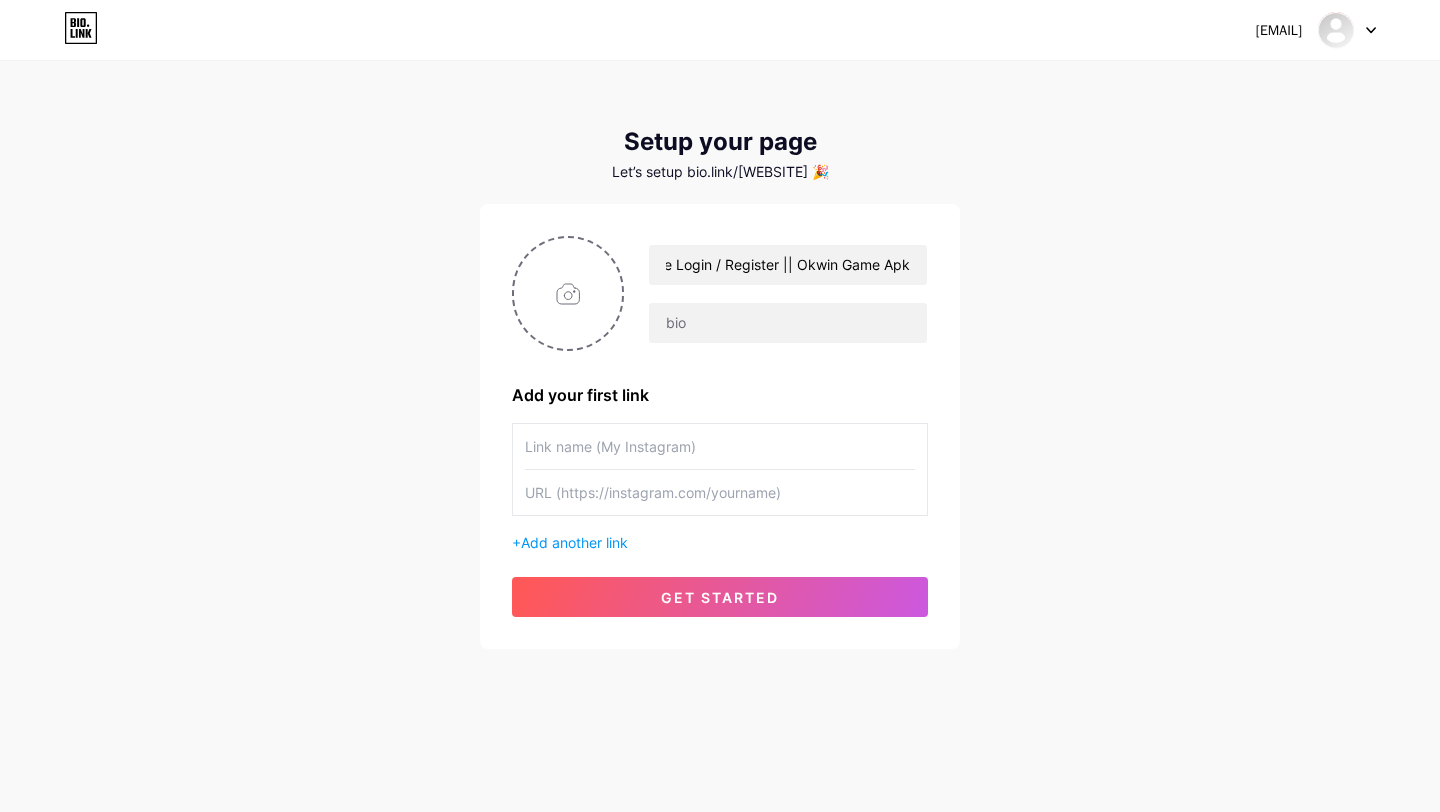 scroll, scrollTop: 0, scrollLeft: 0, axis: both 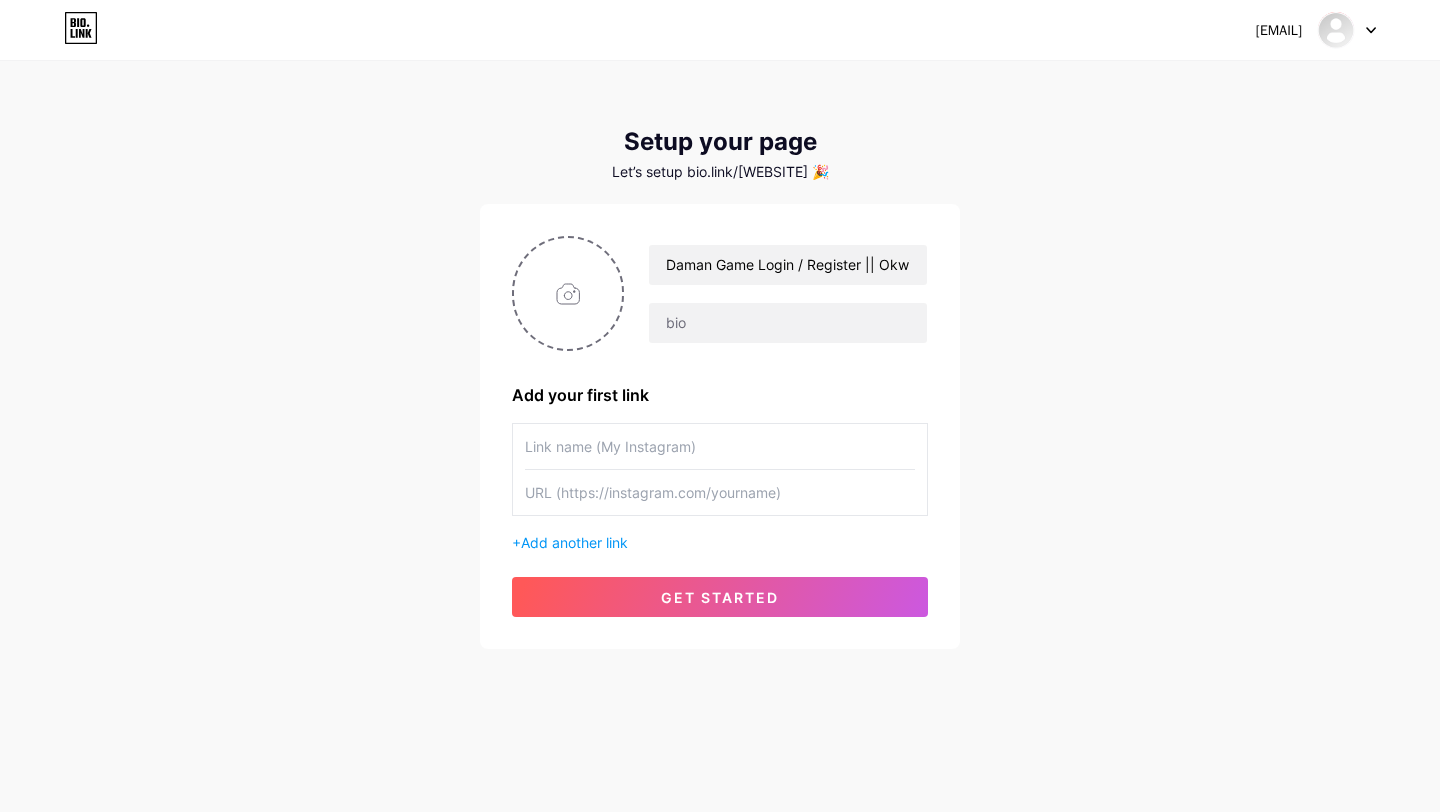 click on "[EMAIL] Dashboard Logout Setup your page Let’s setup bio.link/[WEBSITE] 🎉 Daman Game Login / Register || Okwin Game Apk Add your first link
+ Add another link get started" at bounding box center (720, 356) 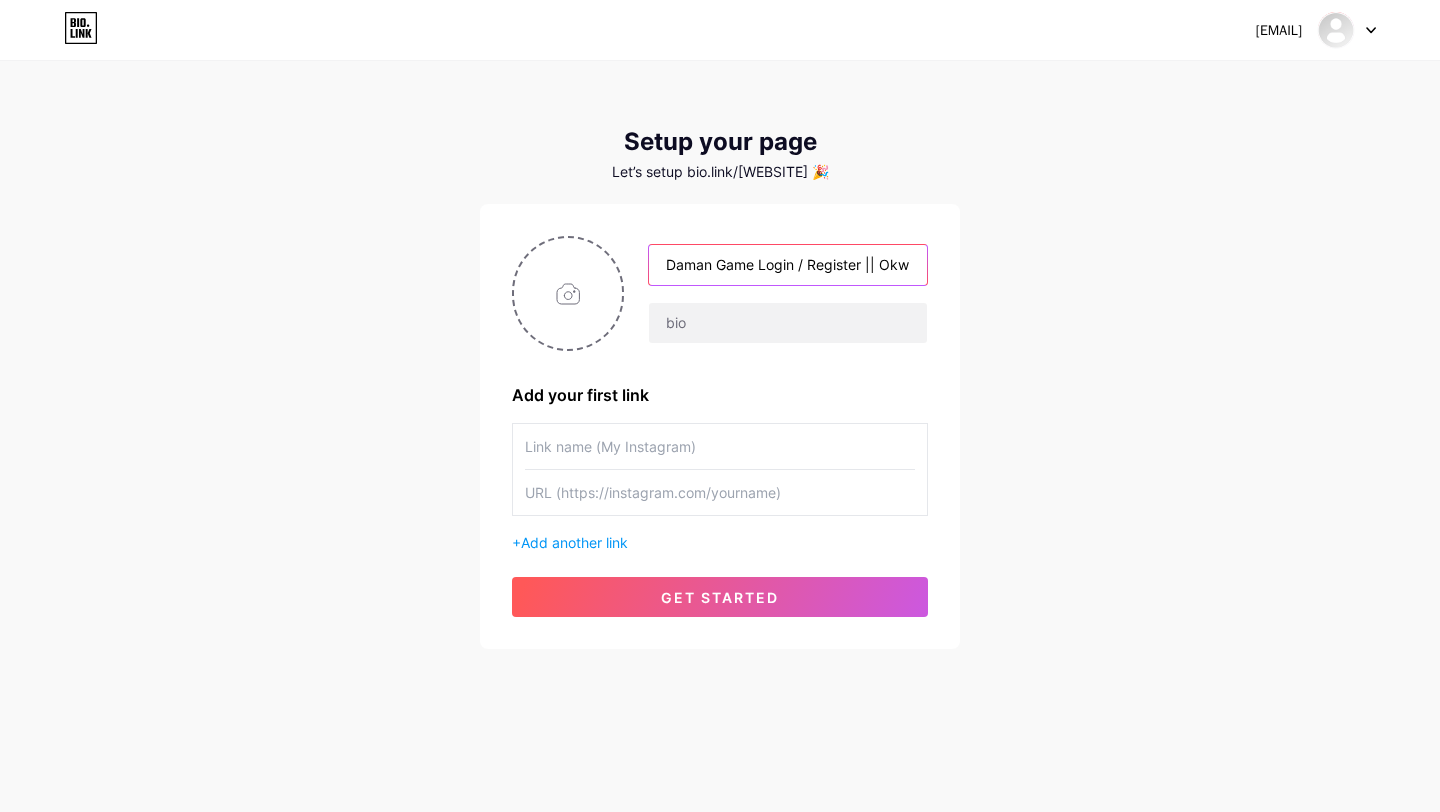 click on "Daman Game Login / Register || Okwin Game Apk" at bounding box center [788, 265] 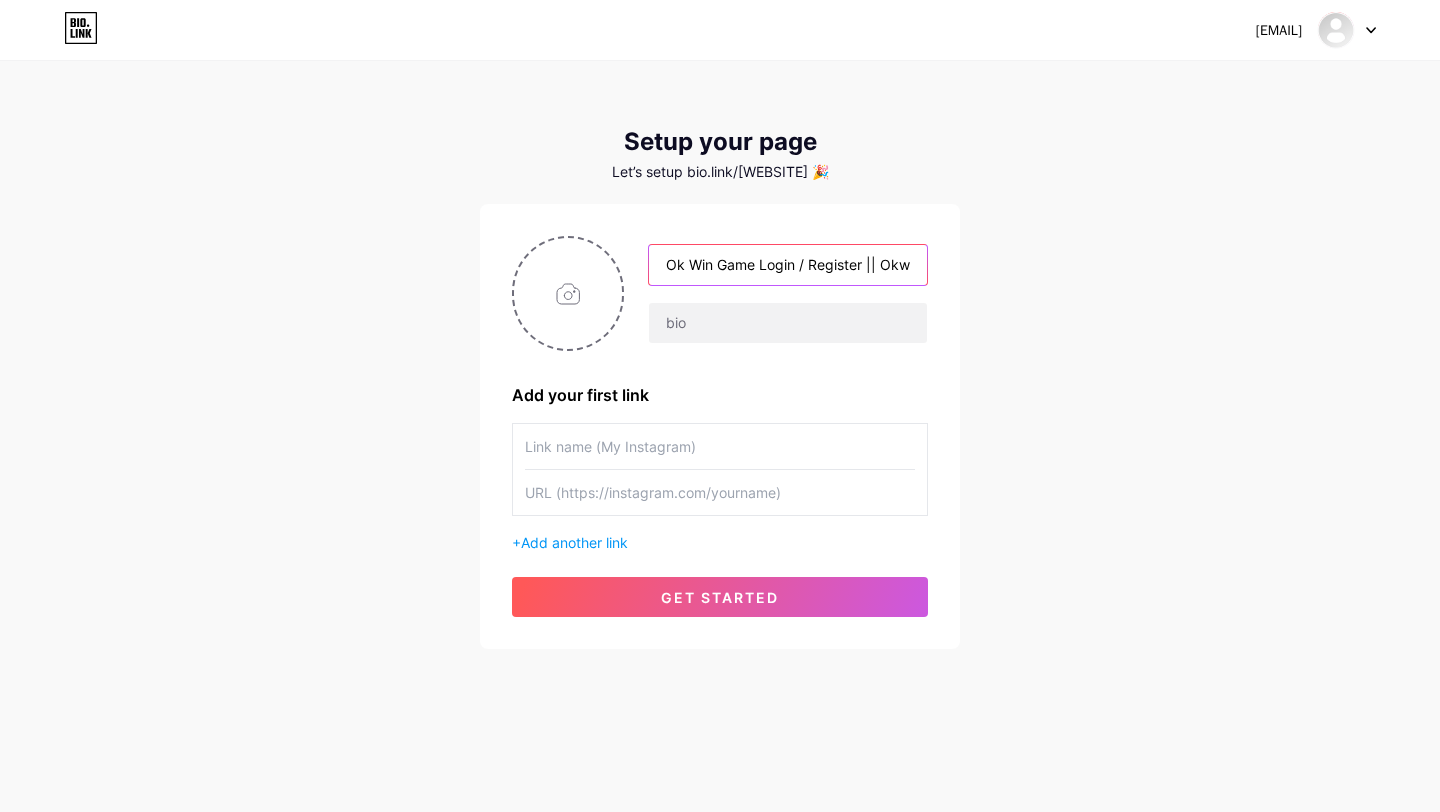 type on "Ok Win Game Login / Register || Okwin Game Apk" 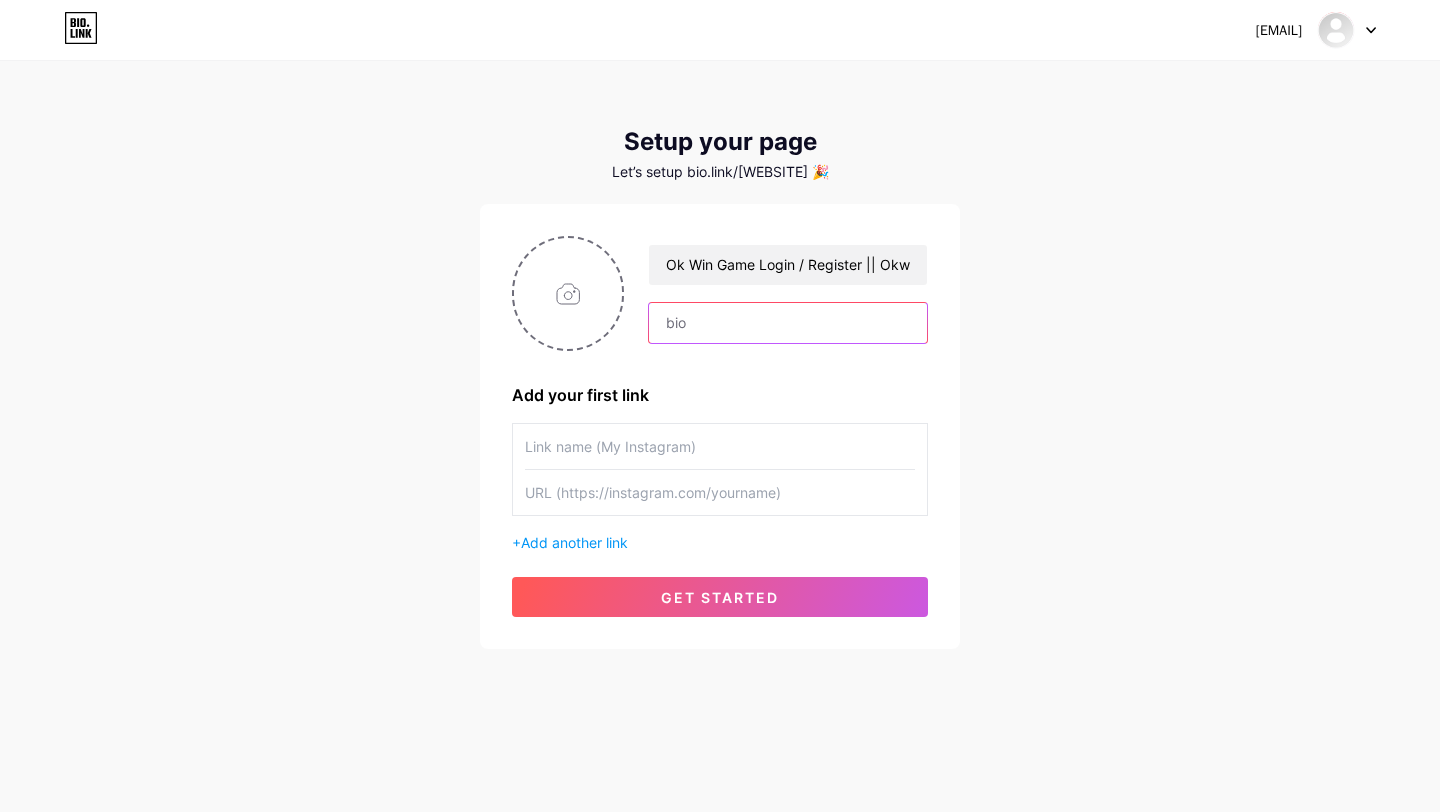click at bounding box center (788, 323) 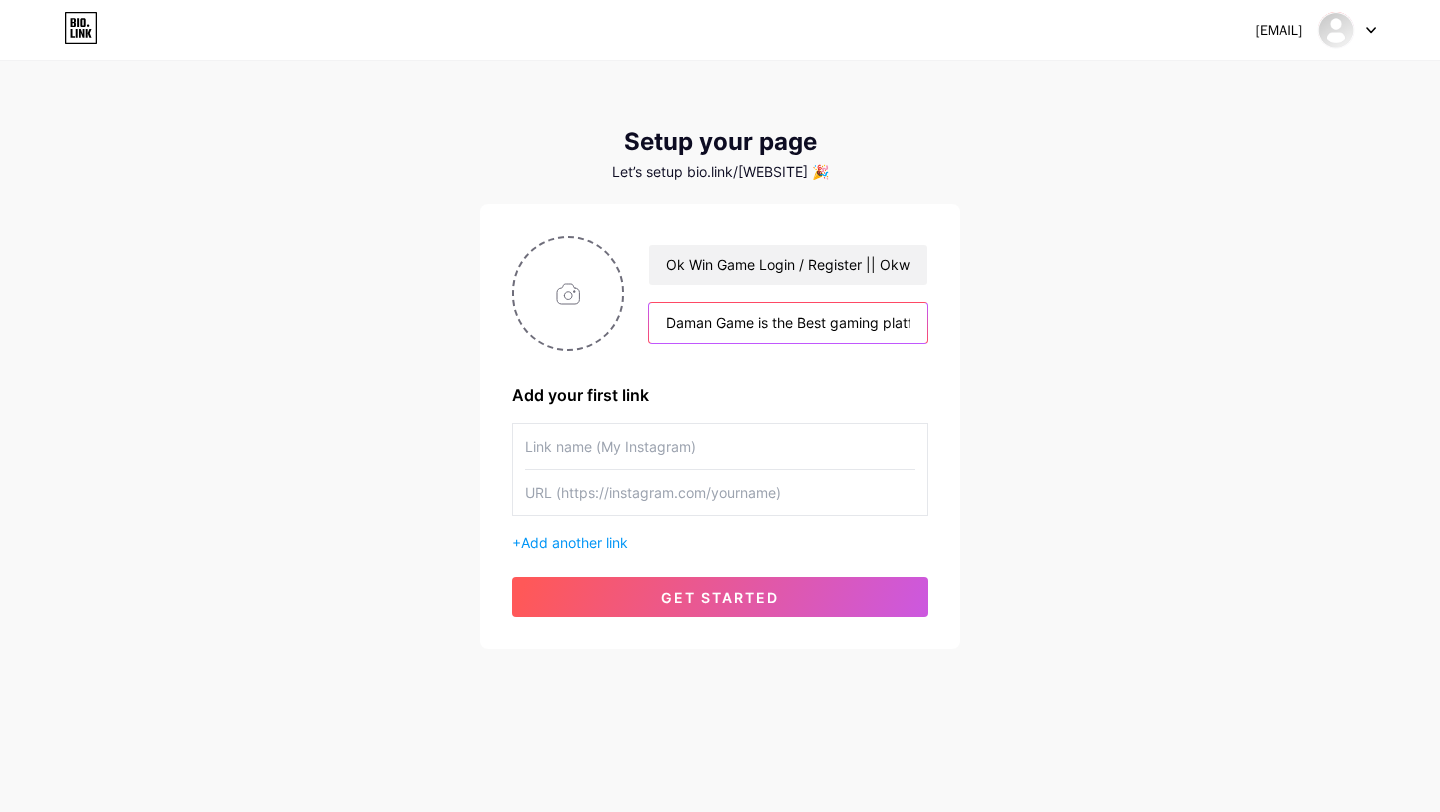scroll, scrollTop: 0, scrollLeft: 85, axis: horizontal 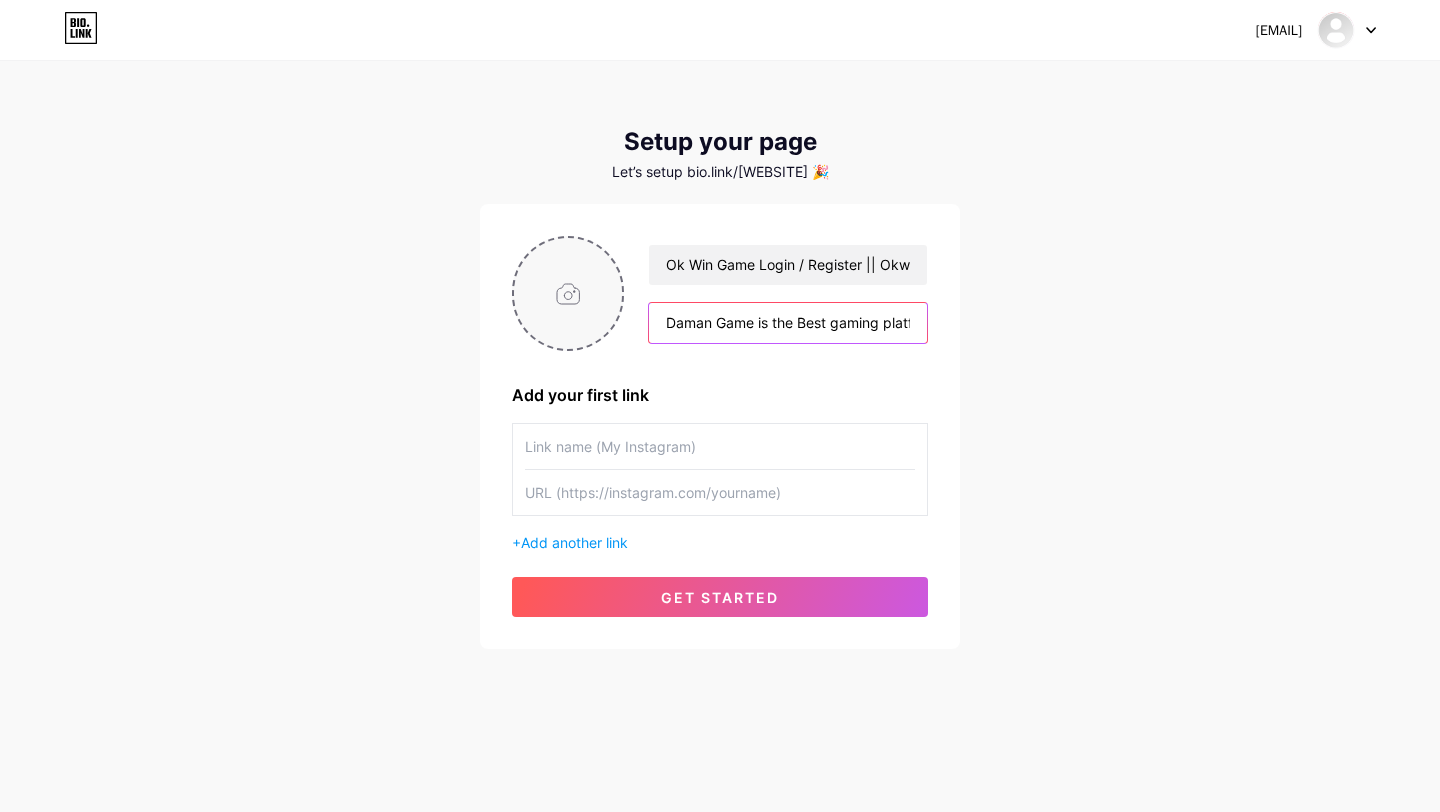 drag, startPoint x: 742, startPoint y: 323, endPoint x: 579, endPoint y: 312, distance: 163.37074 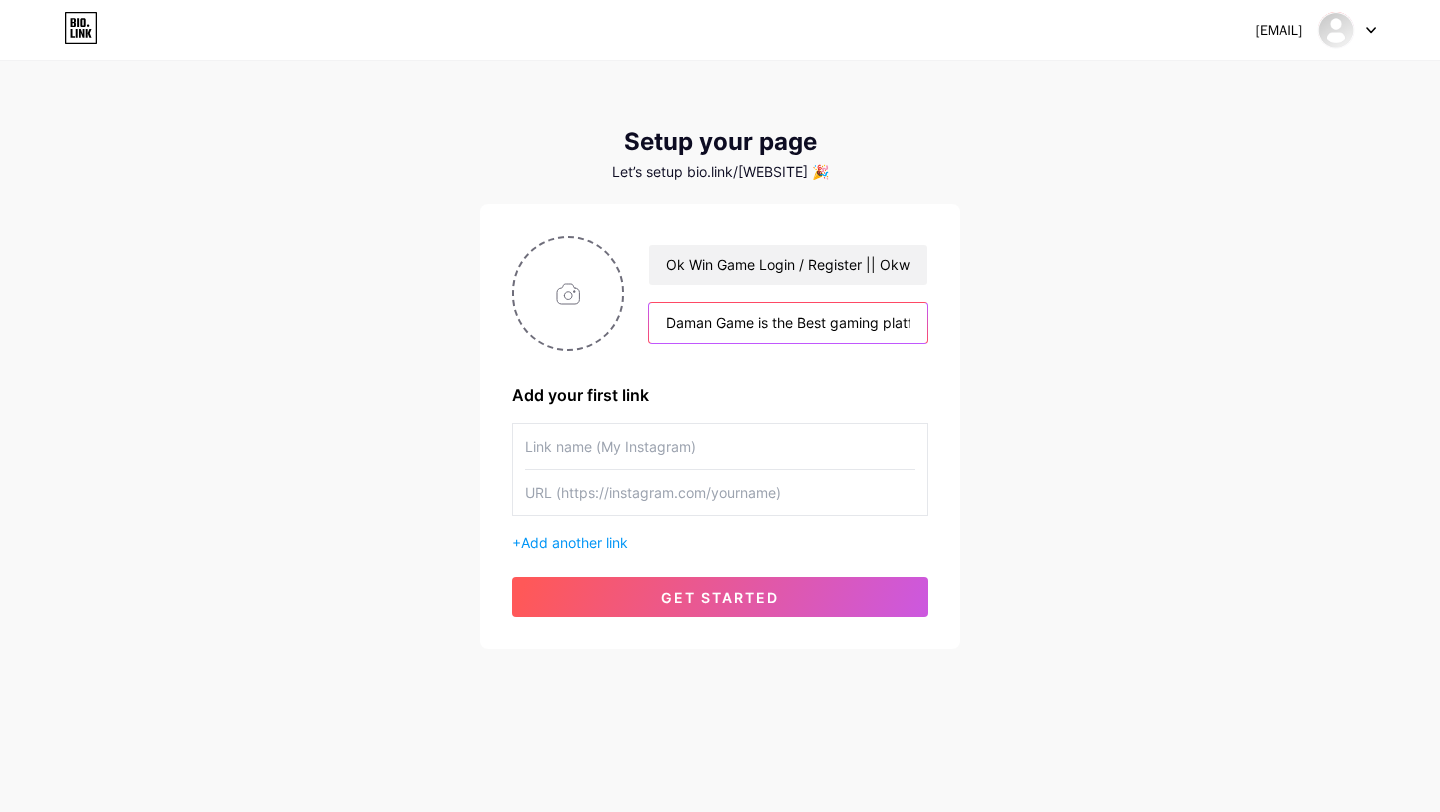 click on "Daman Game is the Best gaming platform in India." at bounding box center [788, 323] 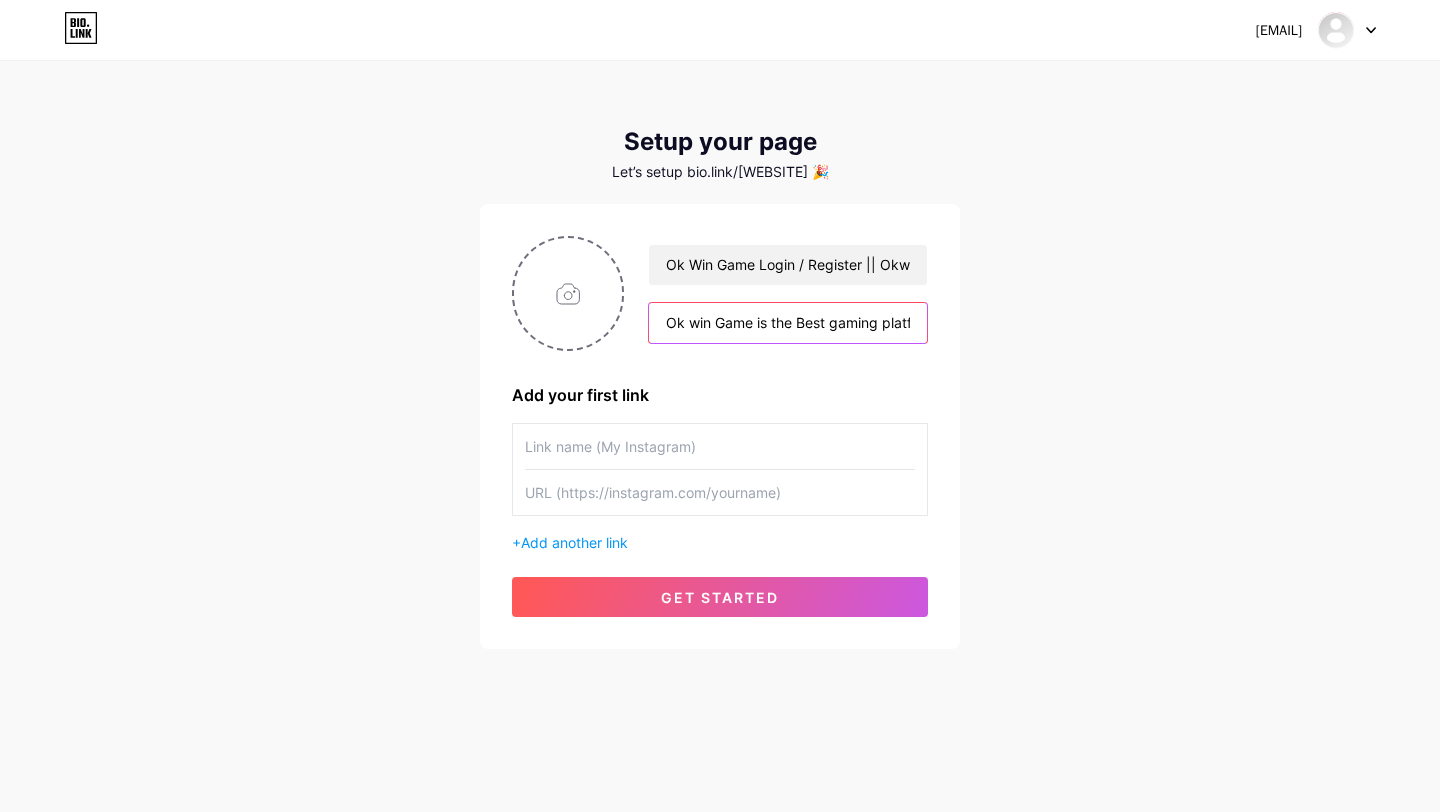type on "Ok win Game is the Best gaming platform in India." 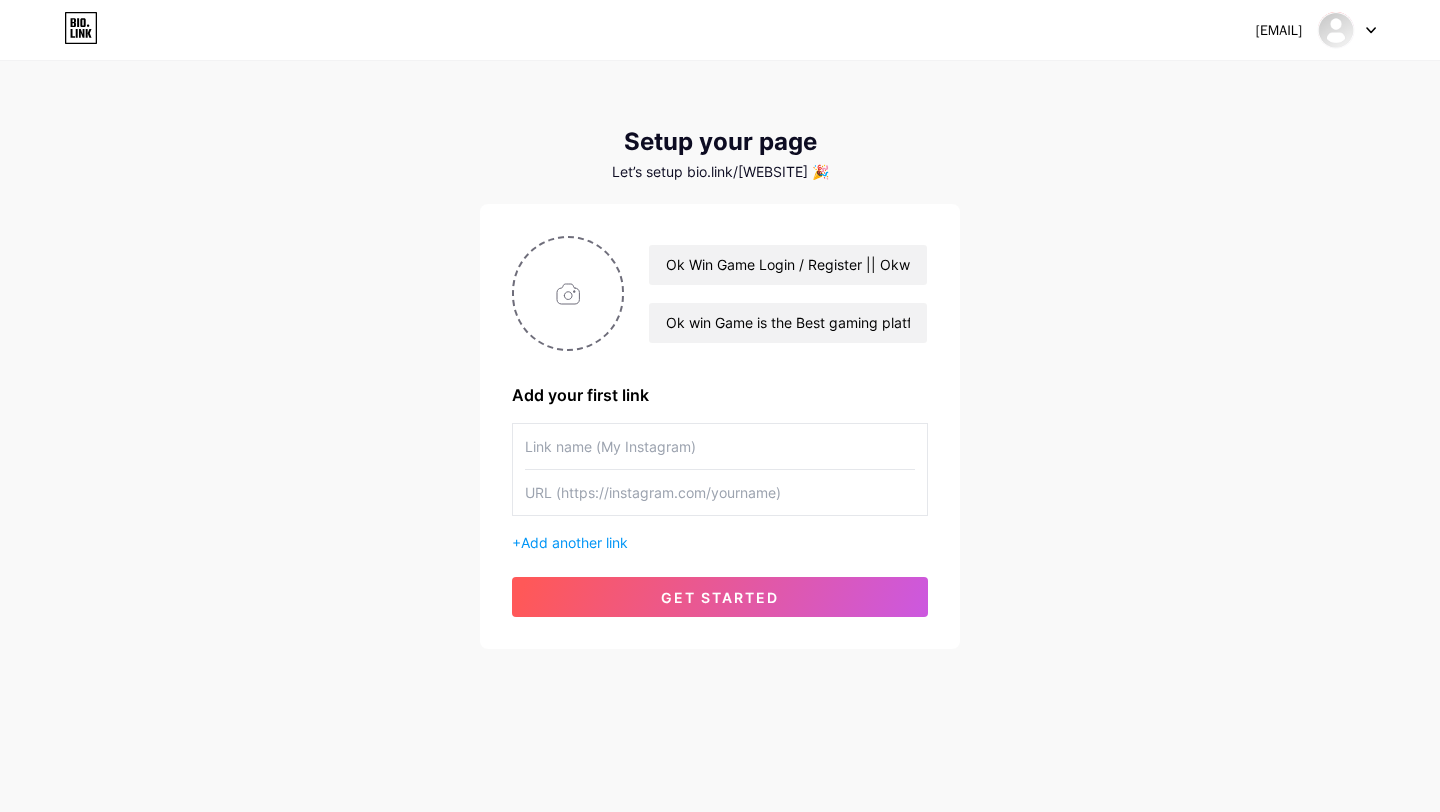 click at bounding box center [720, 446] 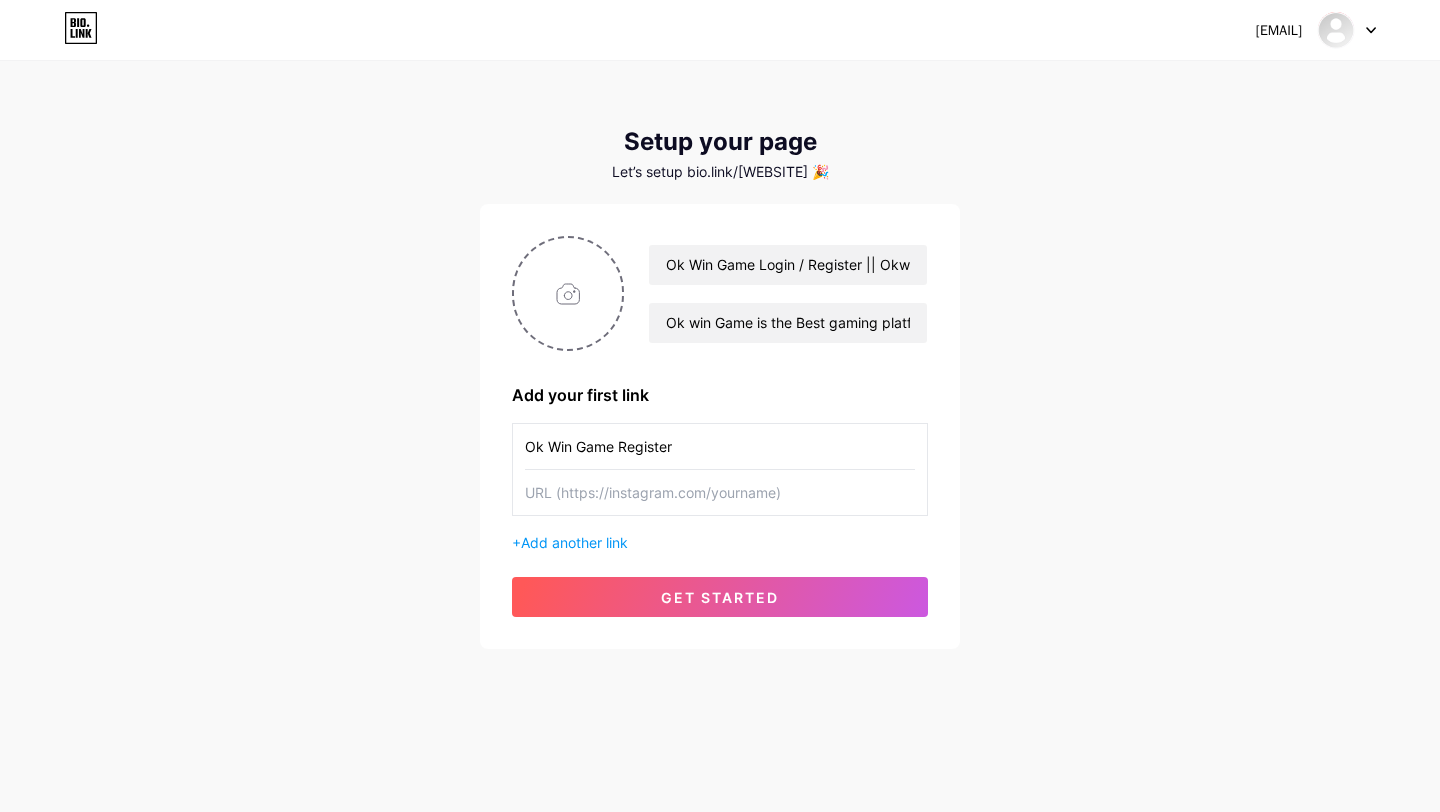 drag, startPoint x: 684, startPoint y: 452, endPoint x: 493, endPoint y: 420, distance: 193.66208 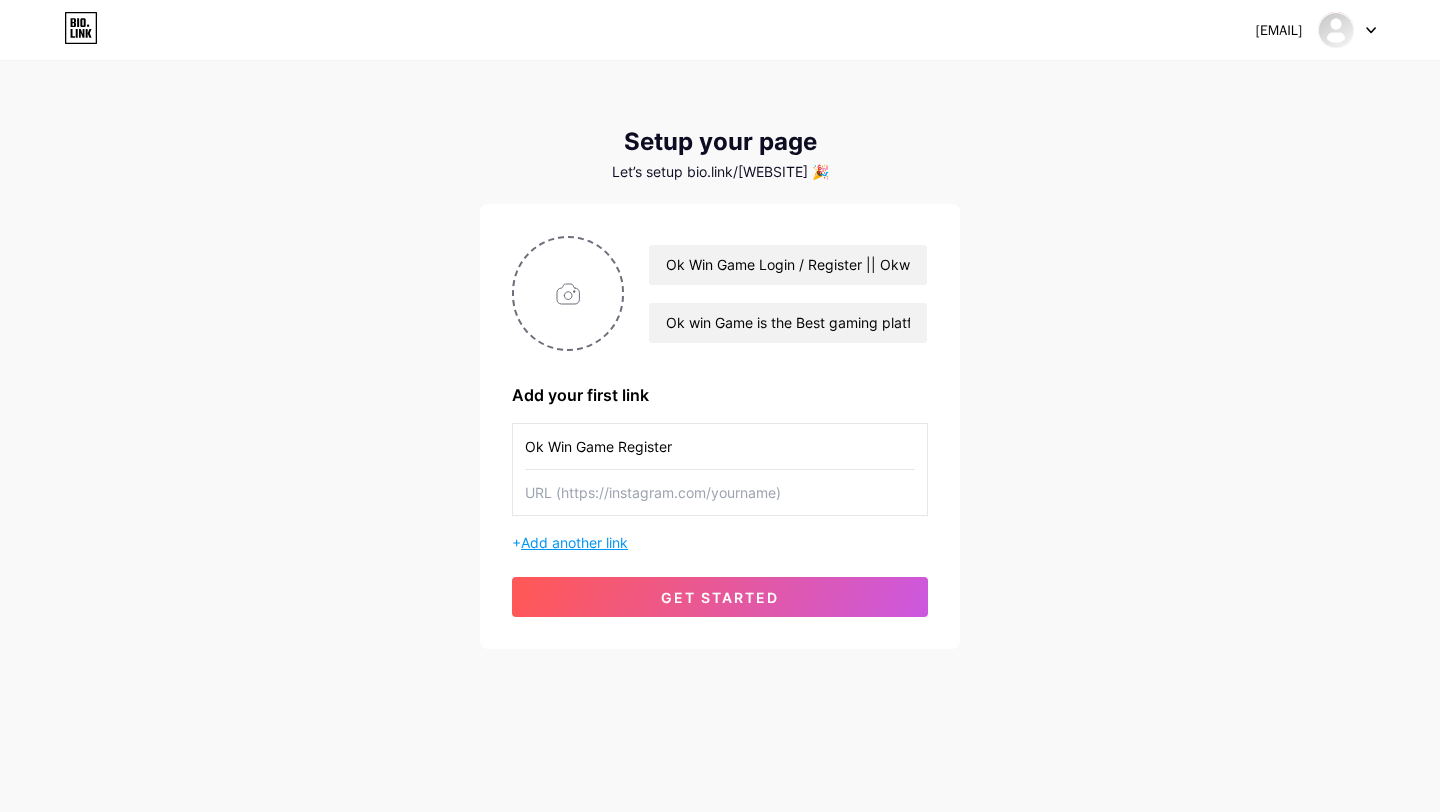 click on "Add another link" at bounding box center [574, 542] 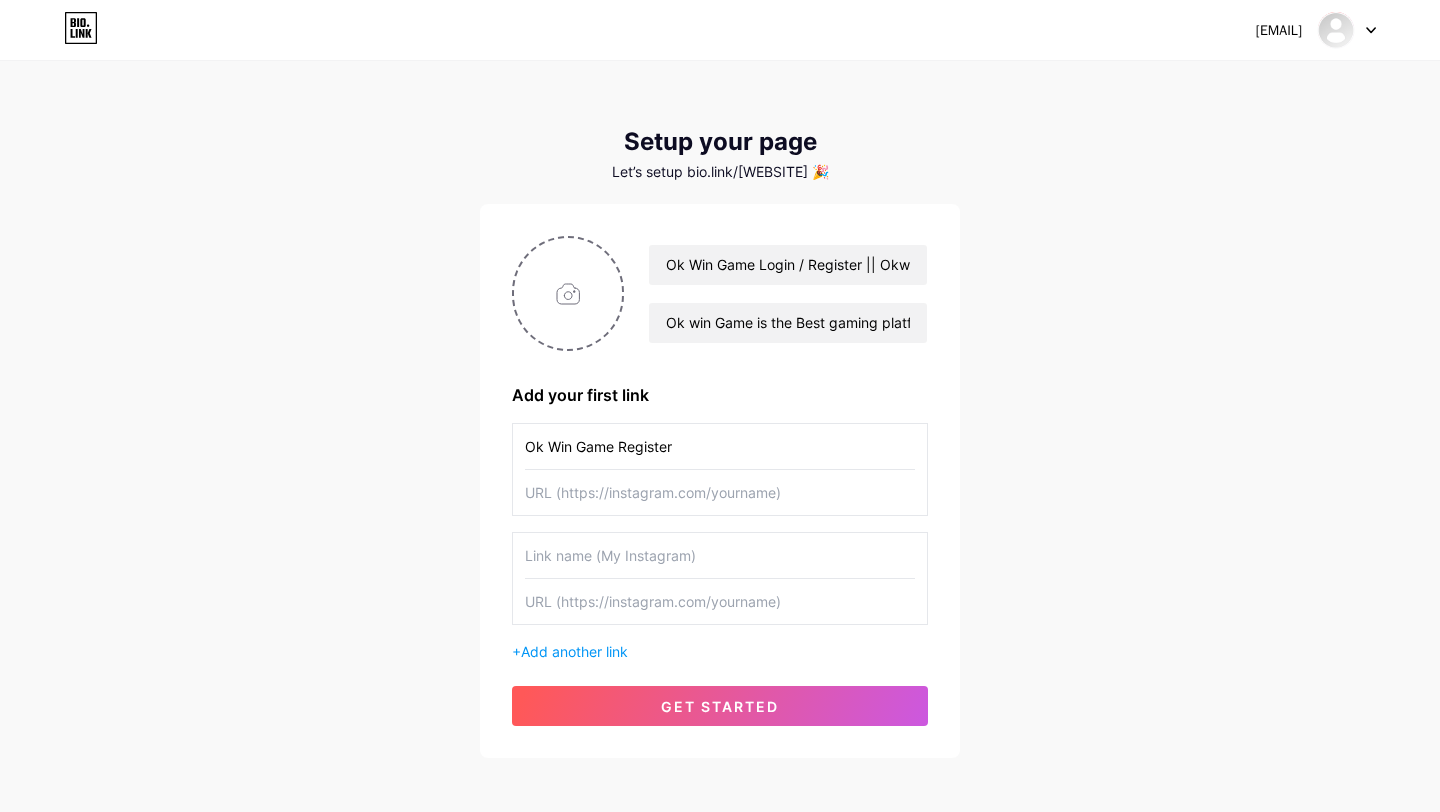 click at bounding box center (720, 555) 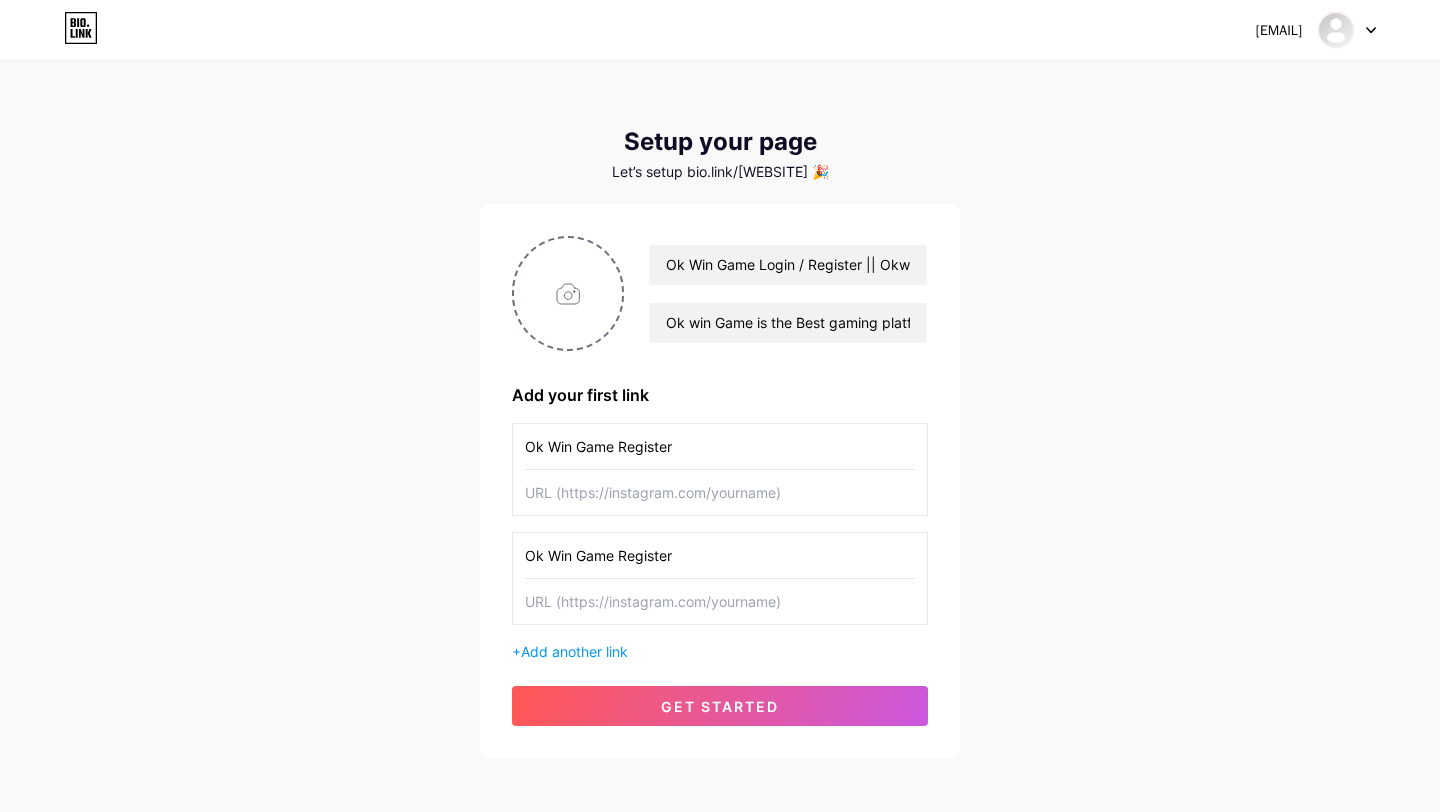 click on "Ok Win Game Register" at bounding box center (720, 555) 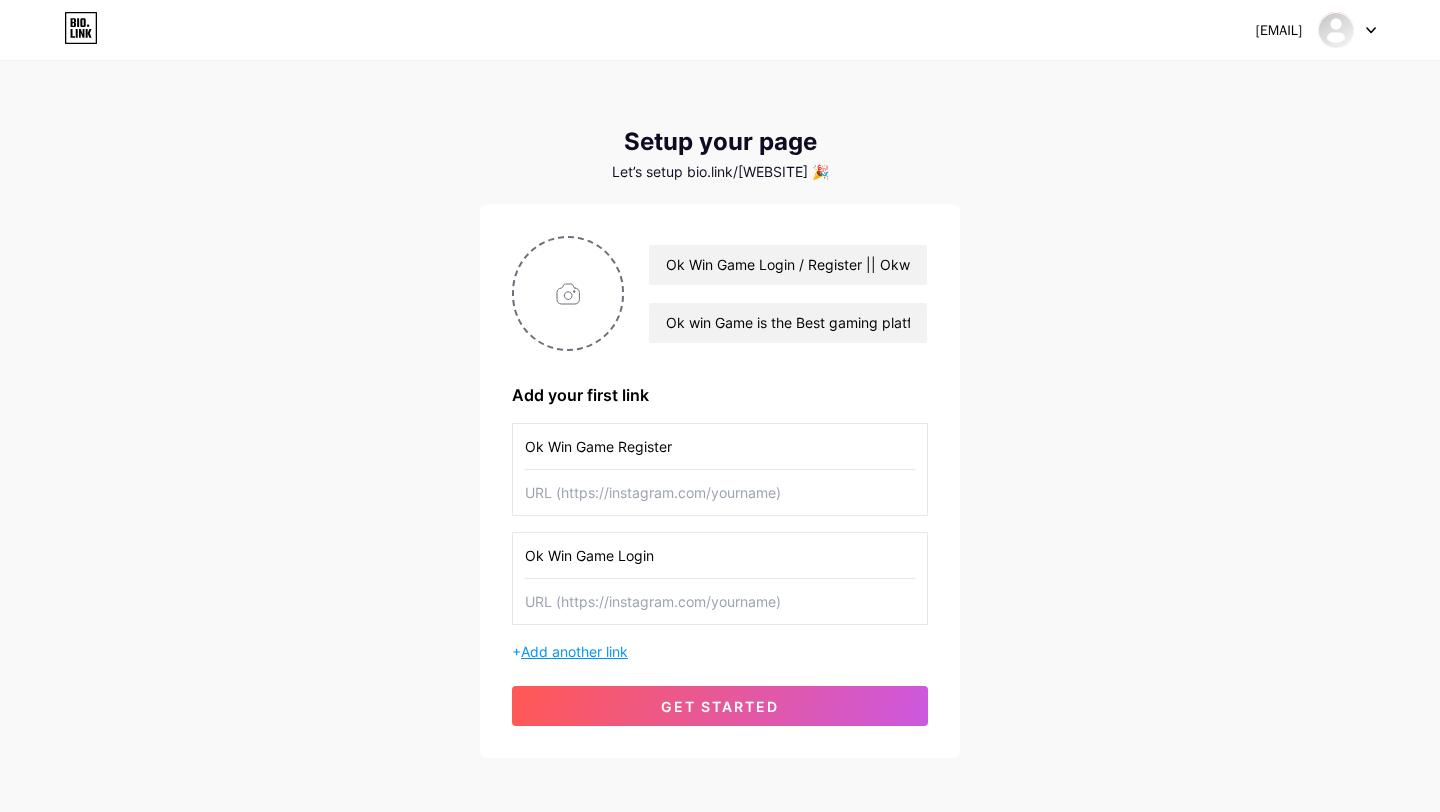 type on "Ok Win Game Login" 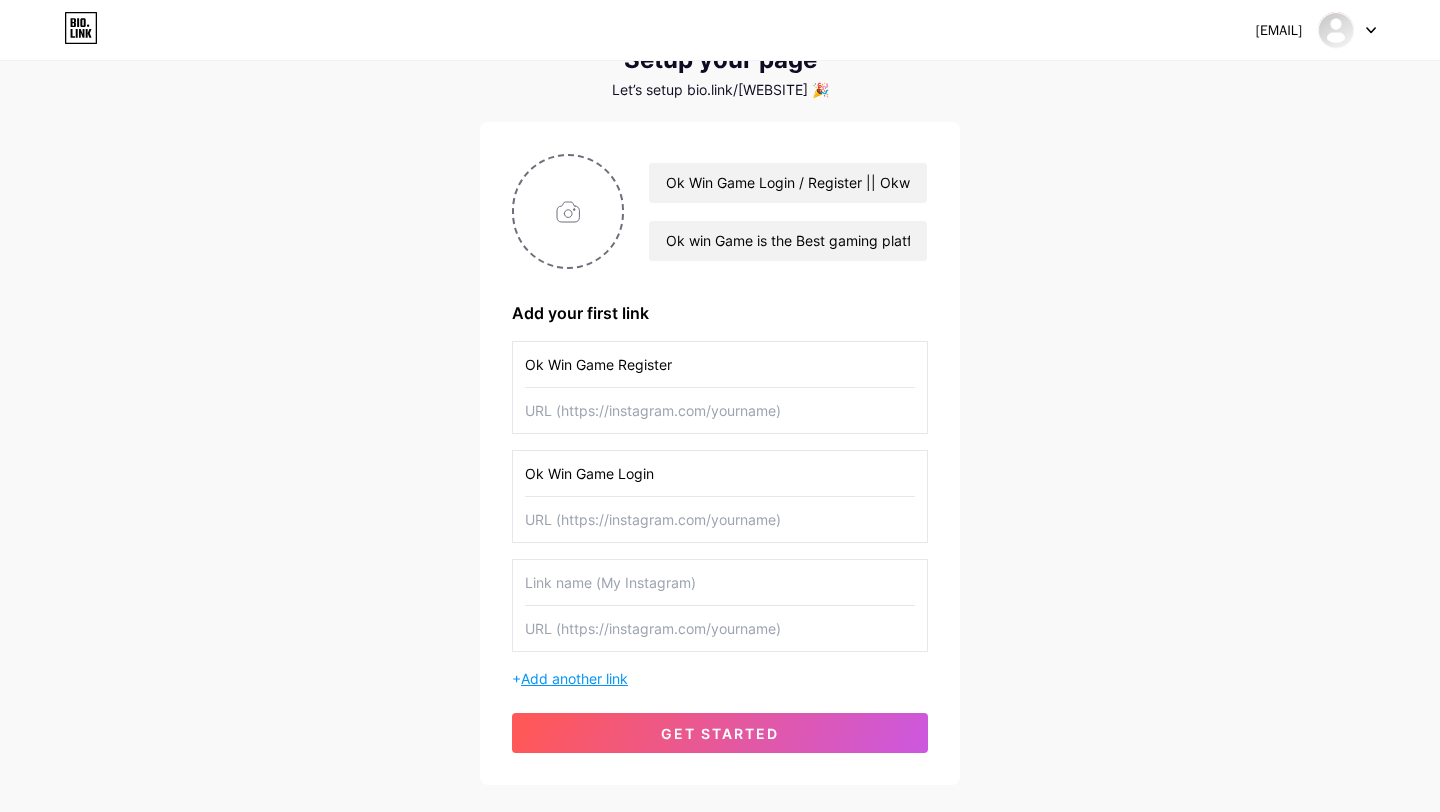 scroll, scrollTop: 125, scrollLeft: 0, axis: vertical 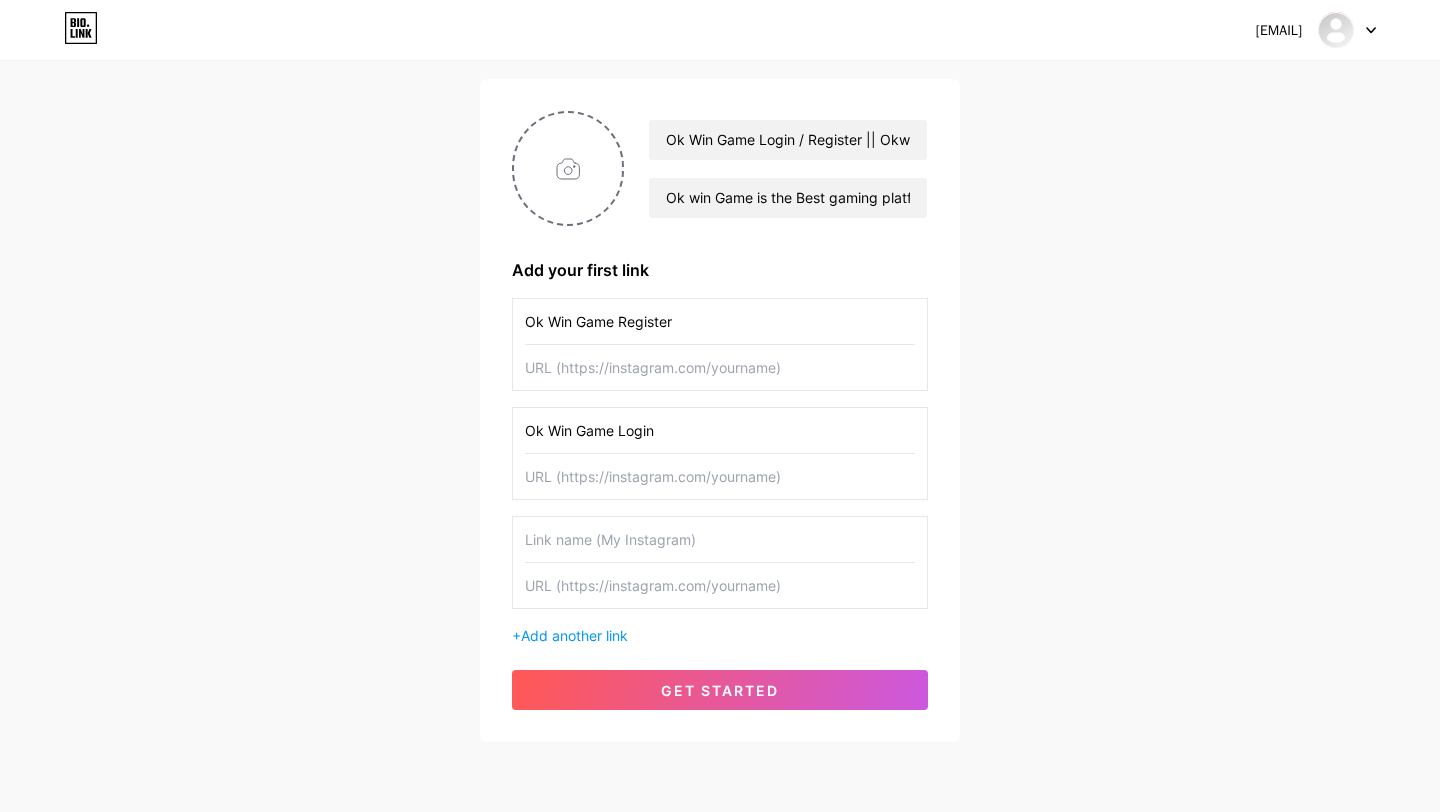 click at bounding box center (720, 539) 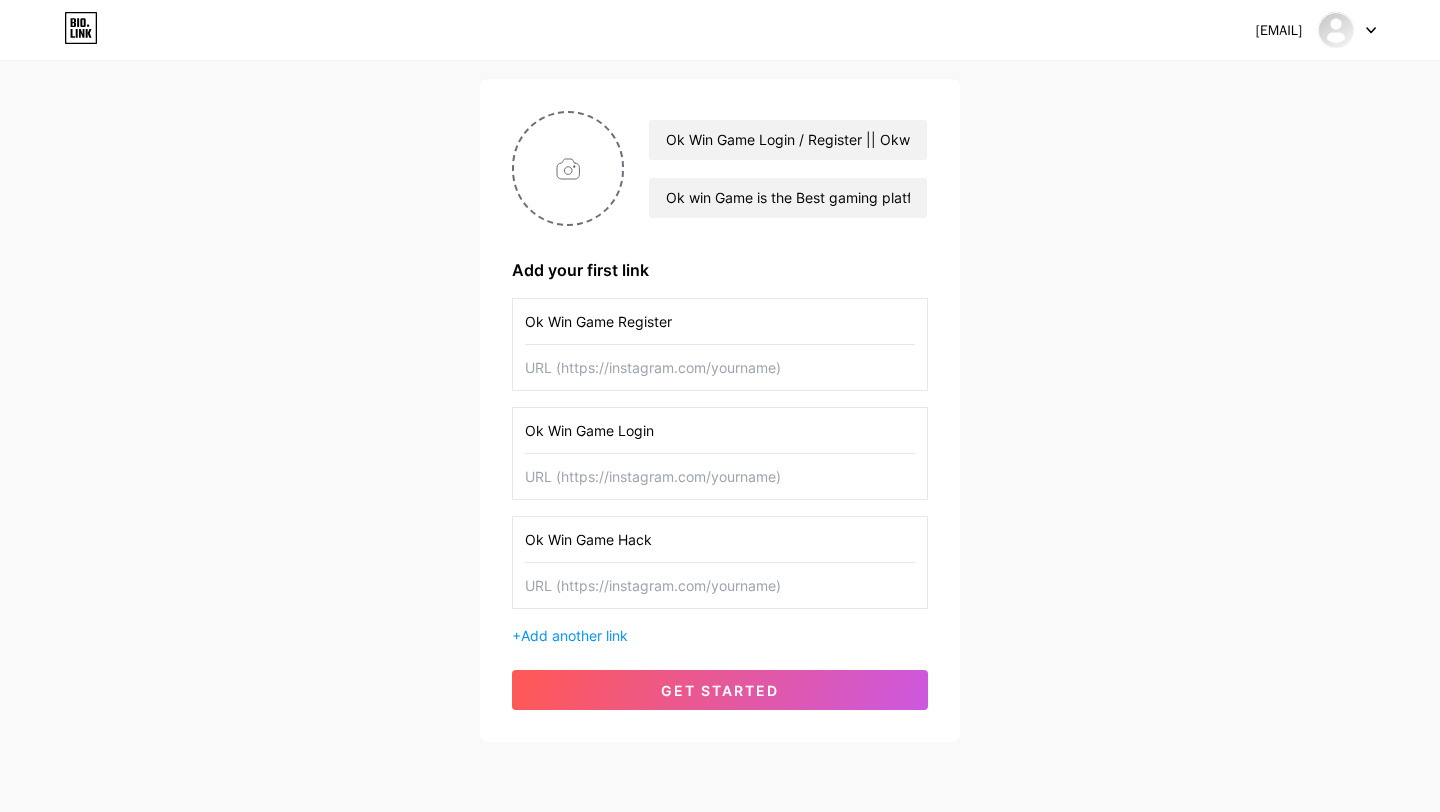 type on "Ok Win Game Hack" 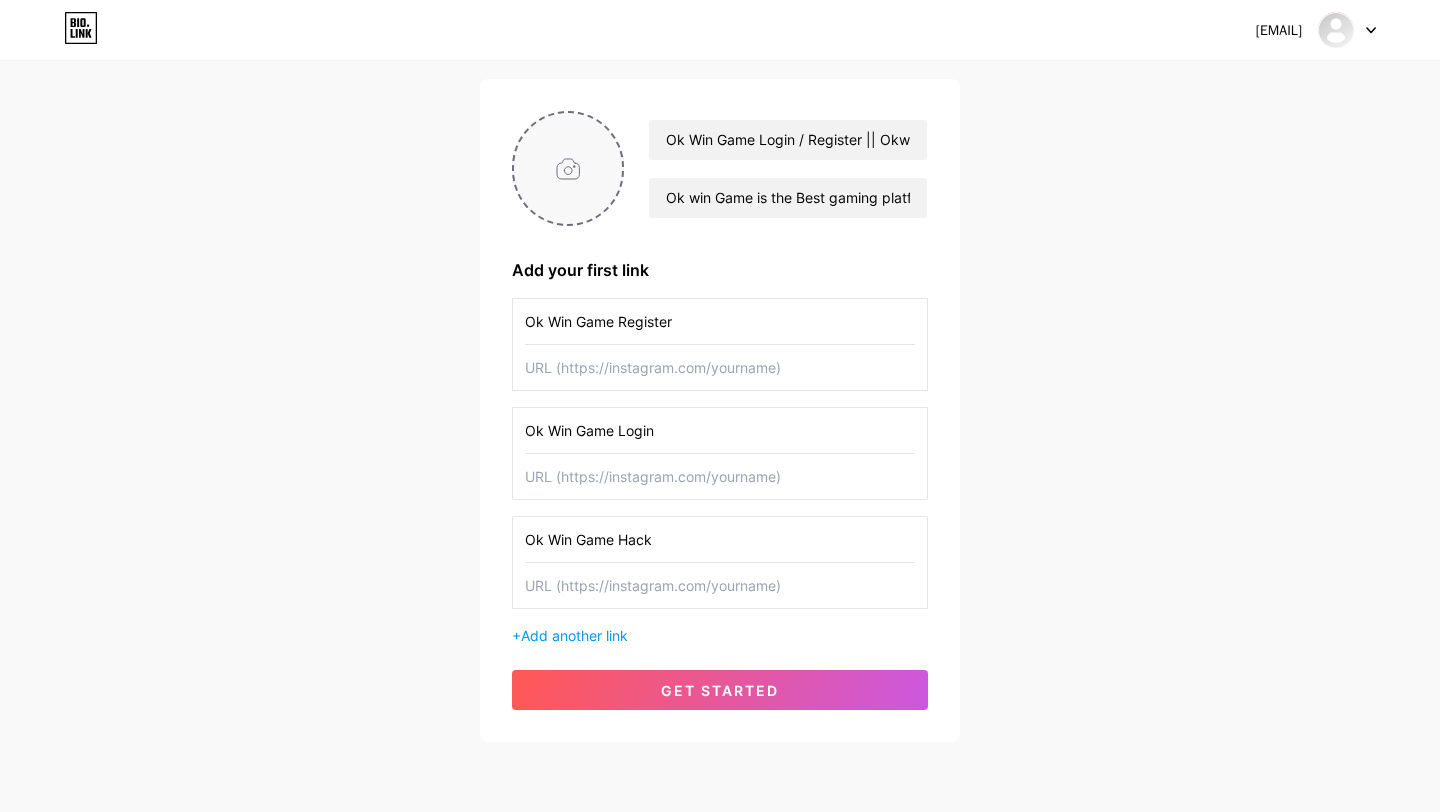 click at bounding box center [568, 168] 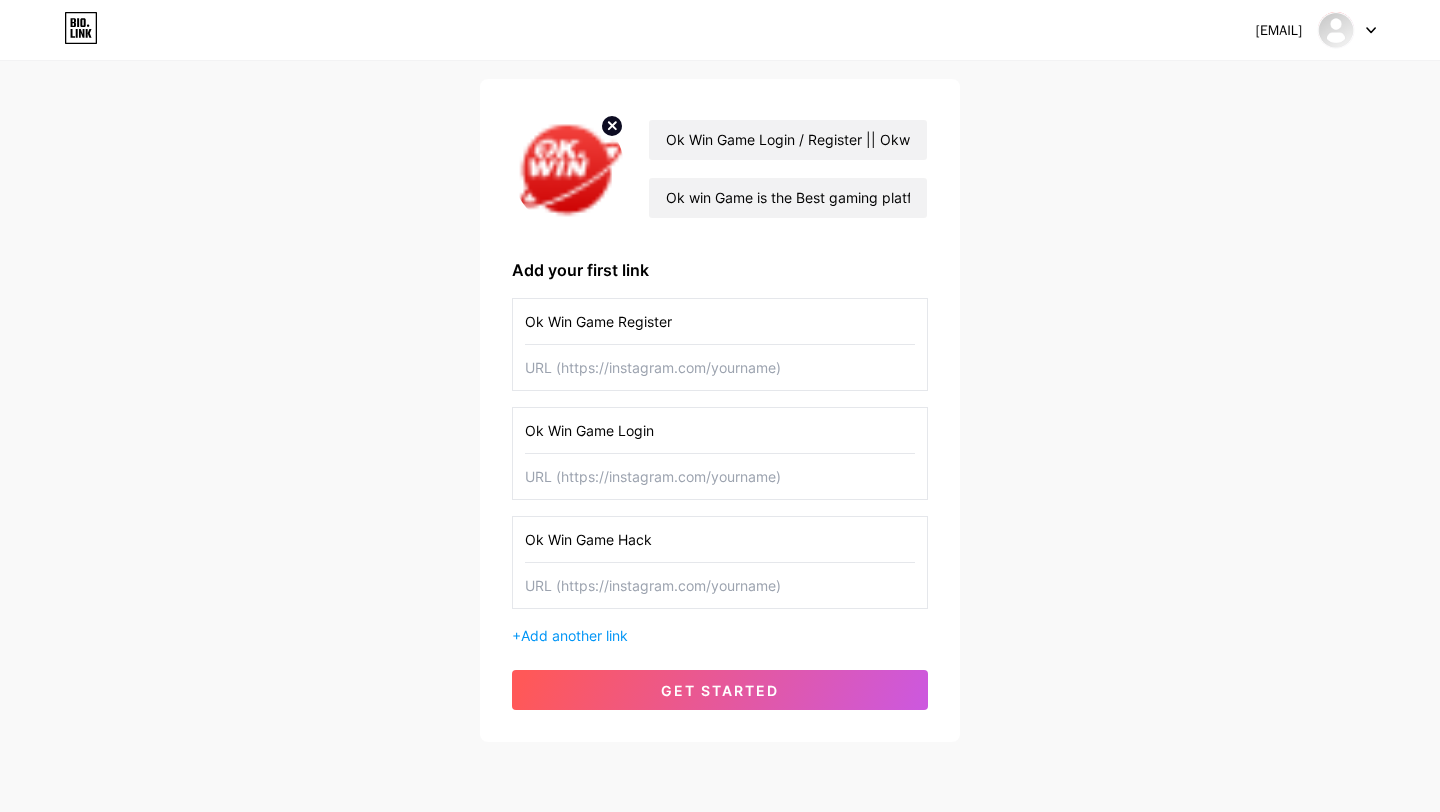 click 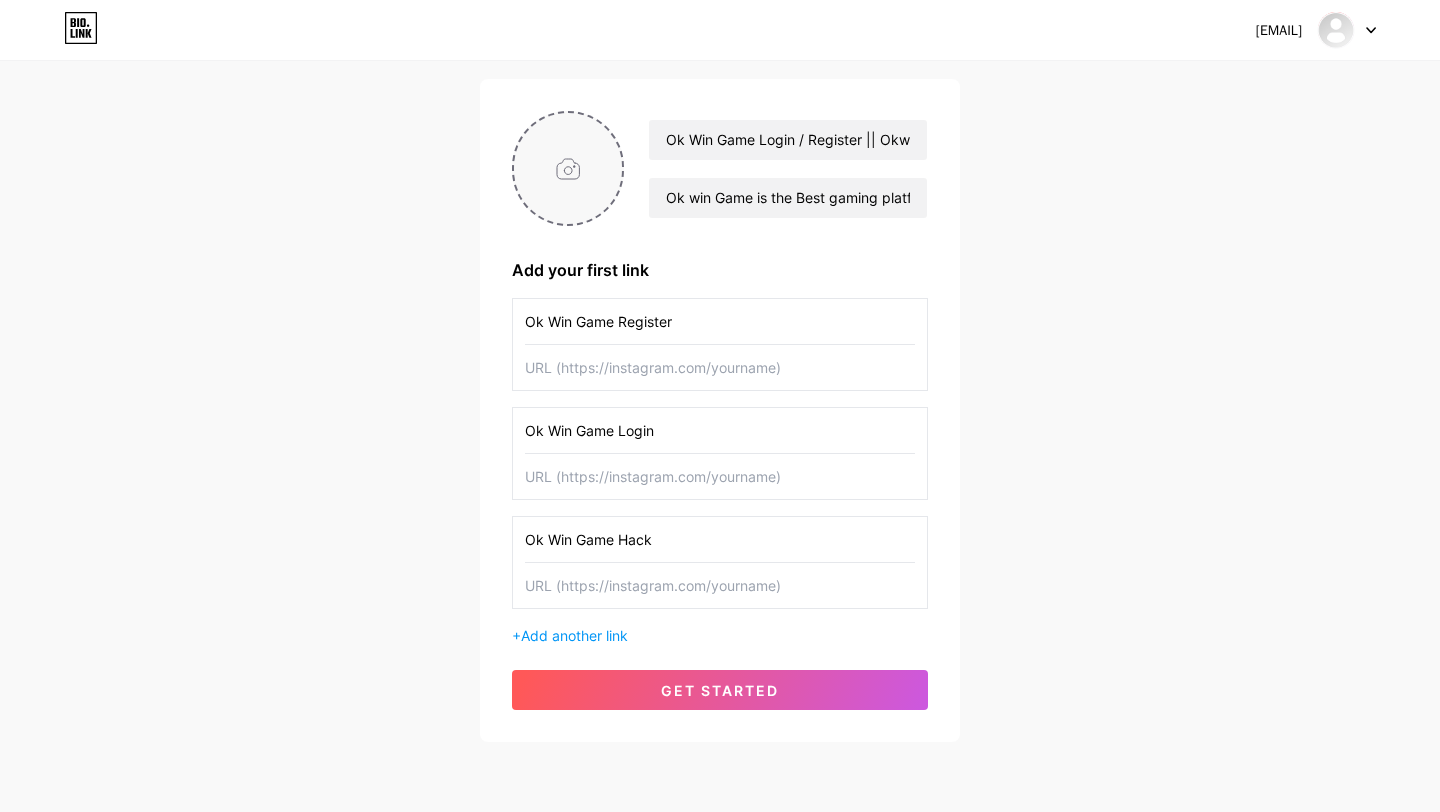click at bounding box center (568, 168) 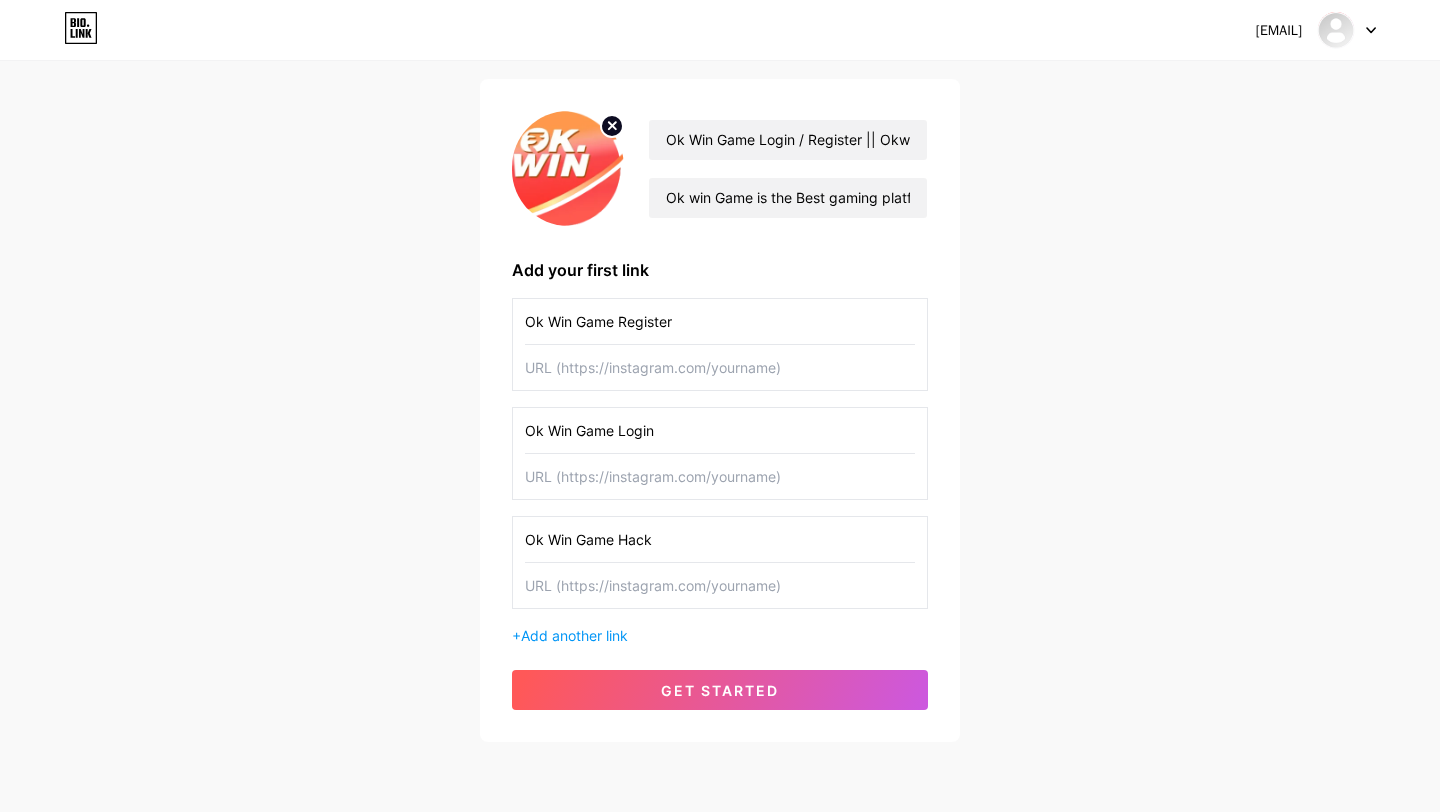 click 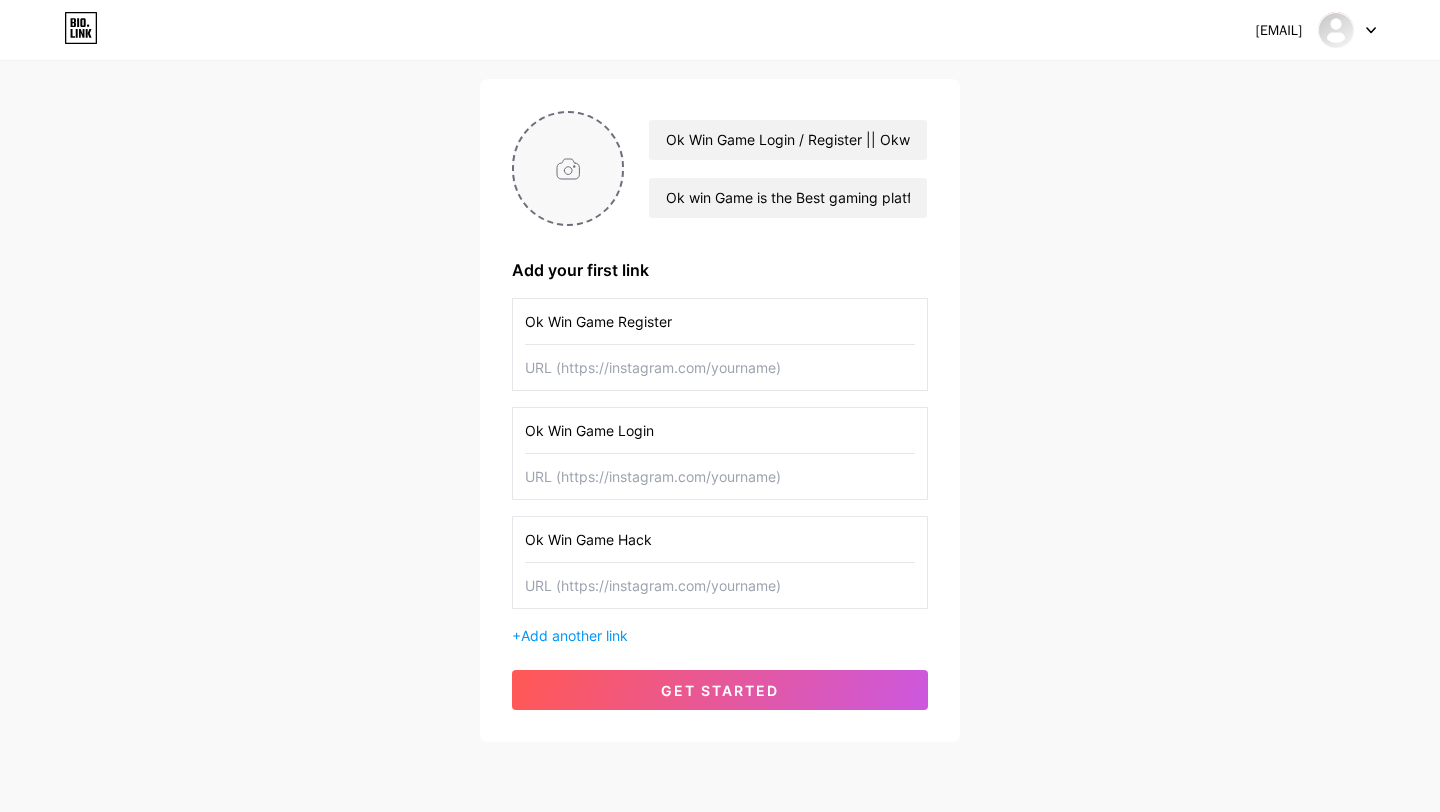 click at bounding box center [568, 168] 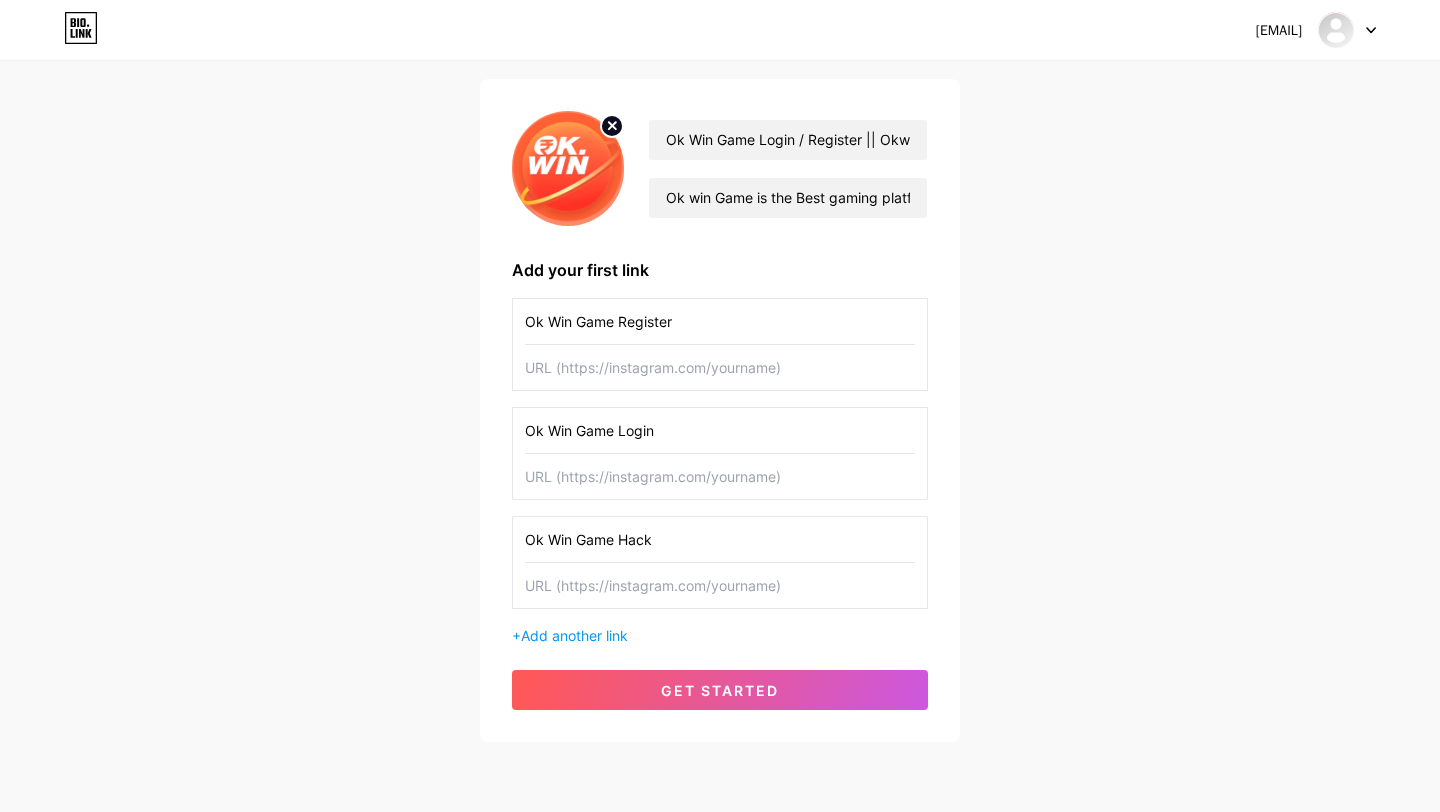 click at bounding box center (720, 367) 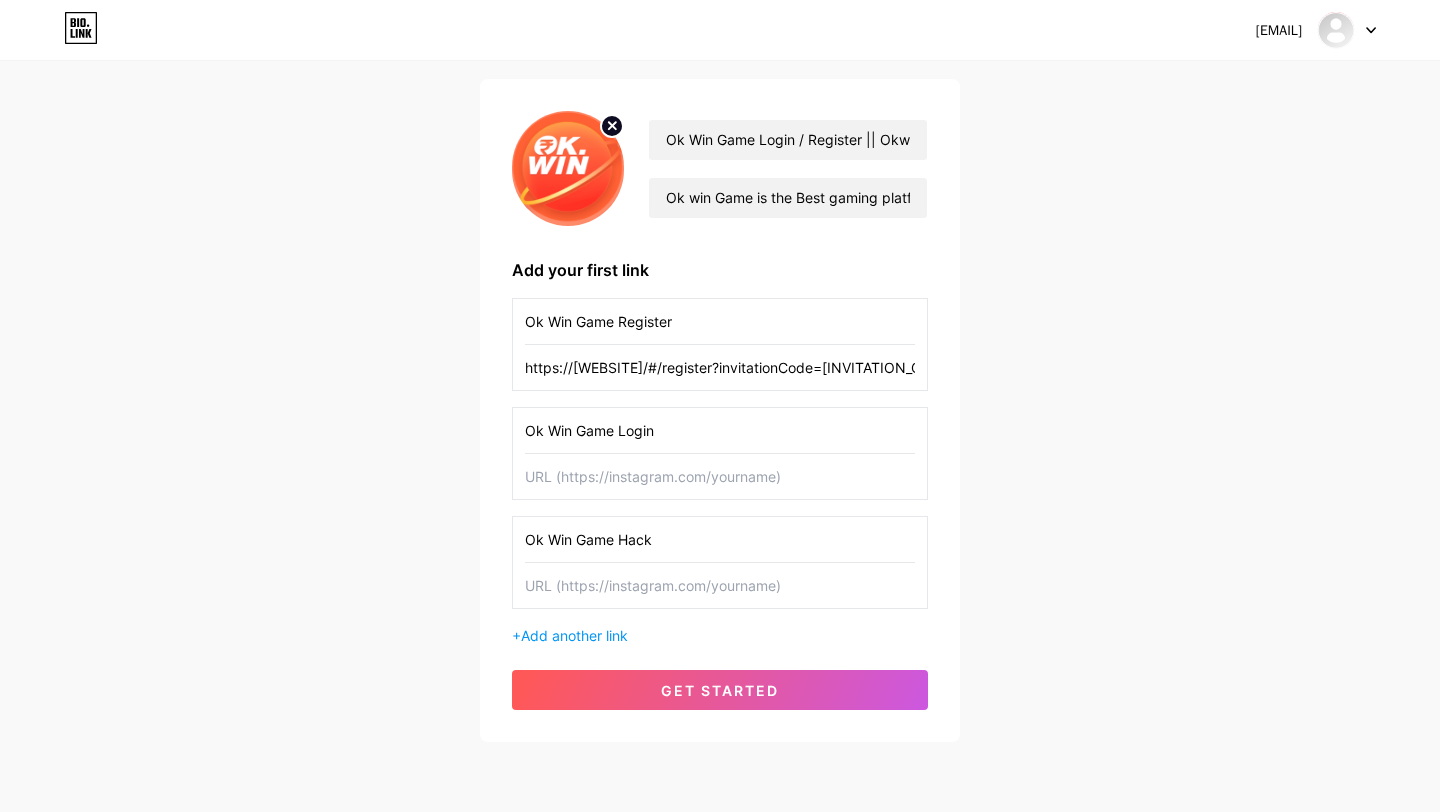 scroll, scrollTop: 0, scrollLeft: 19, axis: horizontal 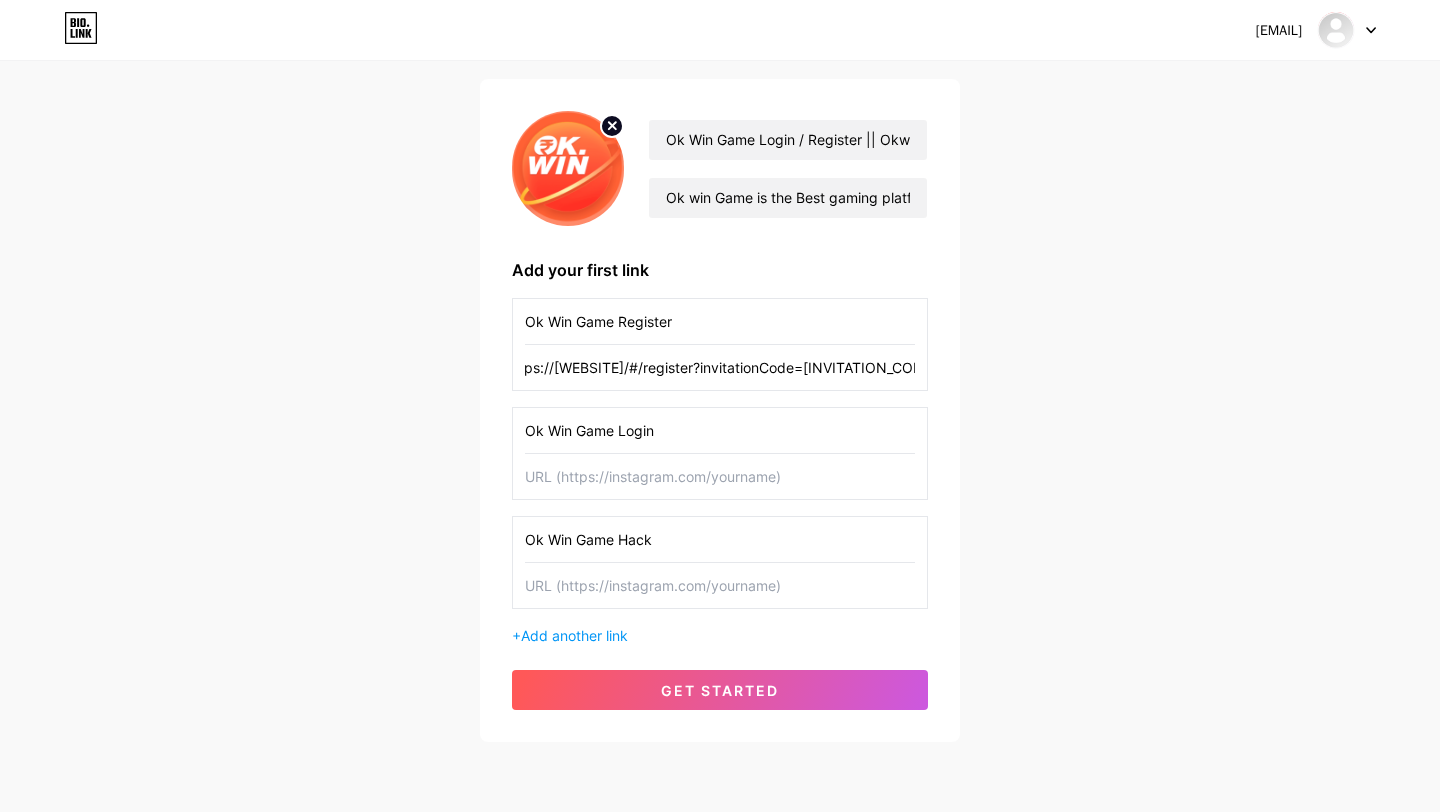 type on "https://[WEBSITE]/#/register?invitationCode=[INVITATION_CODE]" 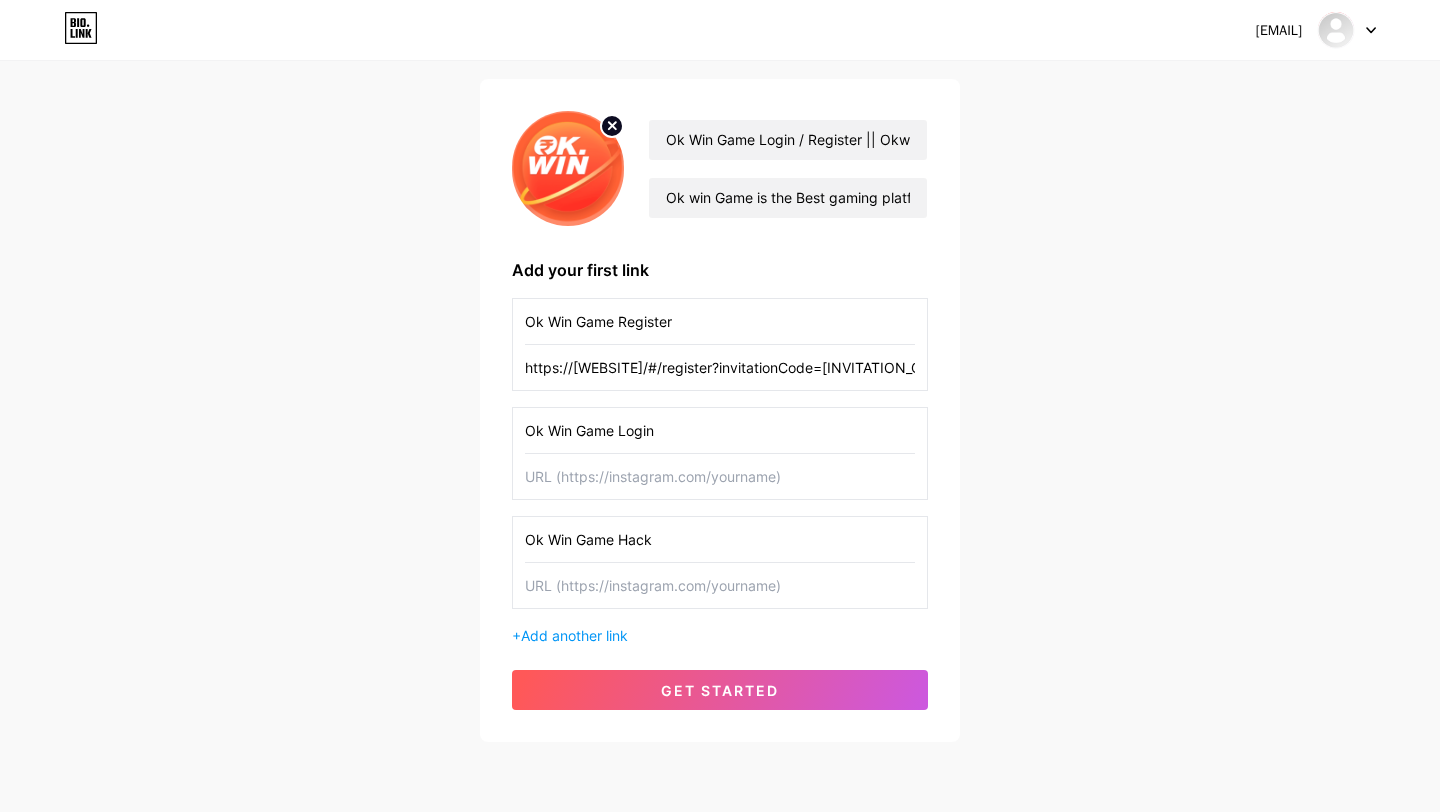paste on "https://[WEBSITE]/#/register?invitationCode=[INVITATION_CODE]" 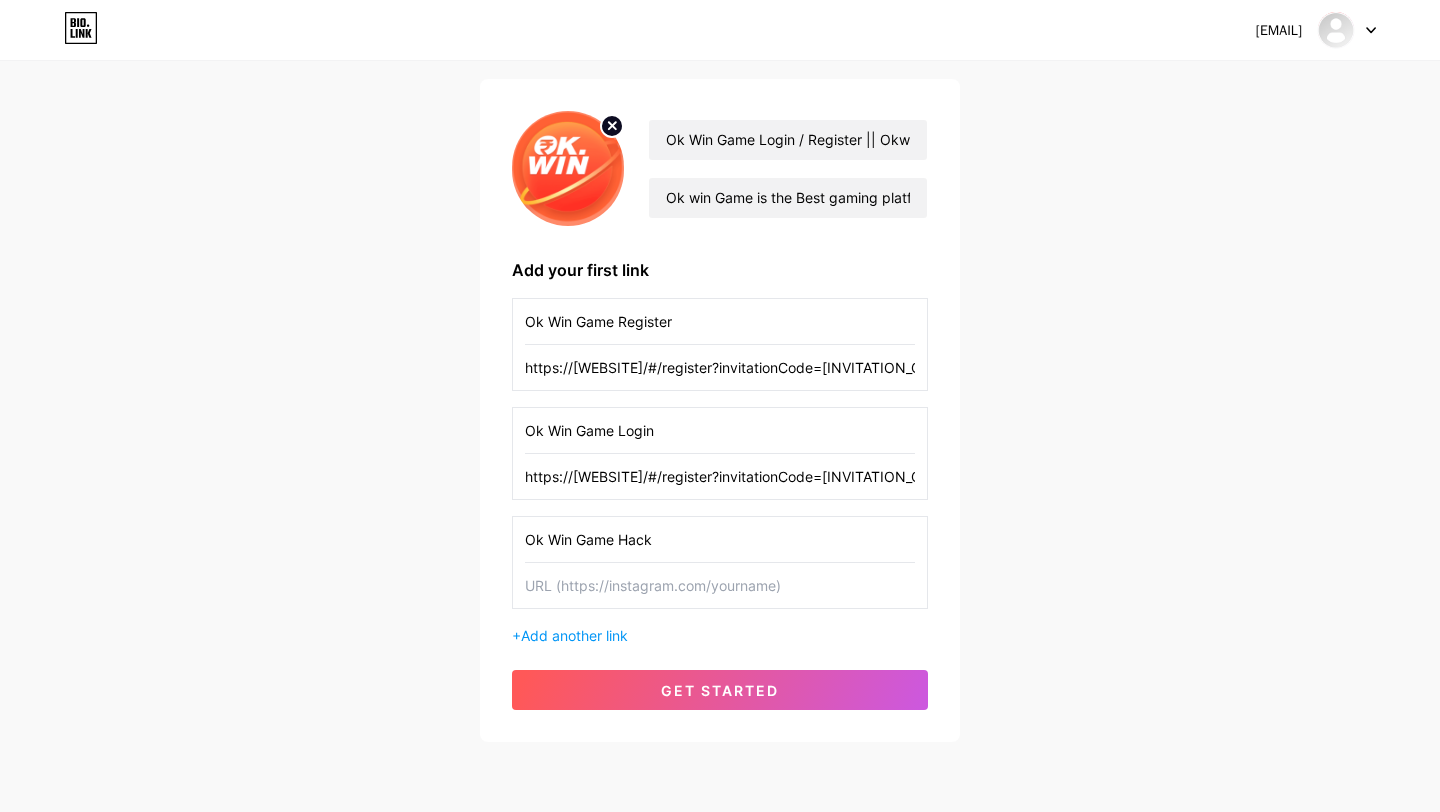 scroll, scrollTop: 0, scrollLeft: 19, axis: horizontal 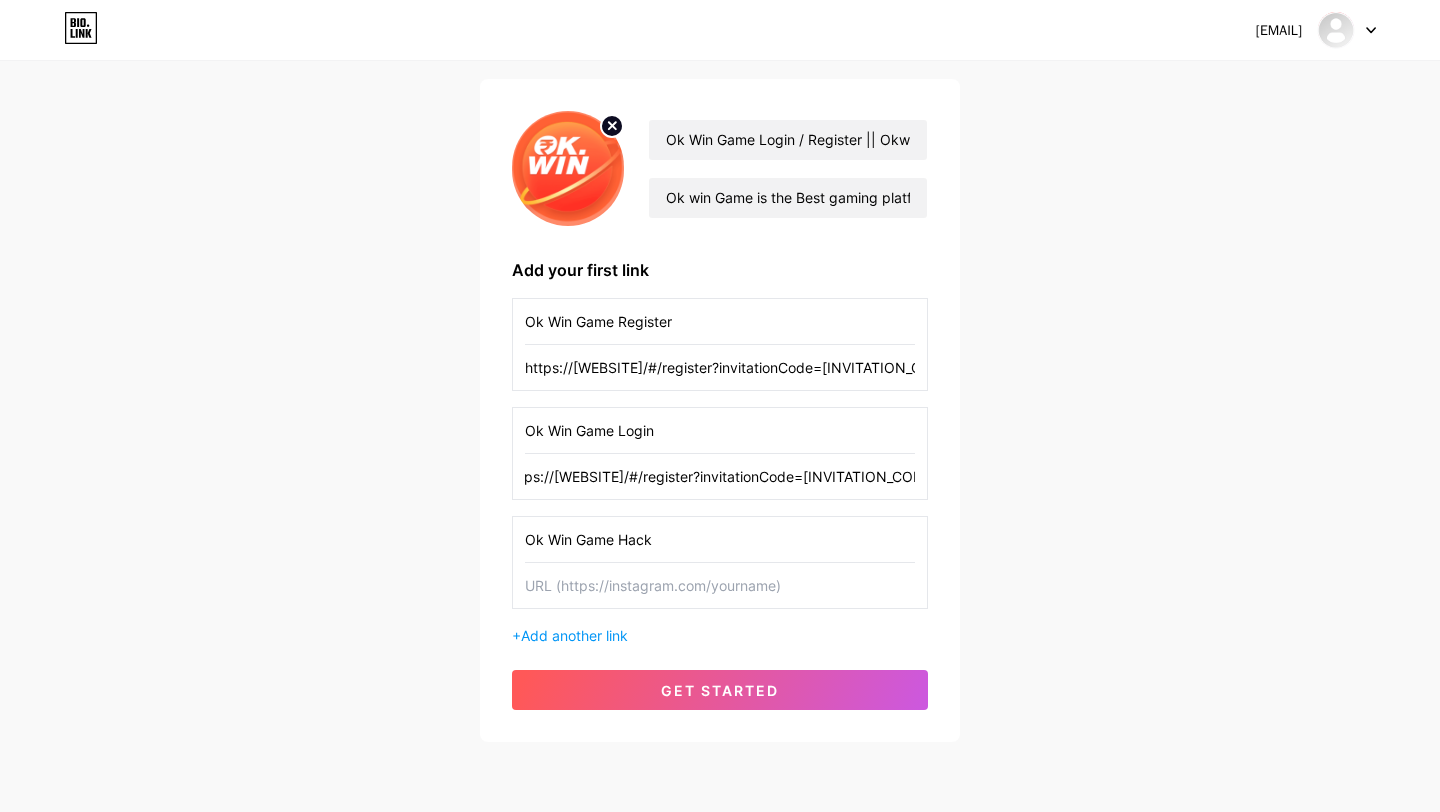 type on "https://[WEBSITE]/#/register?invitationCode=[INVITATION_CODE]" 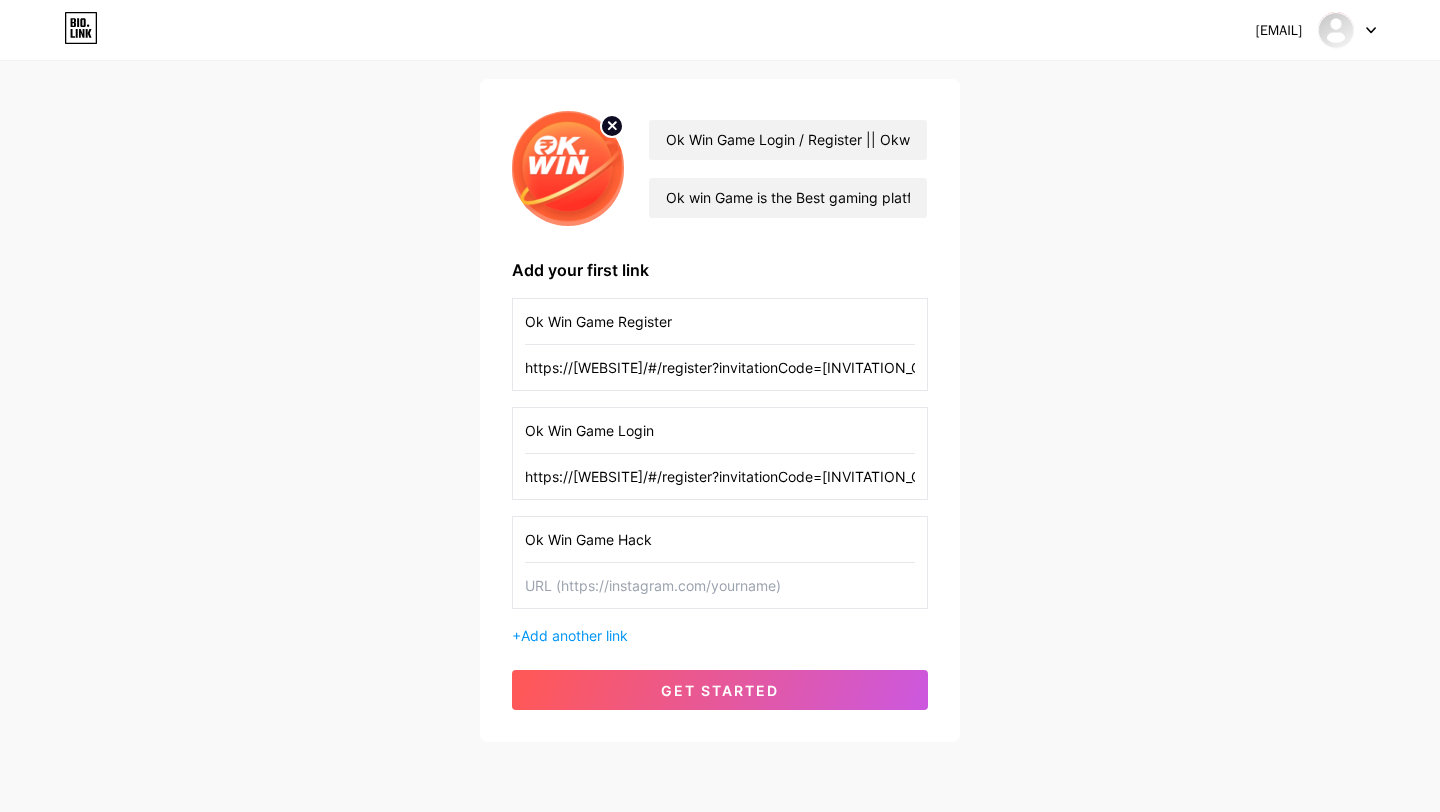 click at bounding box center (720, 585) 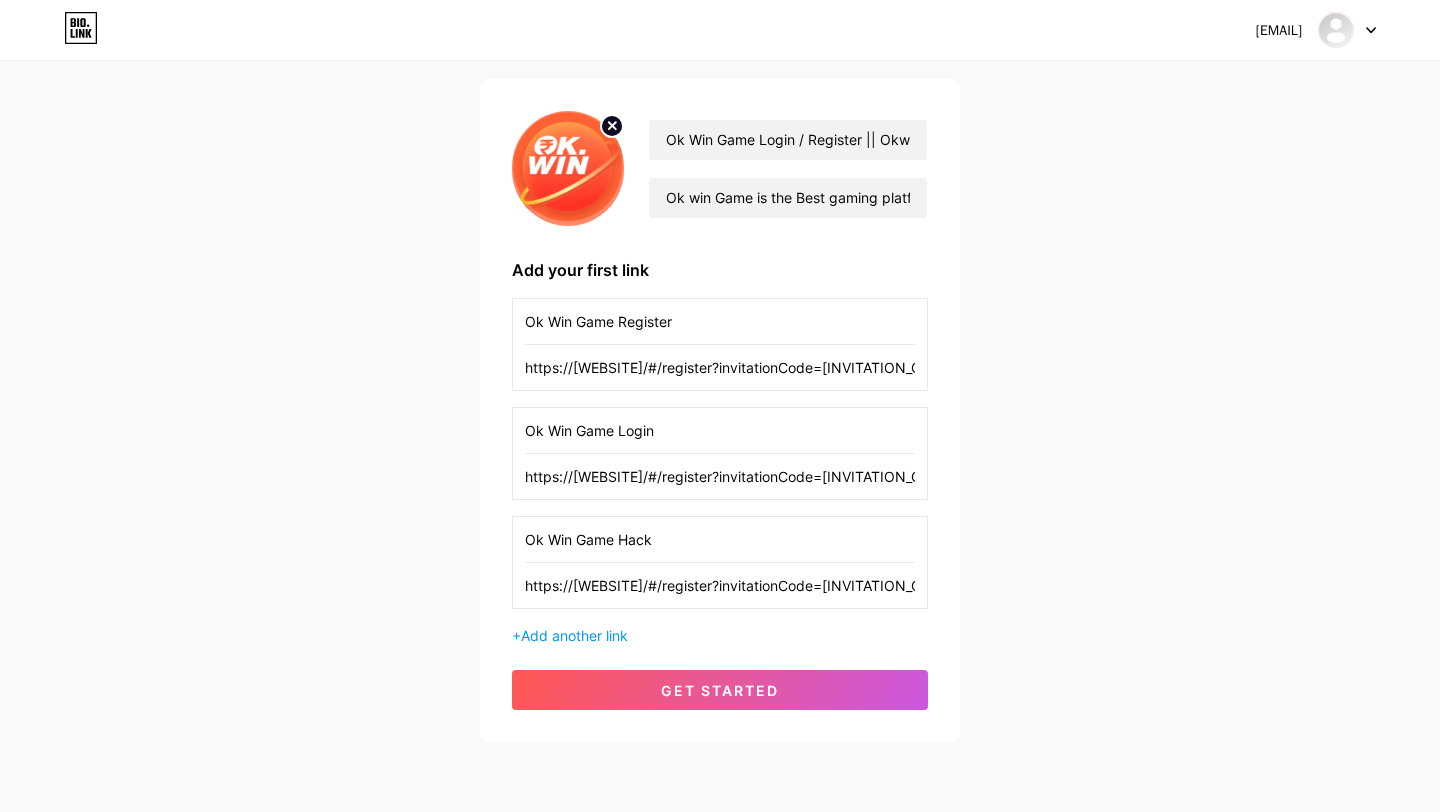 scroll, scrollTop: 0, scrollLeft: 19, axis: horizontal 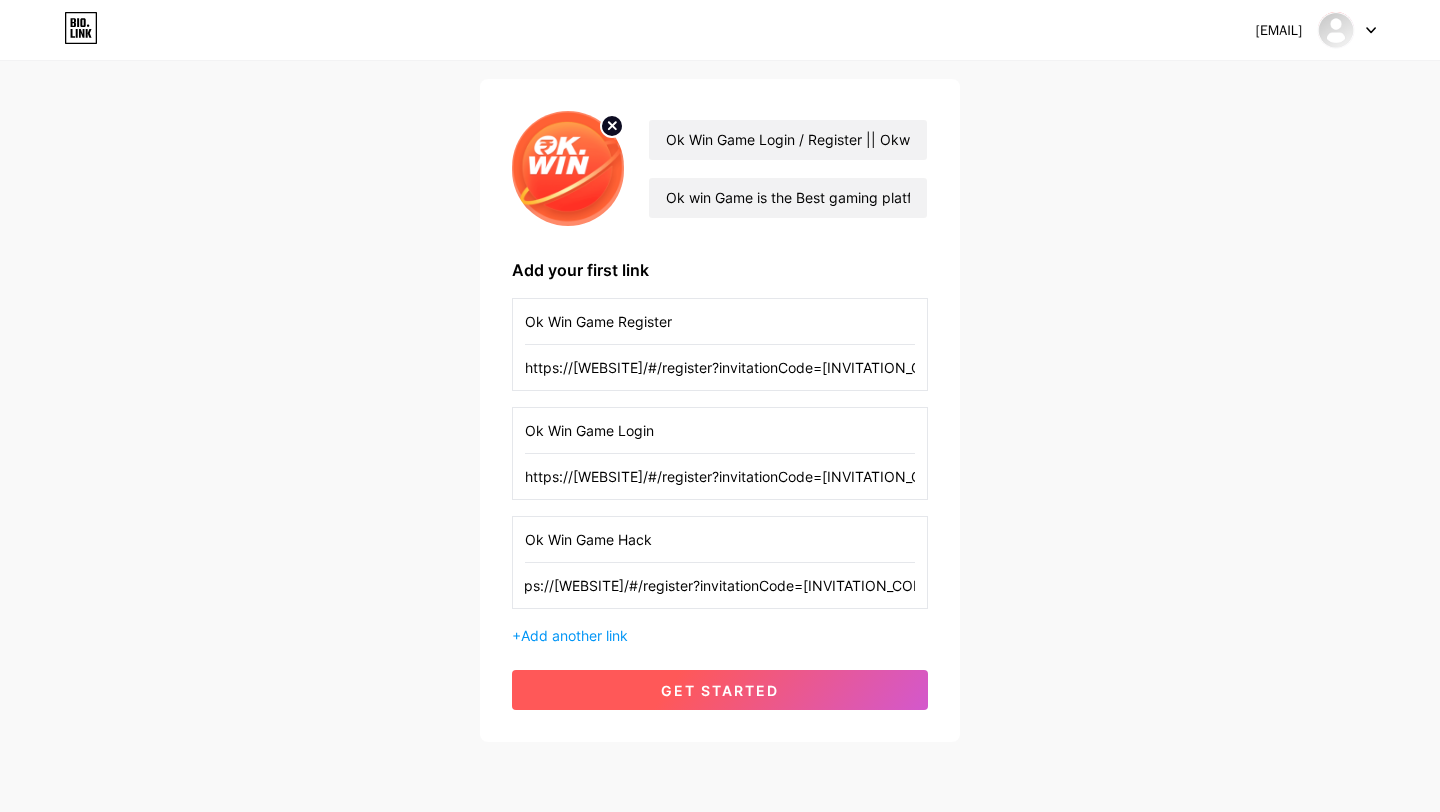 type on "https://[WEBSITE]/#/register?invitationCode=[INVITATION_CODE]" 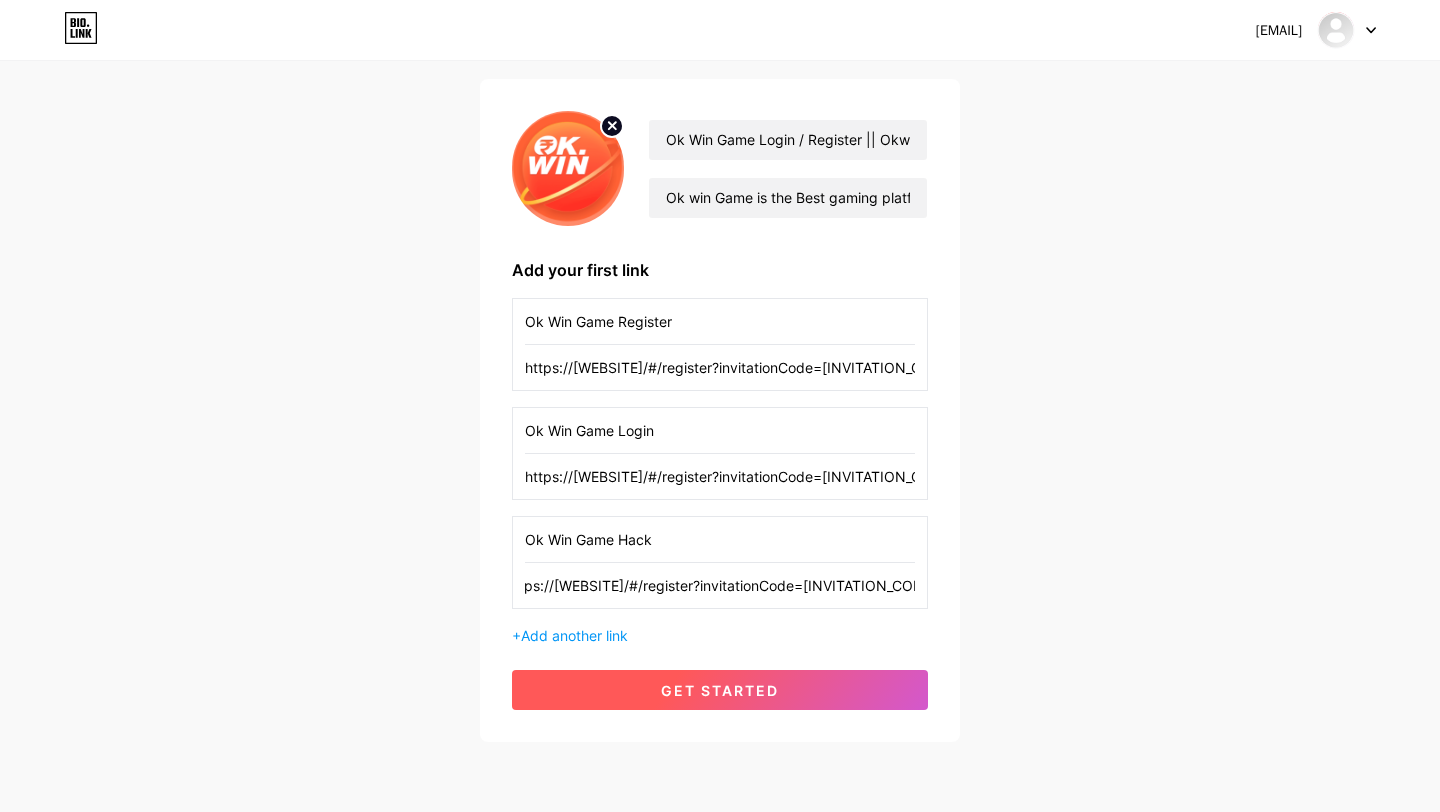 scroll, scrollTop: 0, scrollLeft: 0, axis: both 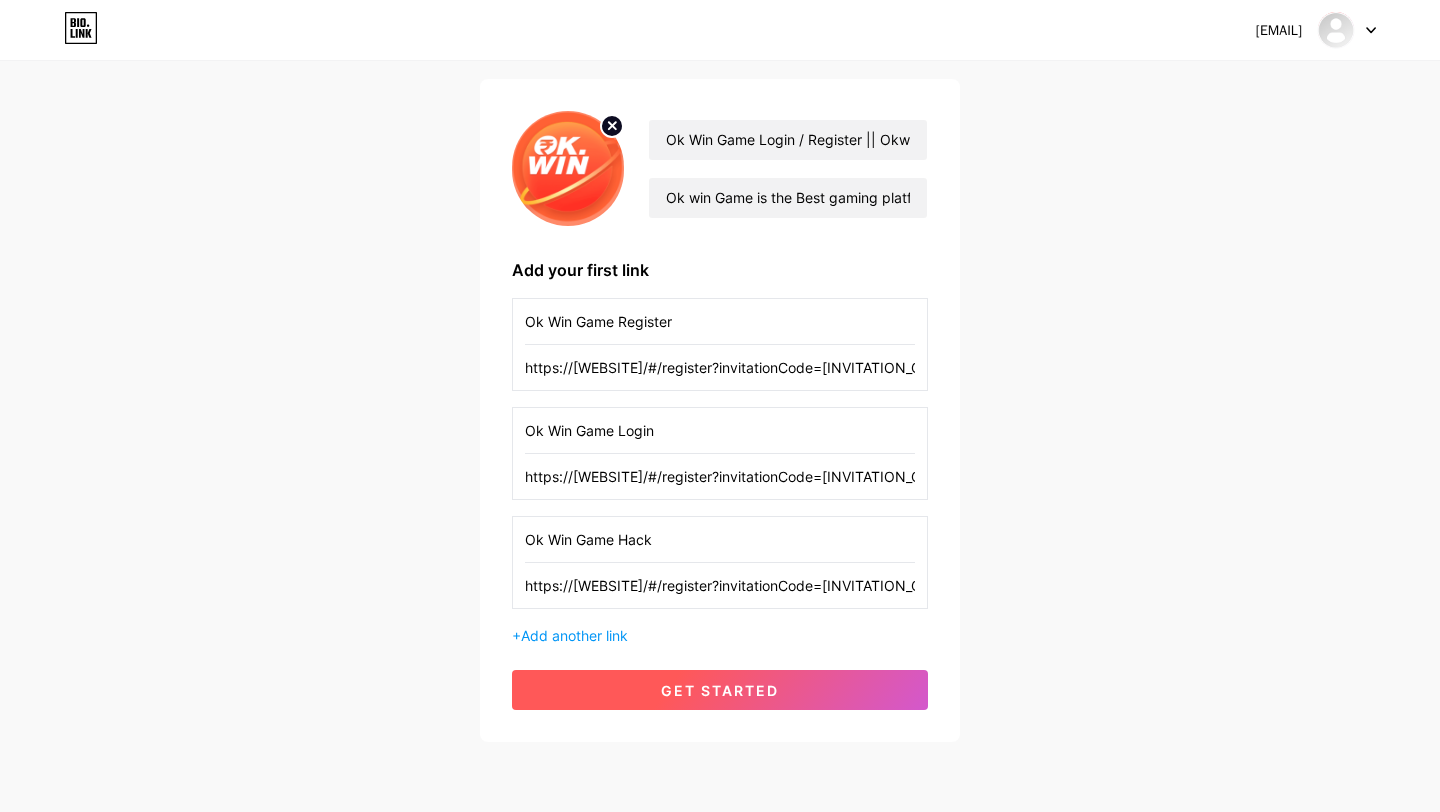 click on "get started" at bounding box center [720, 690] 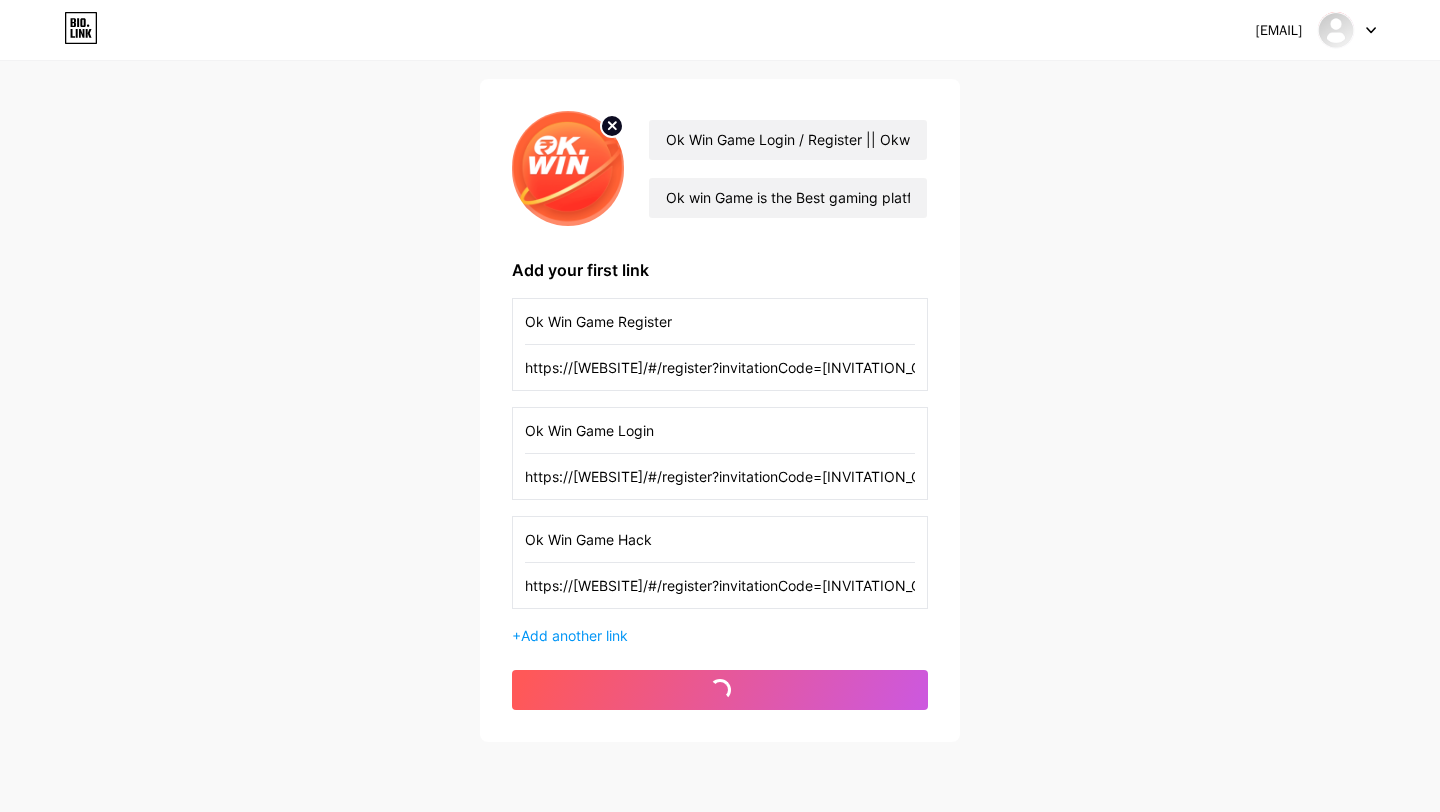 scroll, scrollTop: 0, scrollLeft: 0, axis: both 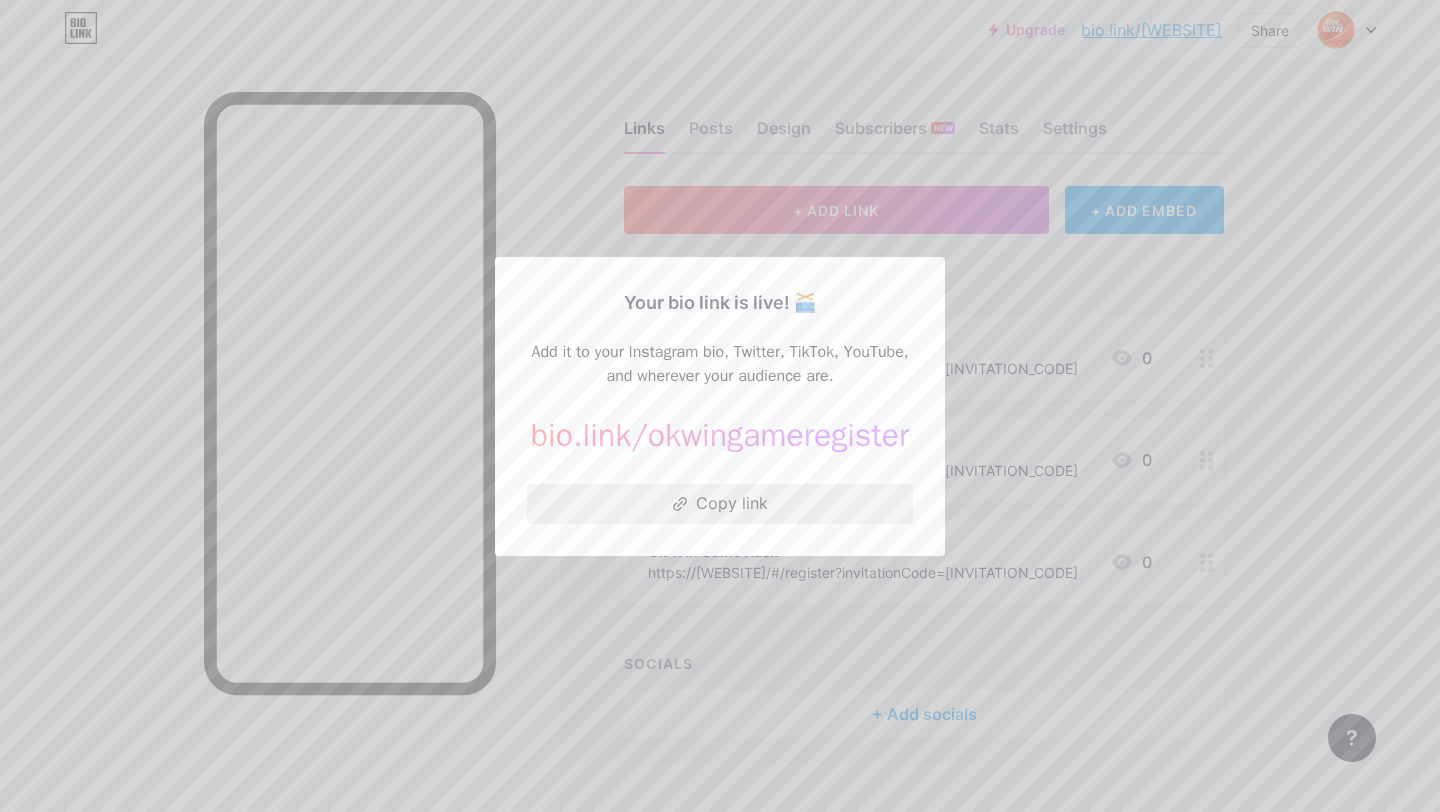 click on "Copy link" at bounding box center [720, 504] 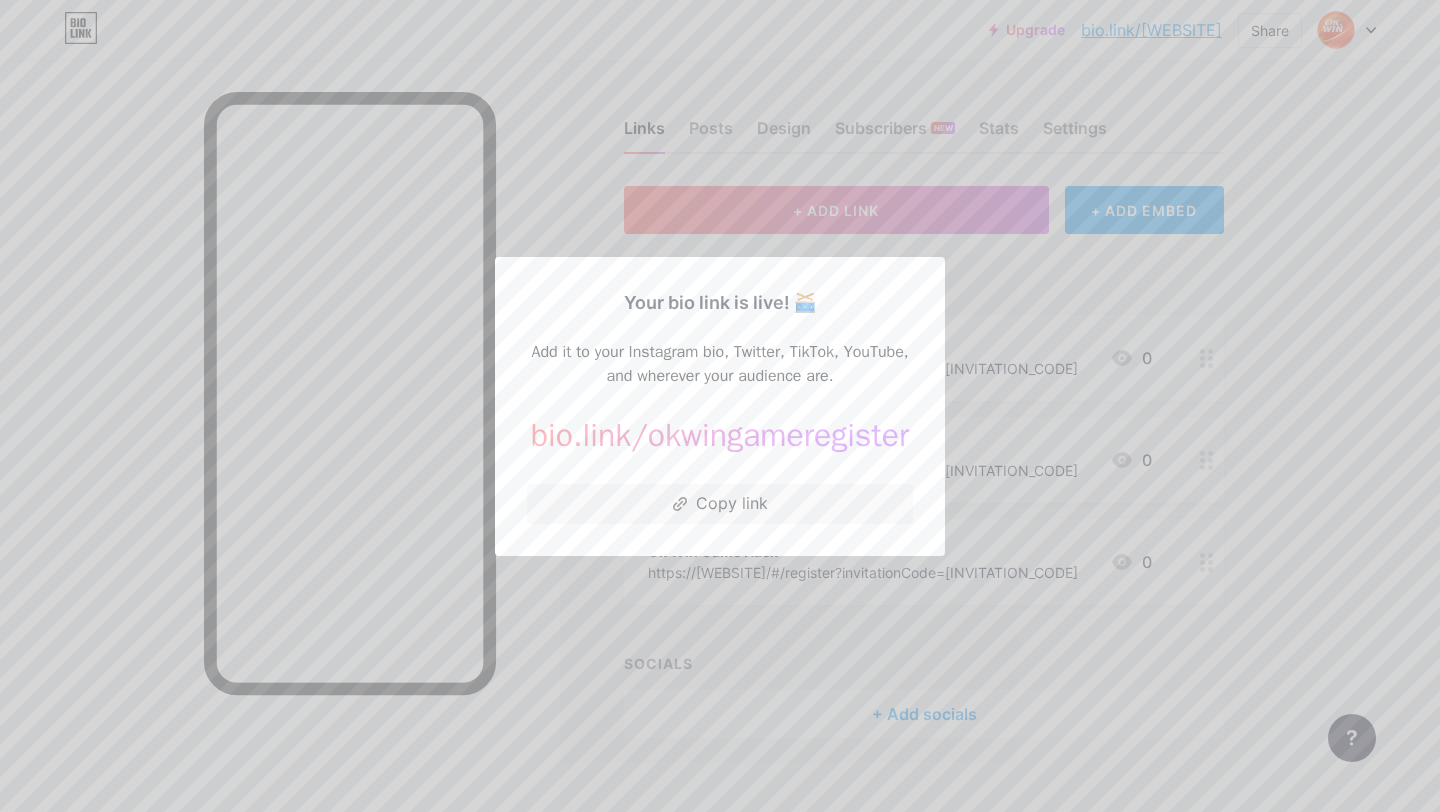 click at bounding box center (720, 406) 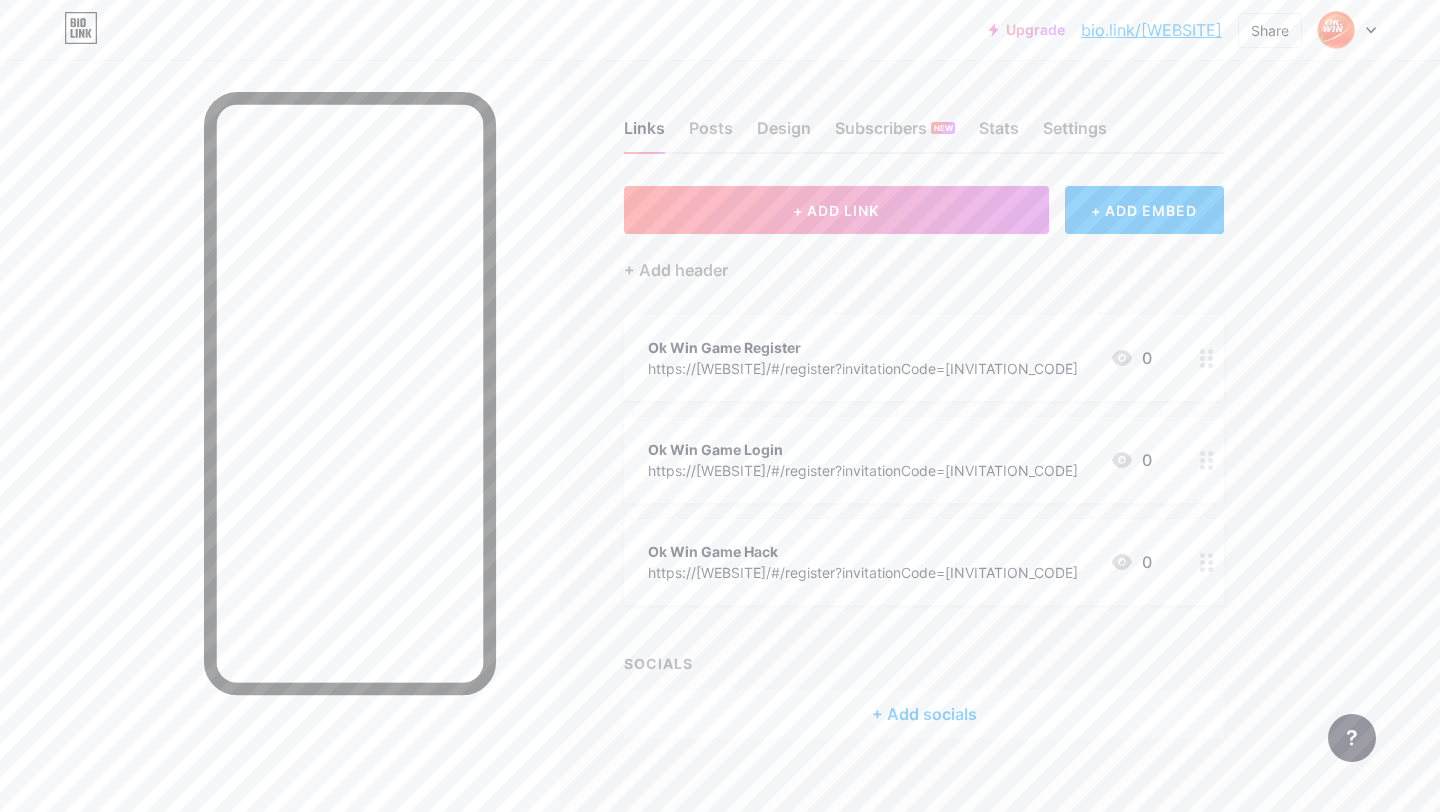 click on "Ok Win Game Register" at bounding box center (863, 347) 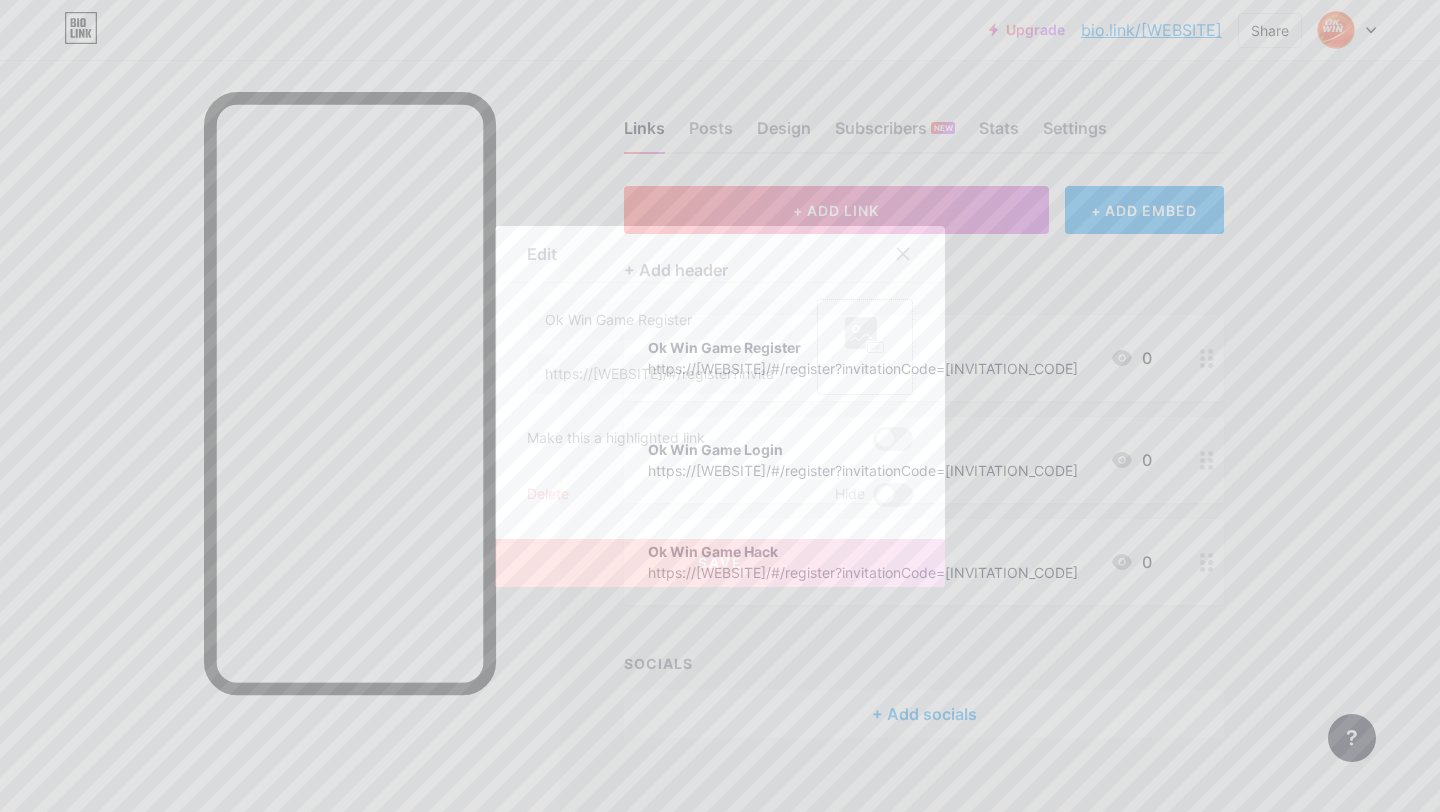 click 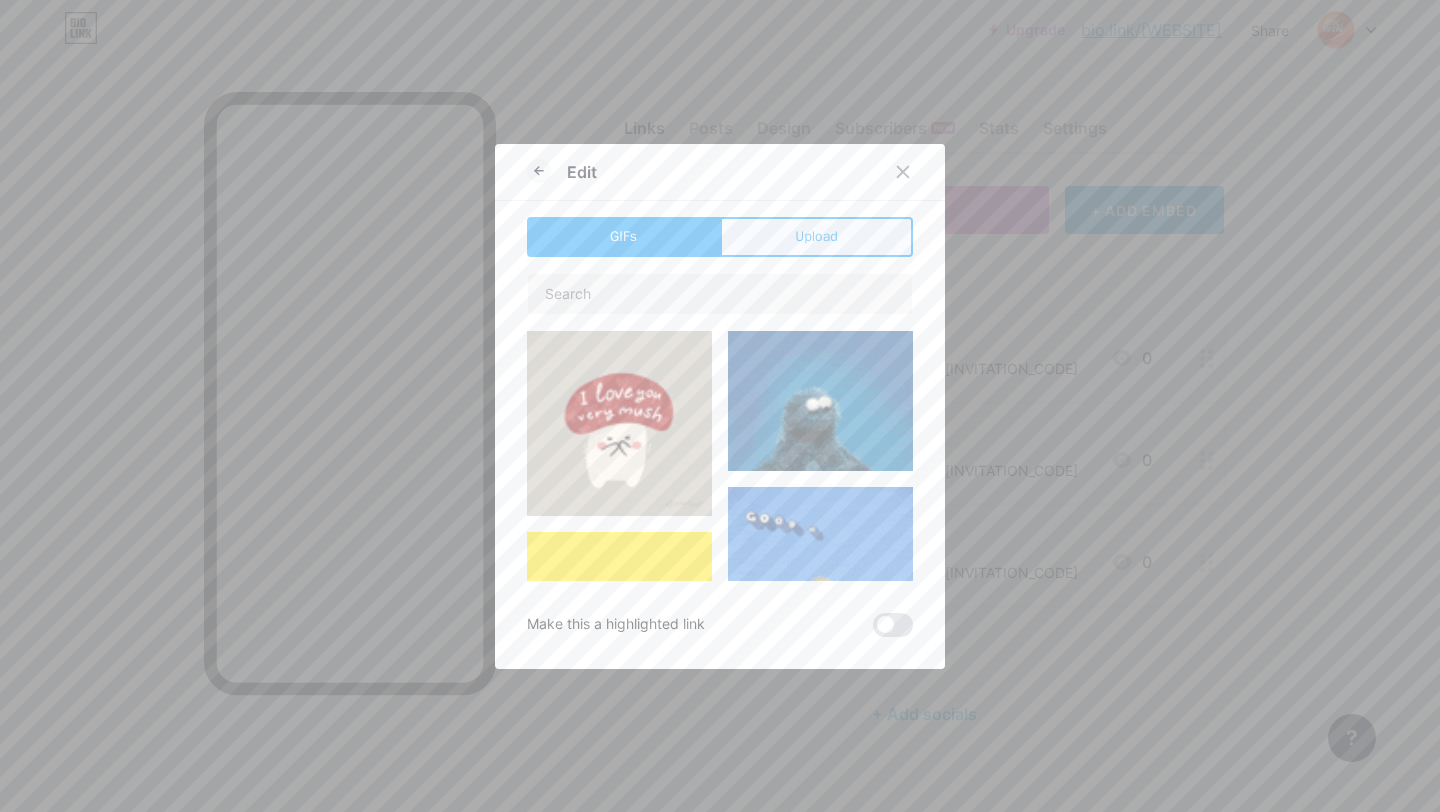 click on "Upload" at bounding box center (816, 237) 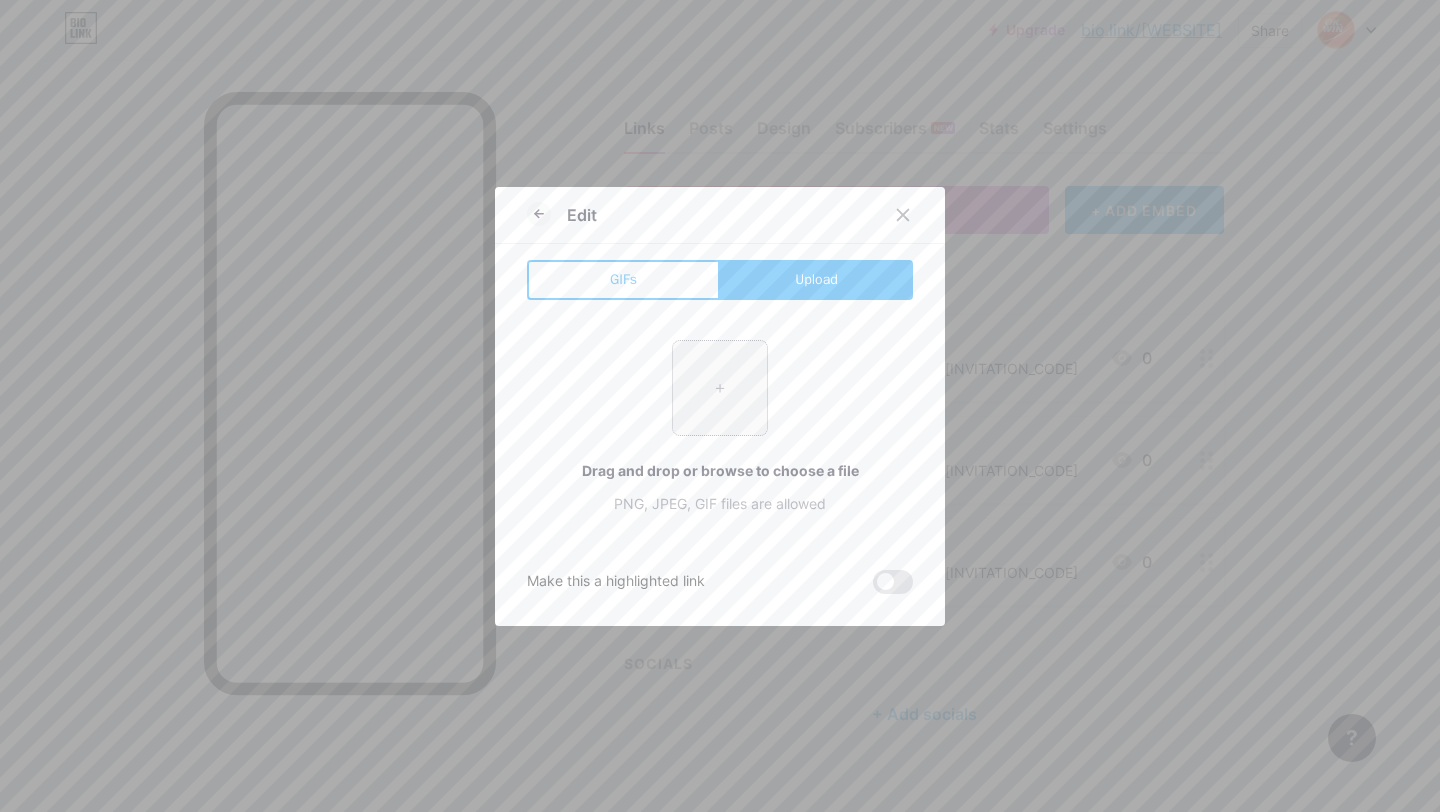click at bounding box center [720, 388] 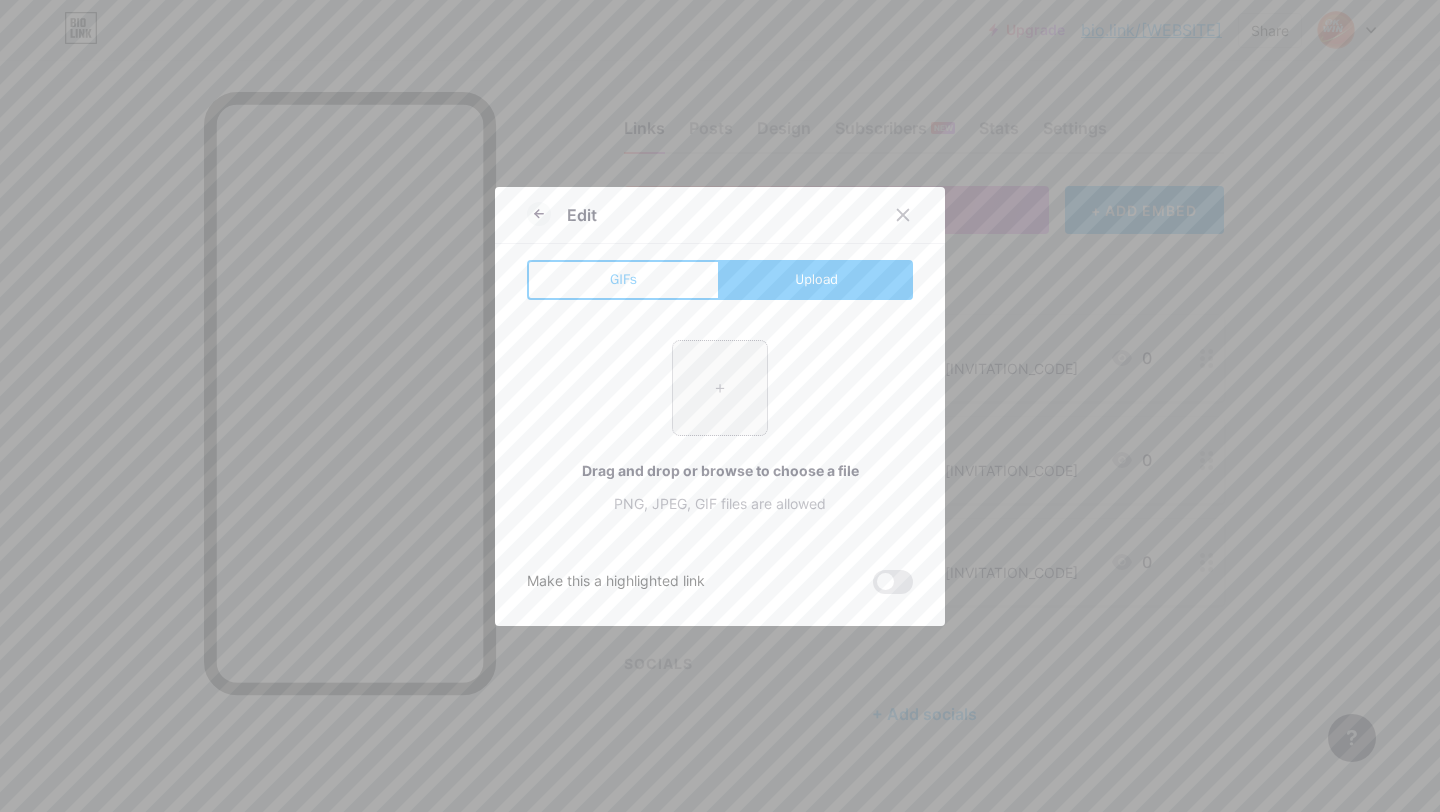 type on "C:\fakepath\[FILENAME].webp" 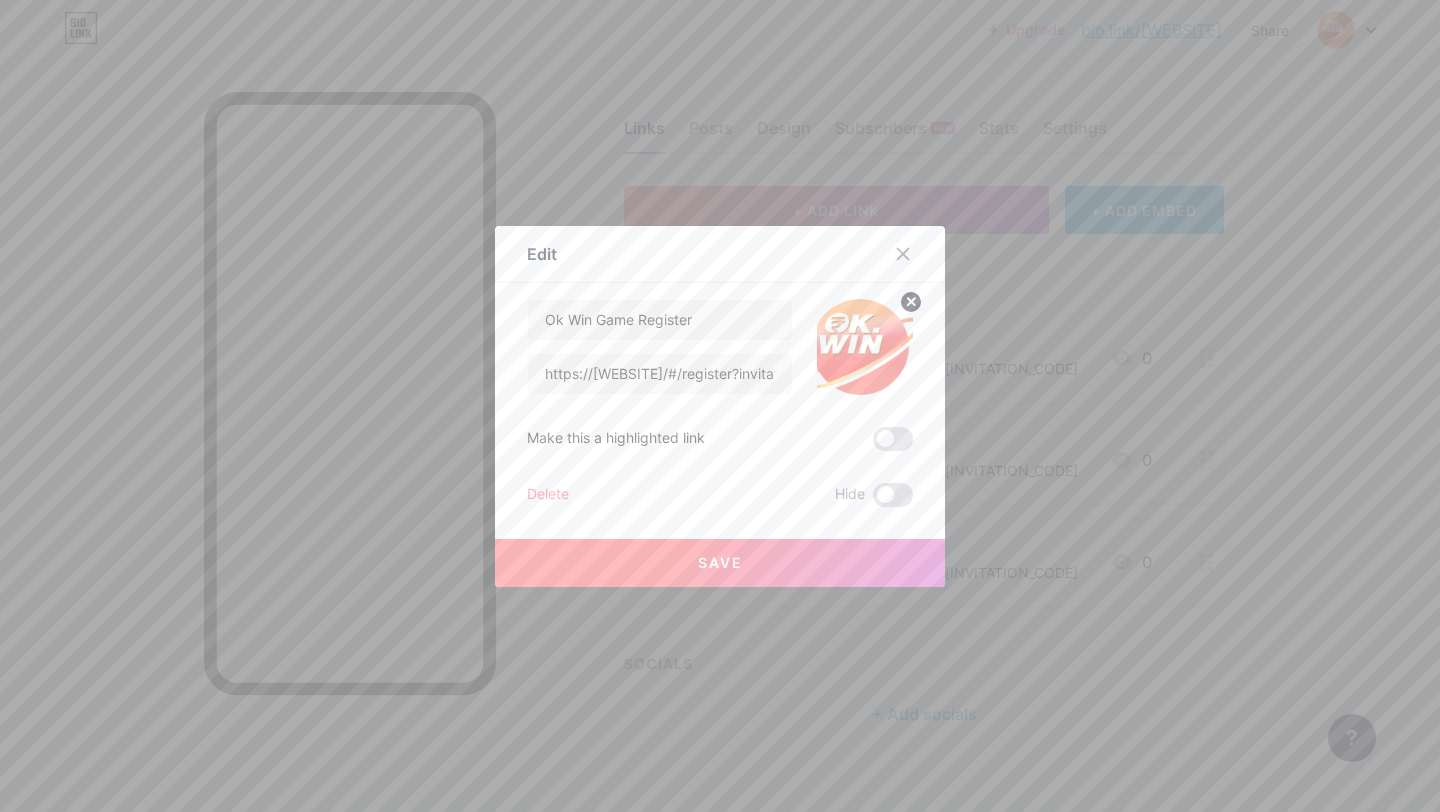 click 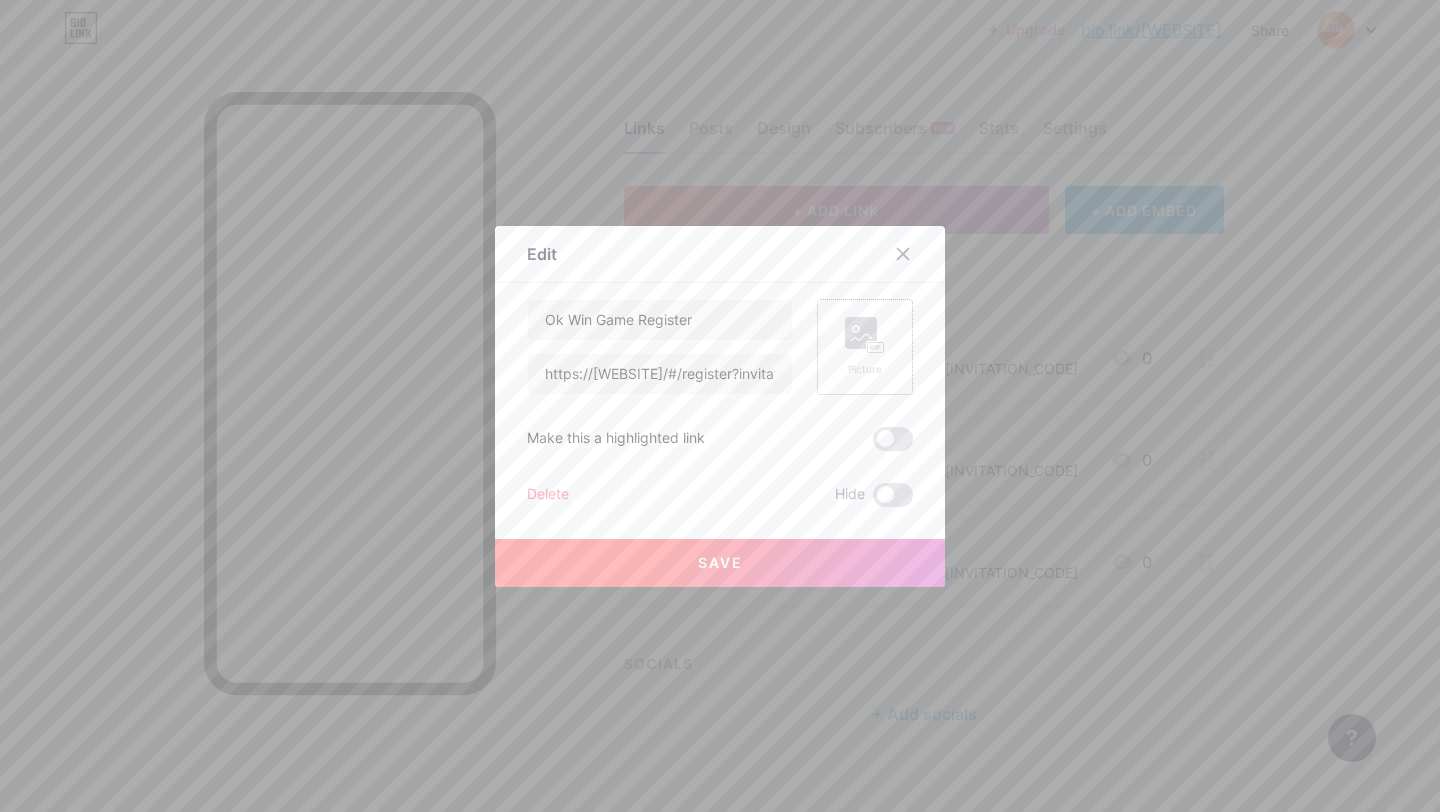 click on "Picture" at bounding box center (865, 347) 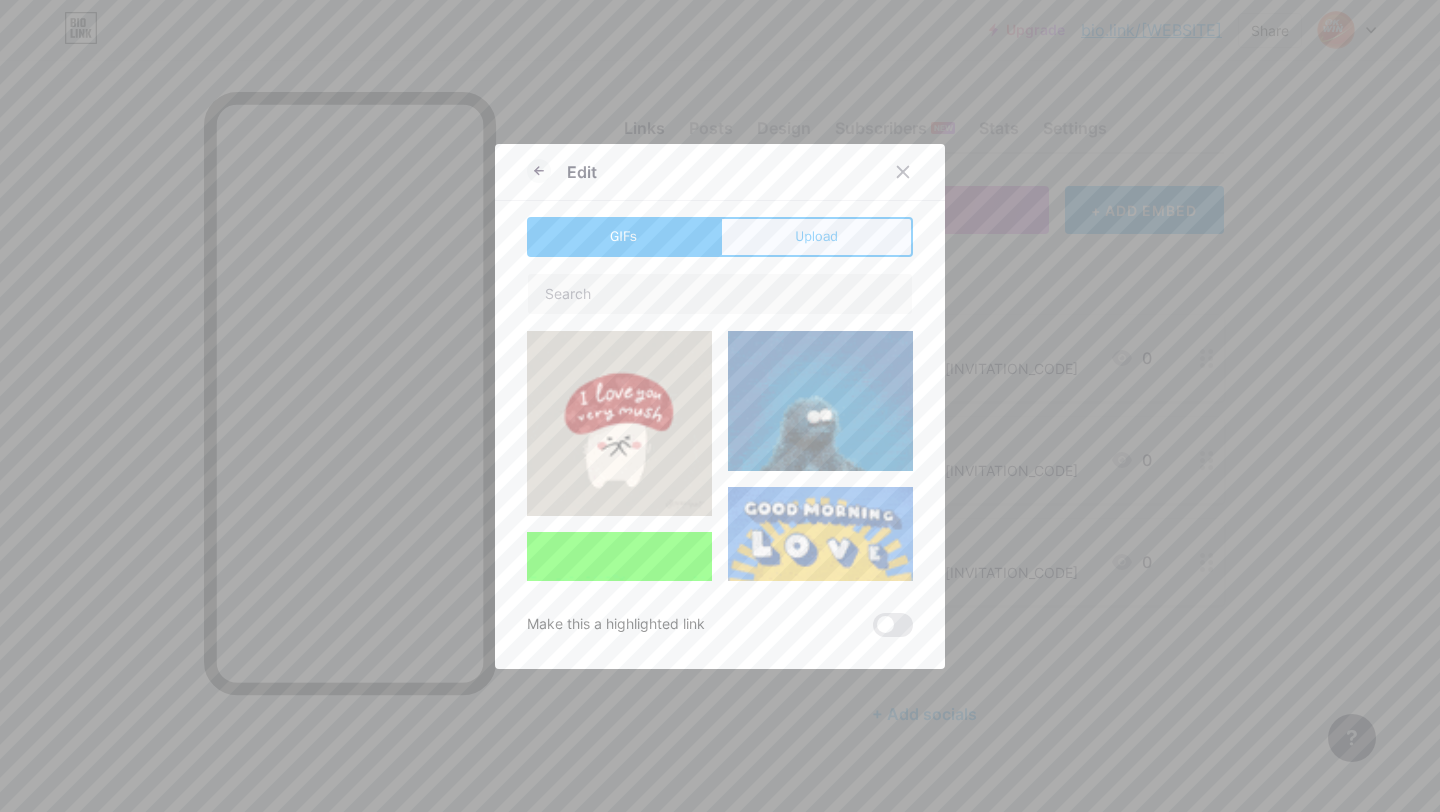 click on "Upload" at bounding box center (816, 237) 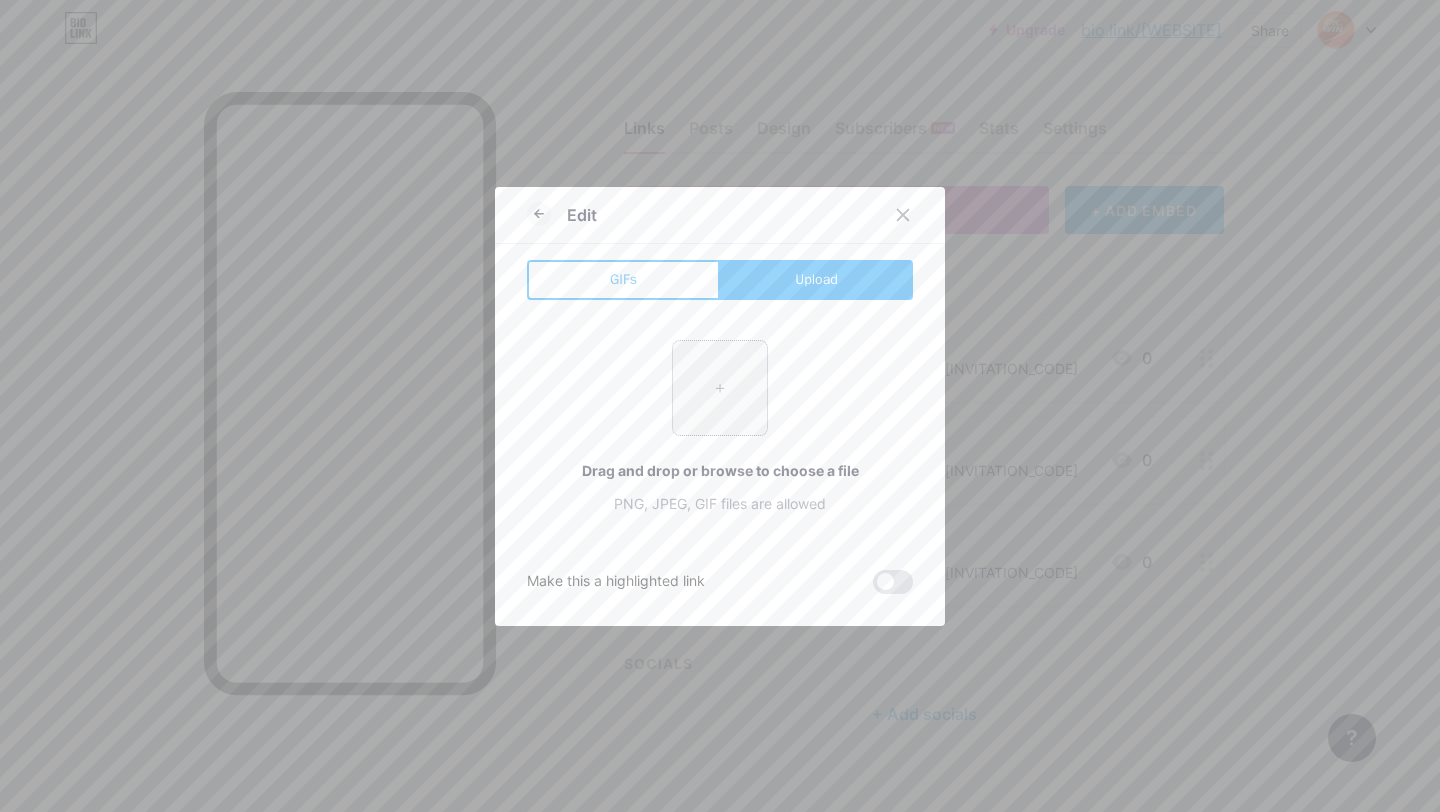 drag, startPoint x: 635, startPoint y: 283, endPoint x: 754, endPoint y: 382, distance: 154.79665 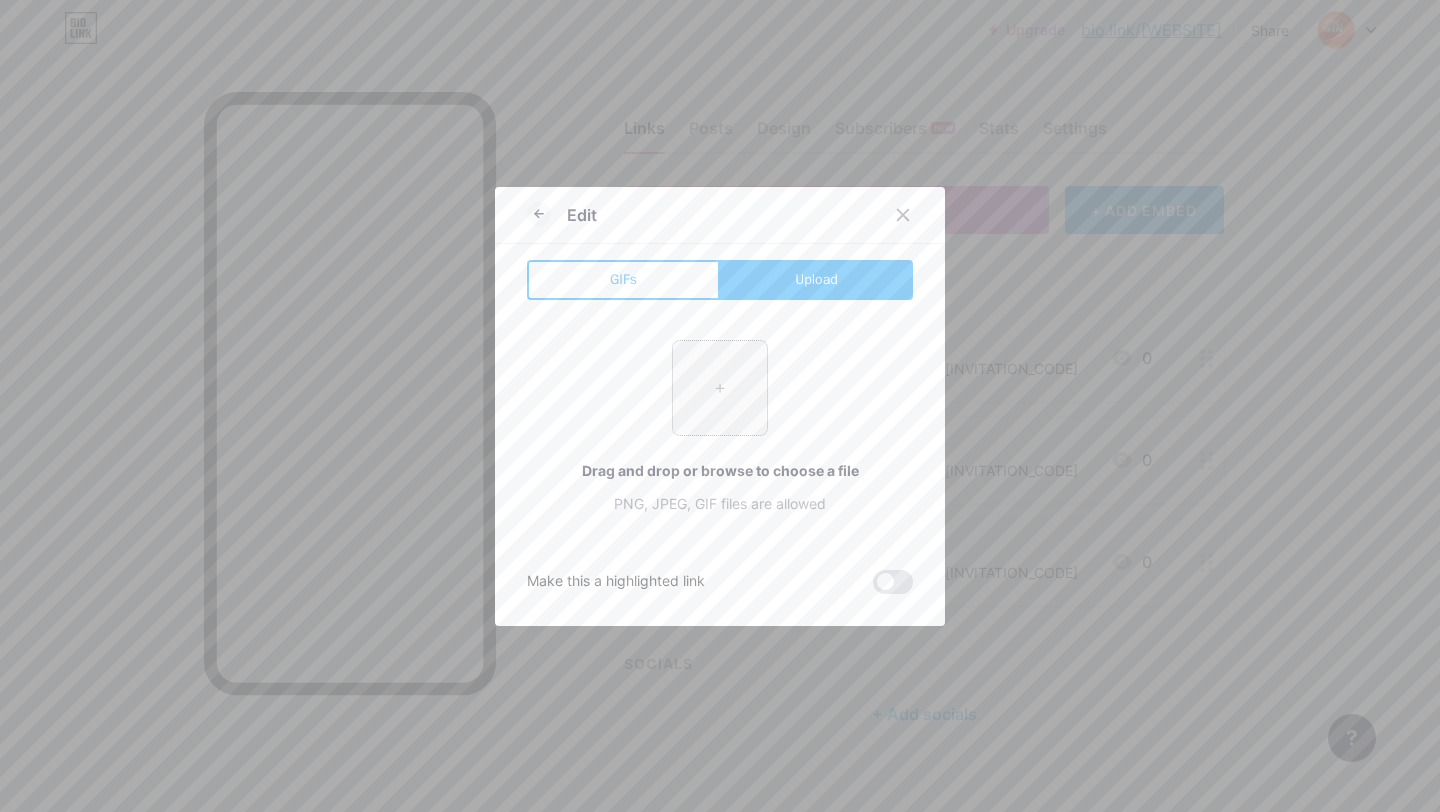 type on "C:\fakepath\ok win icon.png" 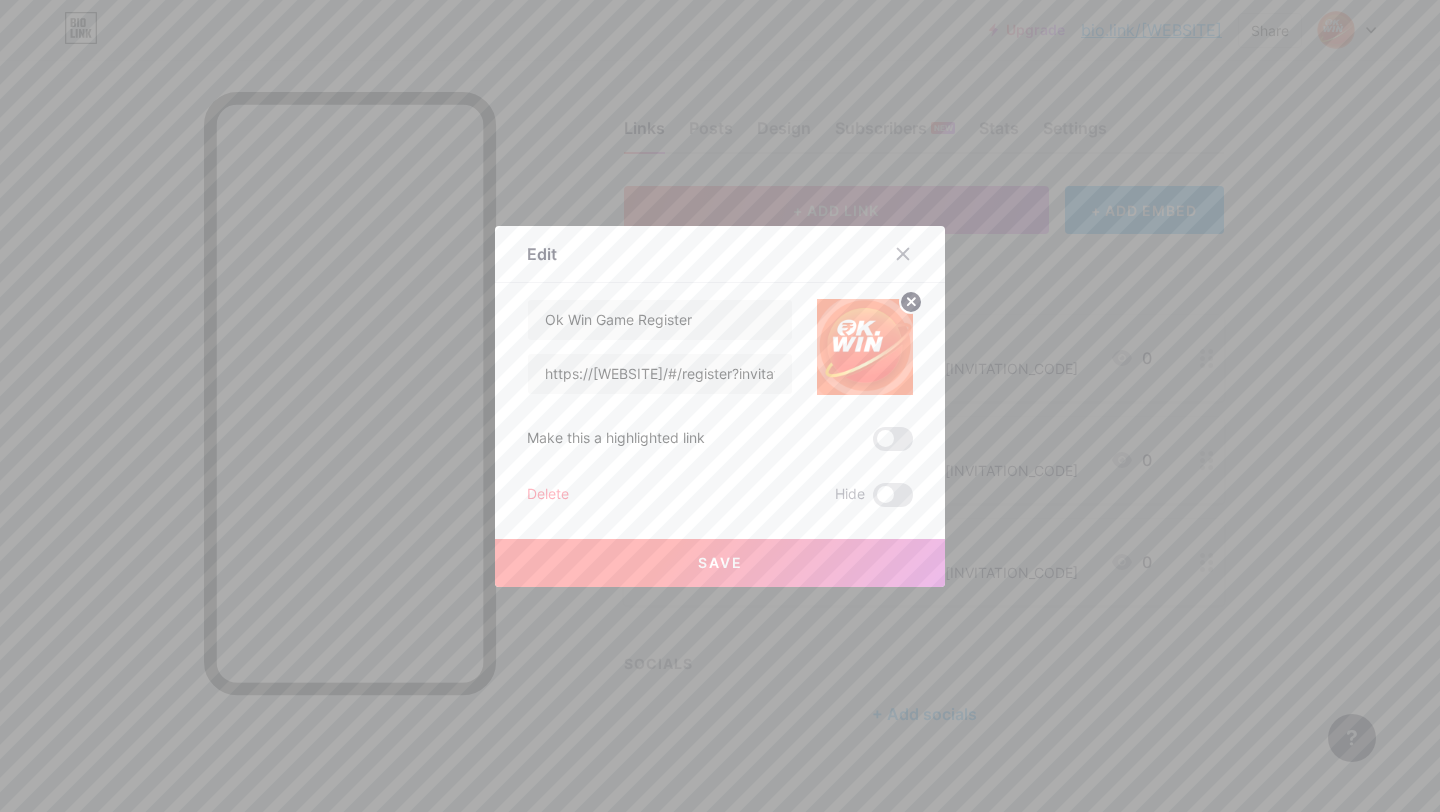 click 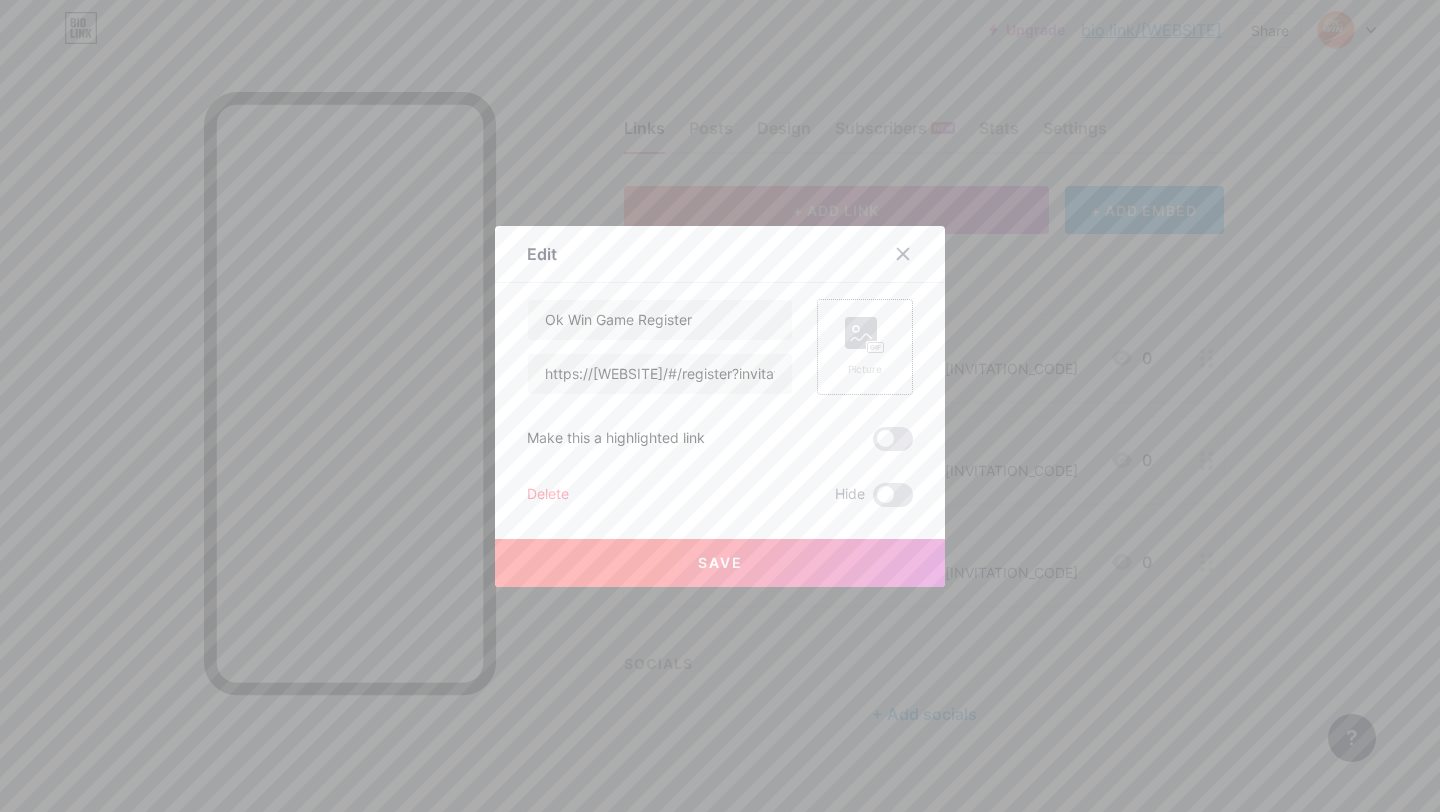 click 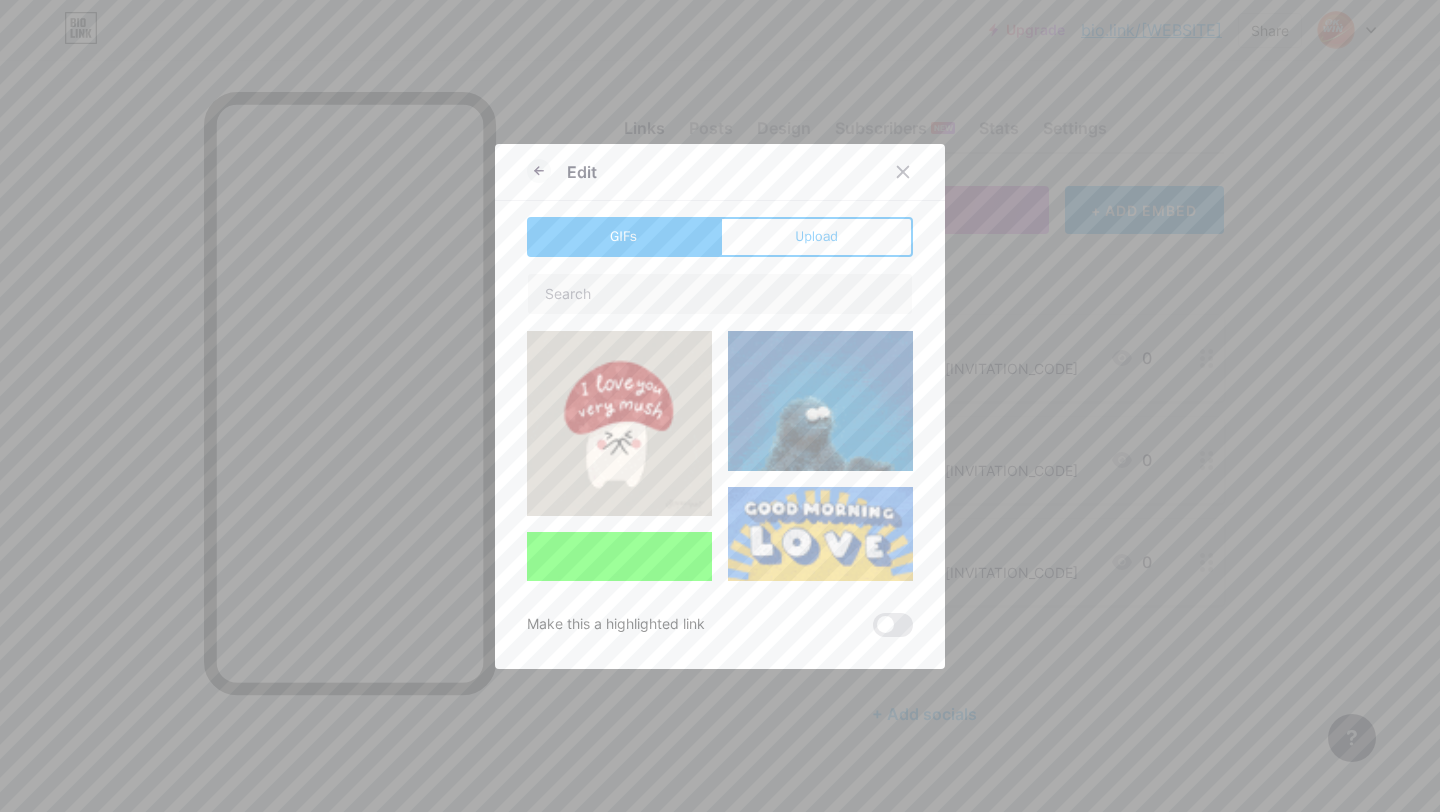 click on "Edit       GIFs     Upload       Content
YouTube
Play YouTube video without leaving your page.
ADD
Vimeo
Play Vimeo video without leaving your page.
ADD
Tiktok
Grow your TikTok following
ADD
Tweet
Embed a tweet.
ADD
Reddit
Showcase your Reddit profile
ADD
Spotify
Embed Spotify to play the preview of a track.
ADD
Twitch
Play Twitch video without leaving your page.
ADD
ADD" at bounding box center (720, 406) 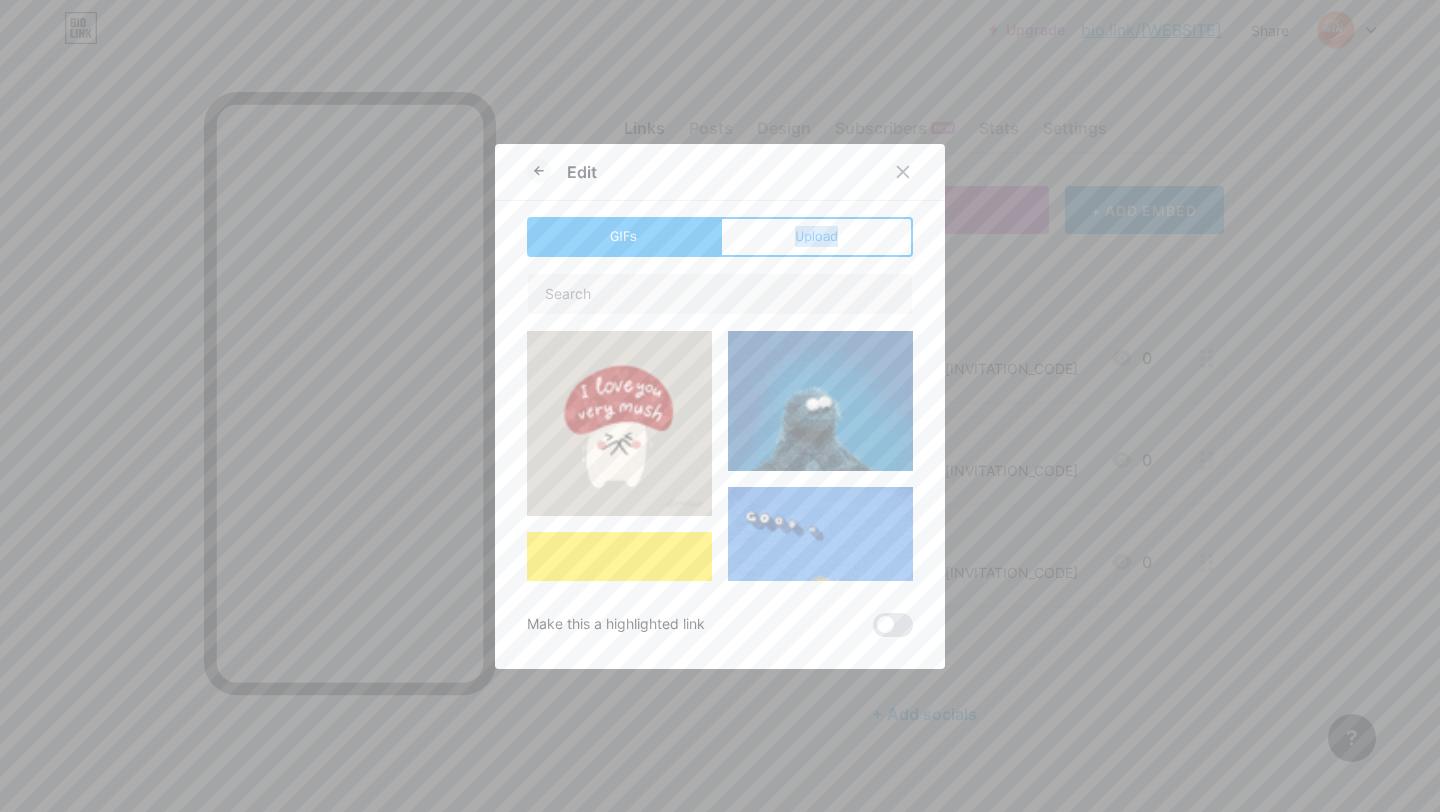 click on "Edit       GIFs     Upload       Content
YouTube
Play YouTube video without leaving your page.
ADD
Vimeo
Play Vimeo video without leaving your page.
ADD
Tiktok
Grow your TikTok following
ADD
Tweet
Embed a tweet.
ADD
Reddit
Showcase your Reddit profile
ADD
Spotify
Embed Spotify to play the preview of a track.
ADD
Twitch
Play Twitch video without leaving your page.
ADD
ADD" at bounding box center (720, 406) 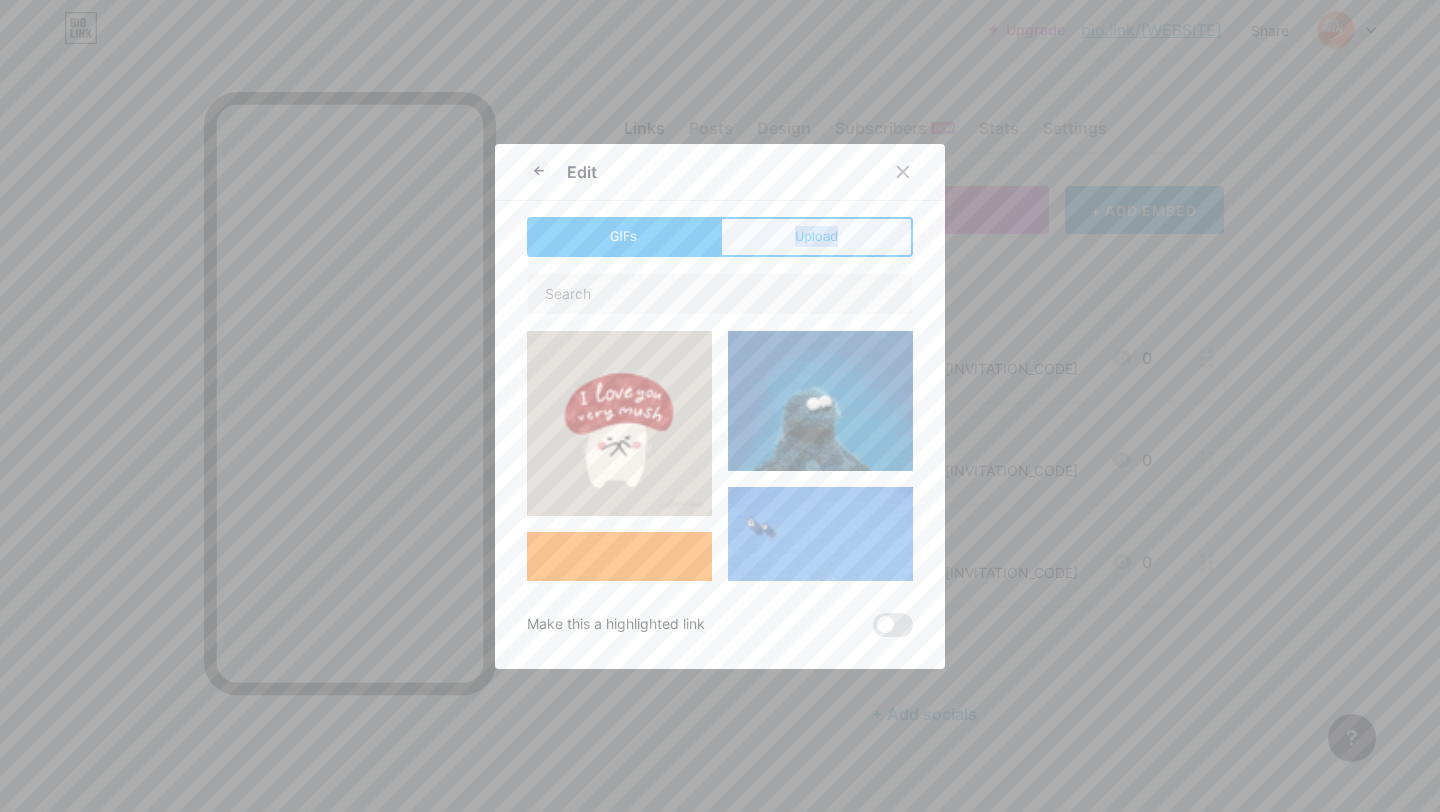 click on "Upload" at bounding box center (816, 237) 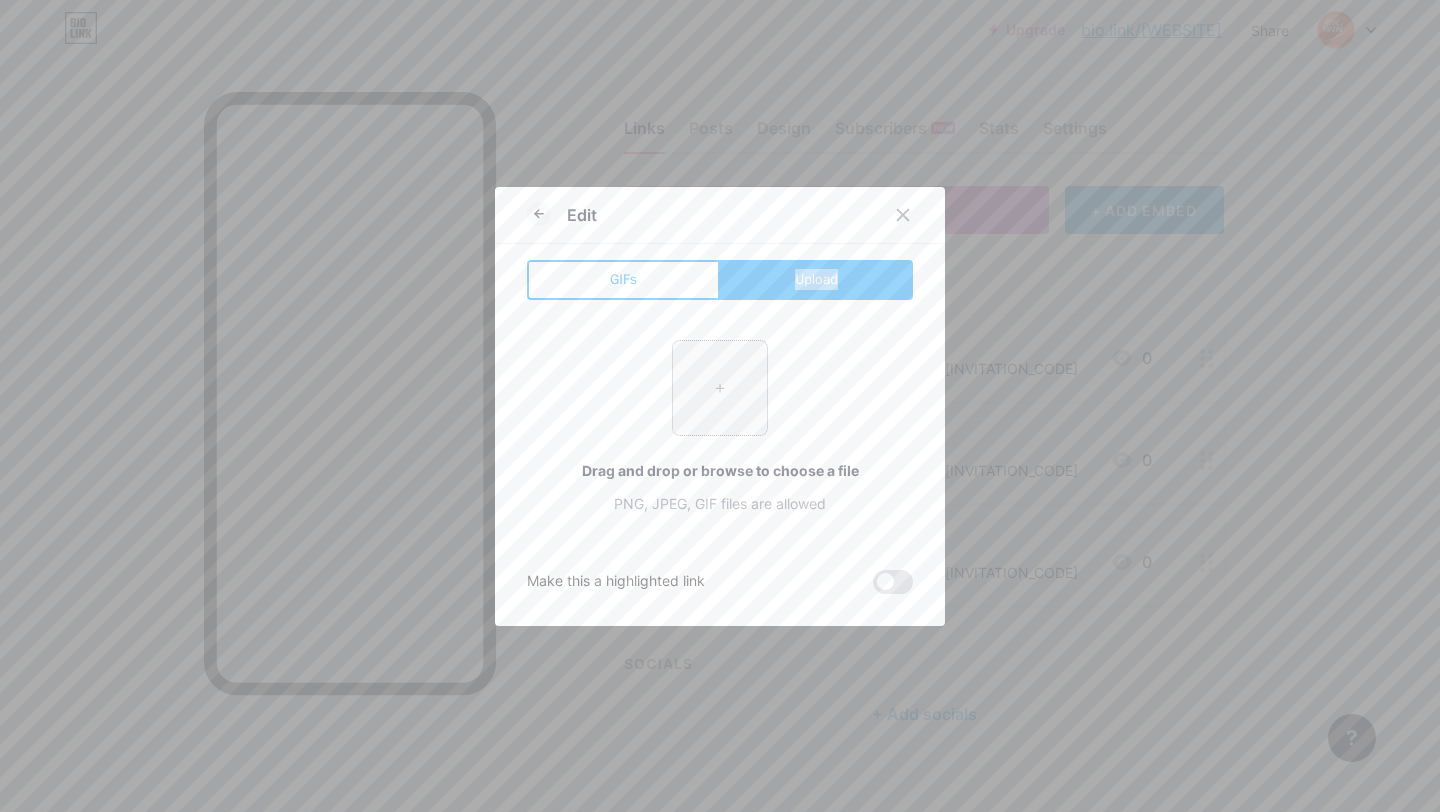 click at bounding box center (720, 388) 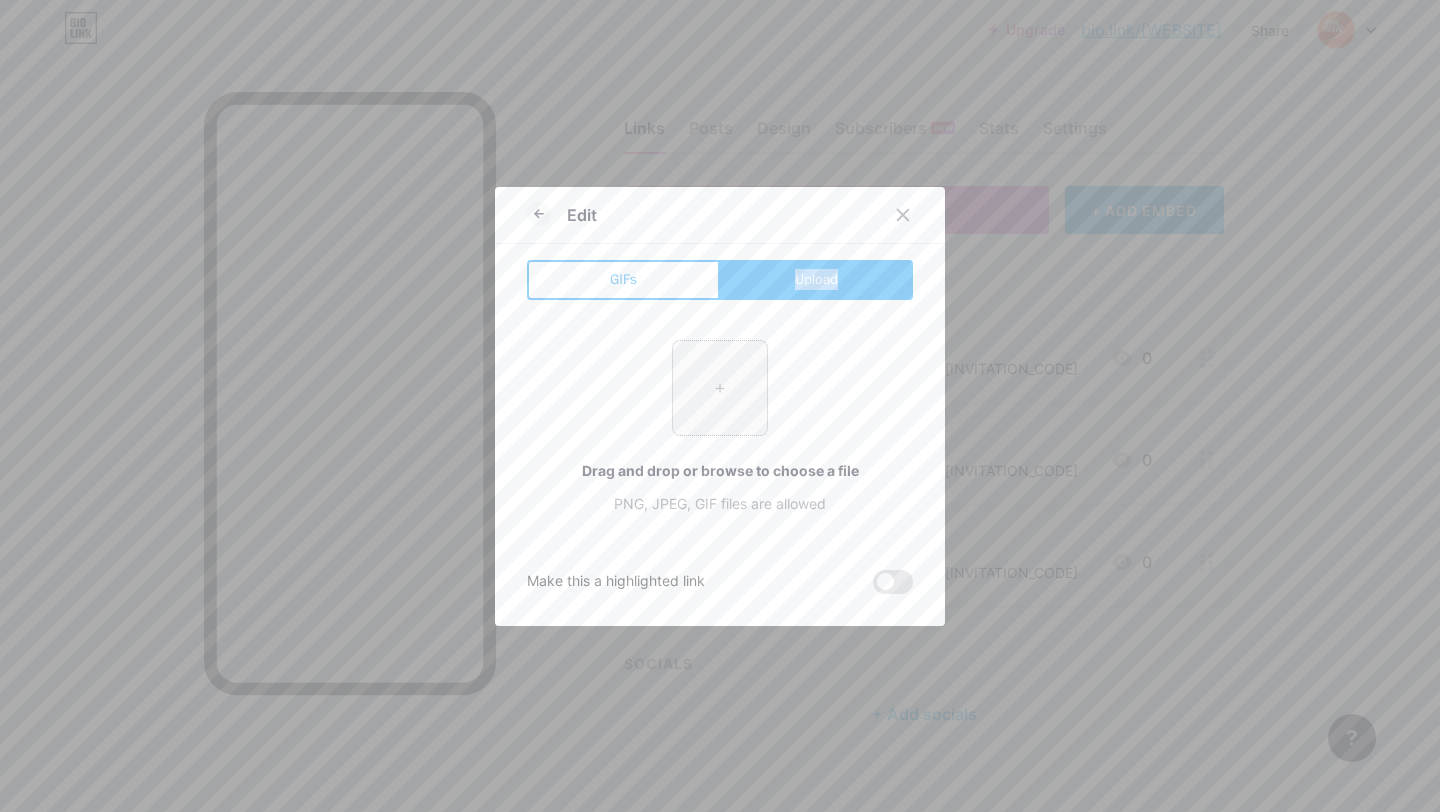 type on "C:\fakepath\[FILENAME].webp" 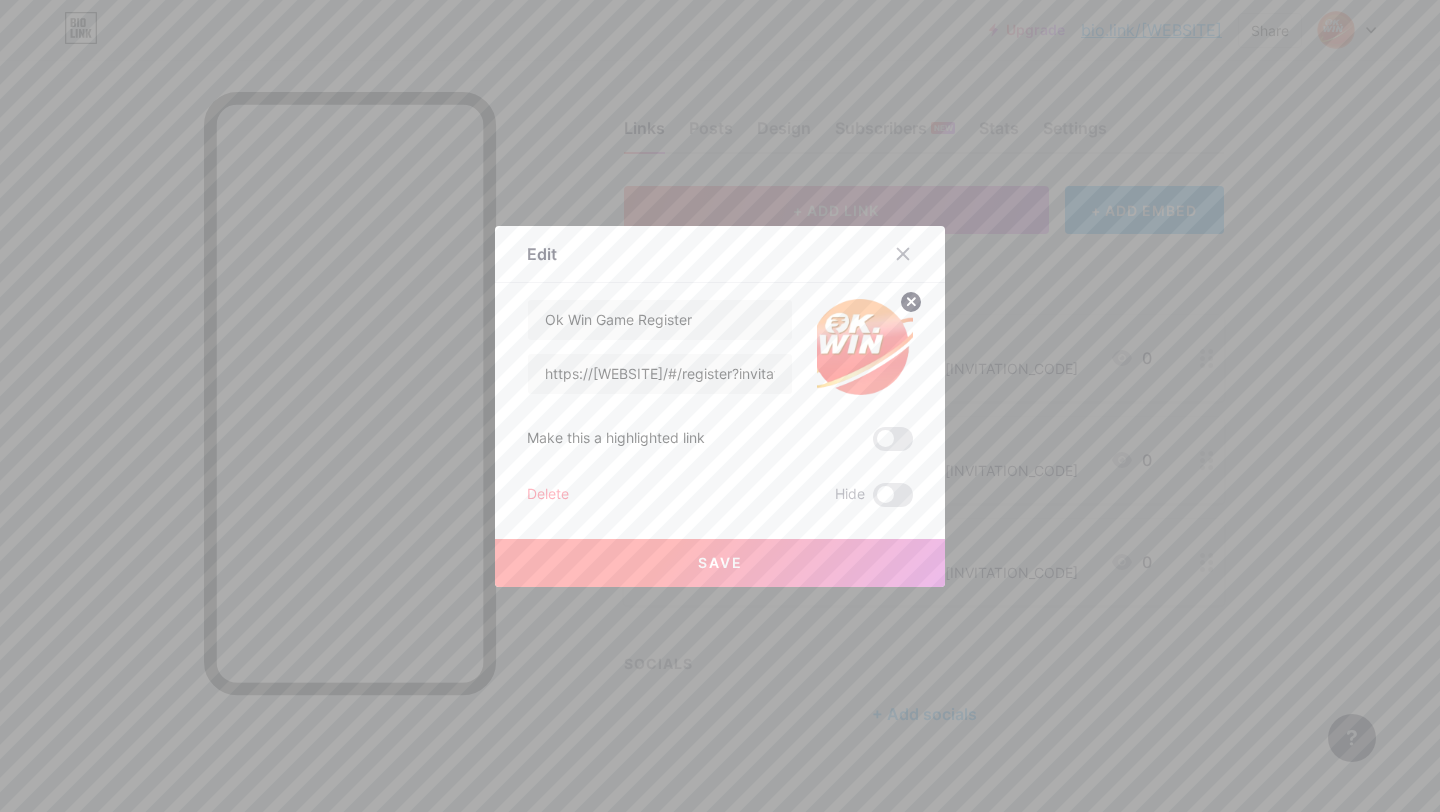 click on "Save" at bounding box center (720, 563) 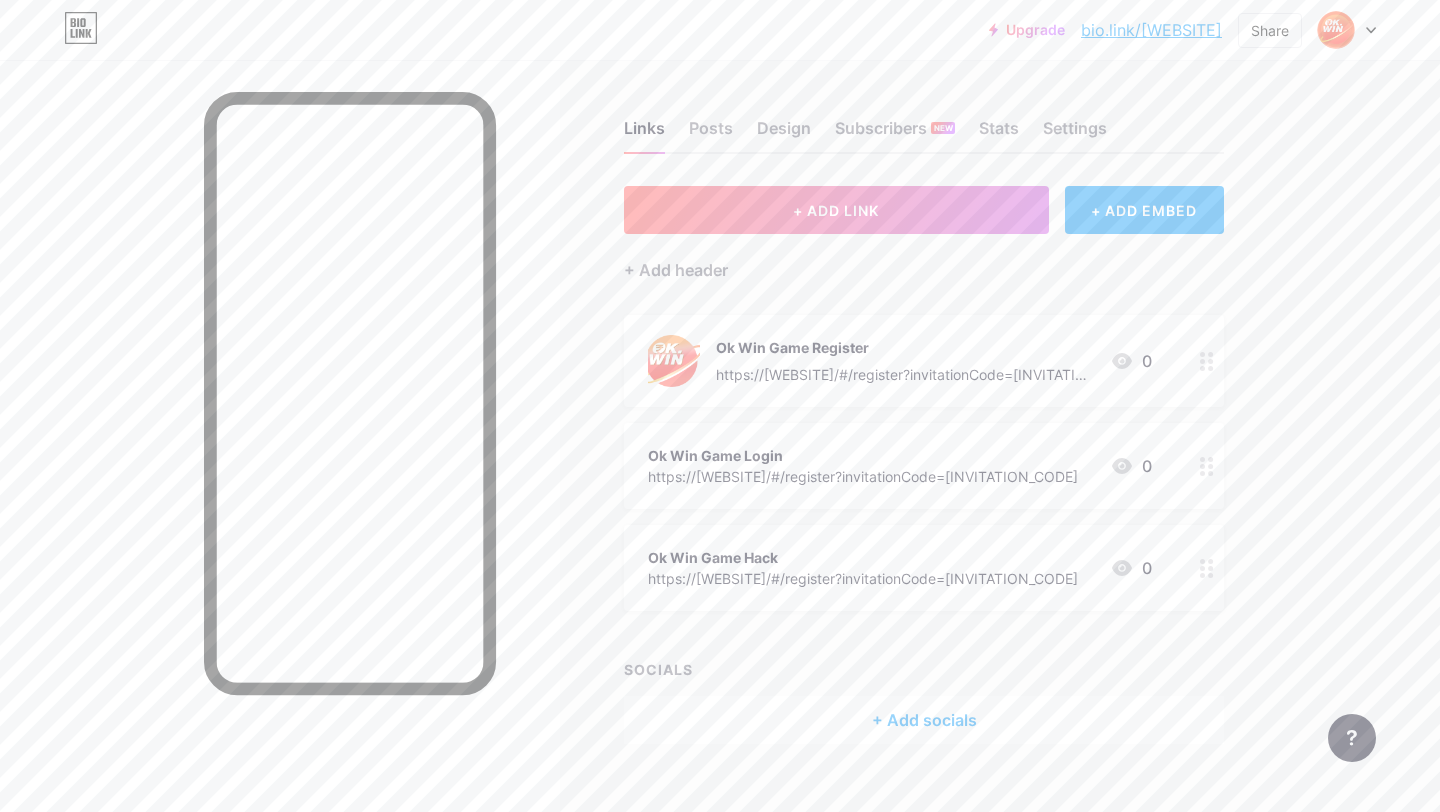 click at bounding box center (674, 361) 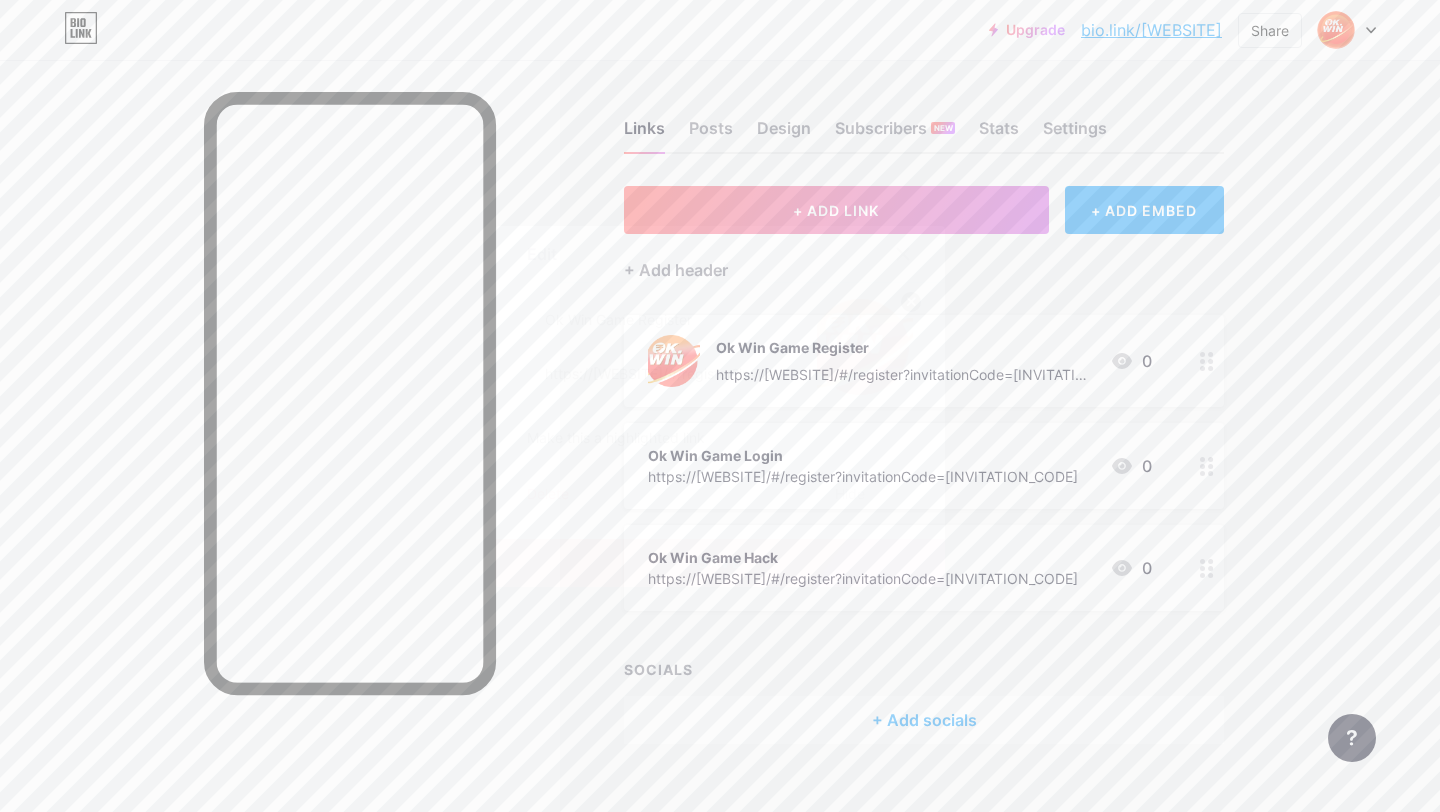 click at bounding box center [865, 347] 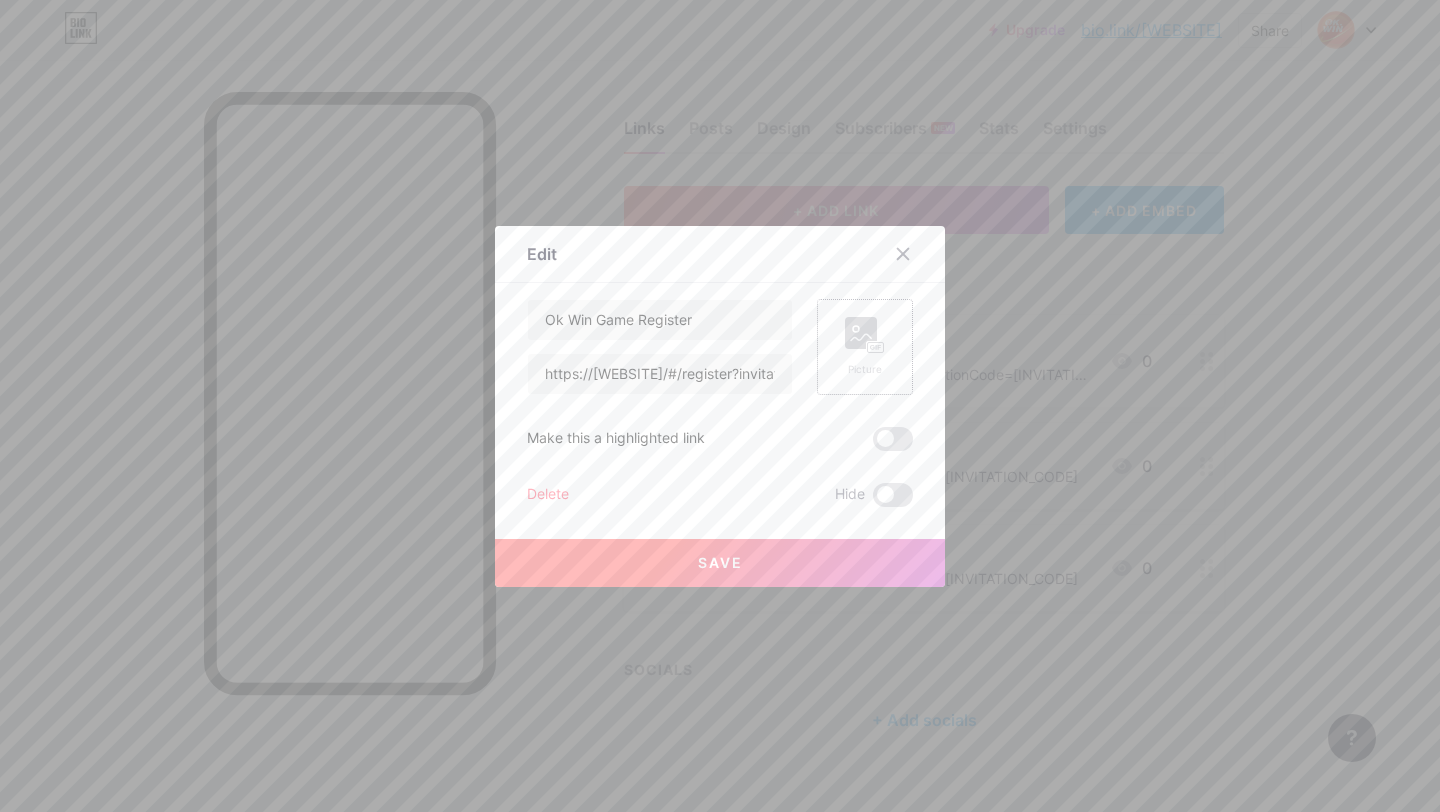 click on "Picture" at bounding box center (865, 369) 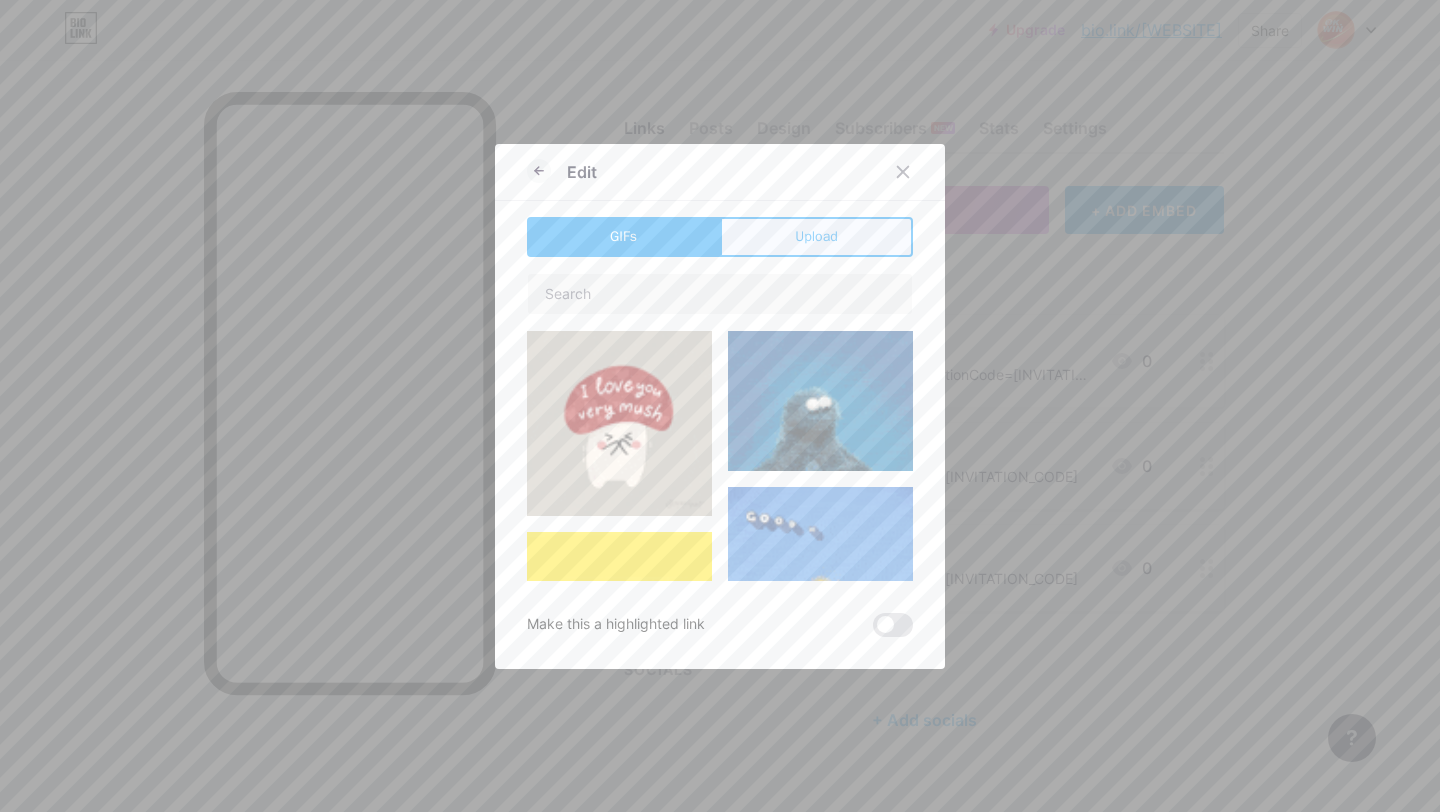 click on "Upload" at bounding box center (816, 236) 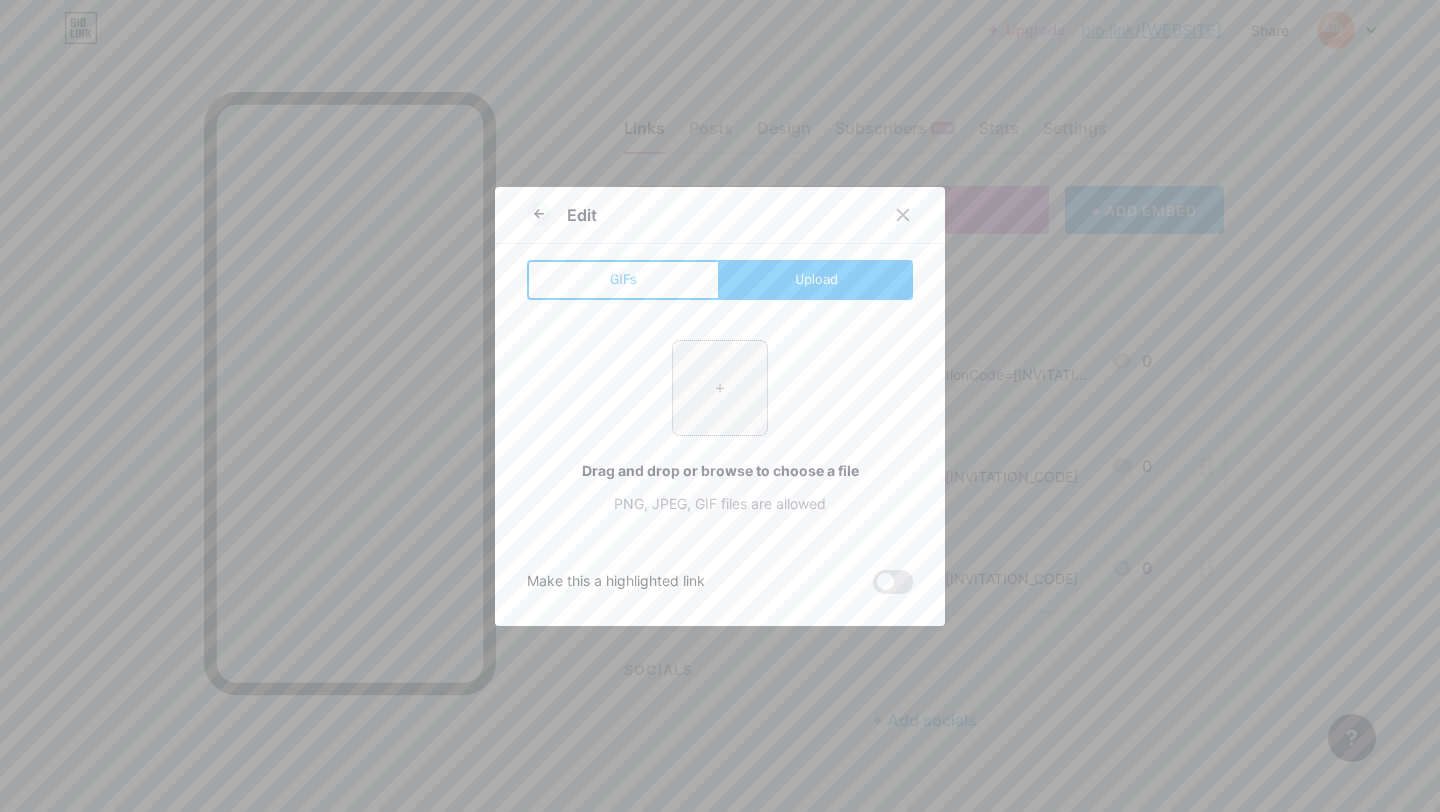 click at bounding box center [720, 388] 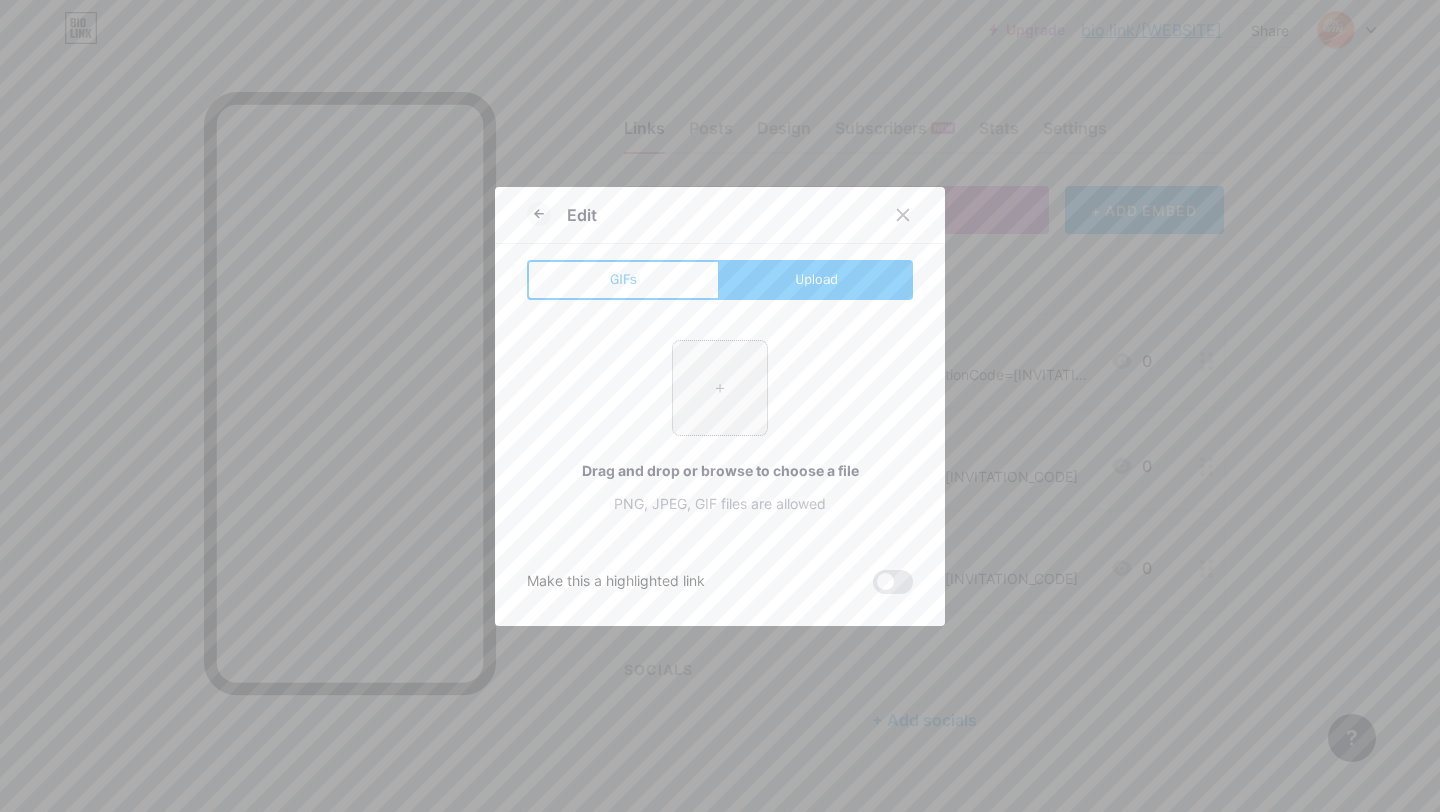 type on "C:\fakepath\ok win icon.png" 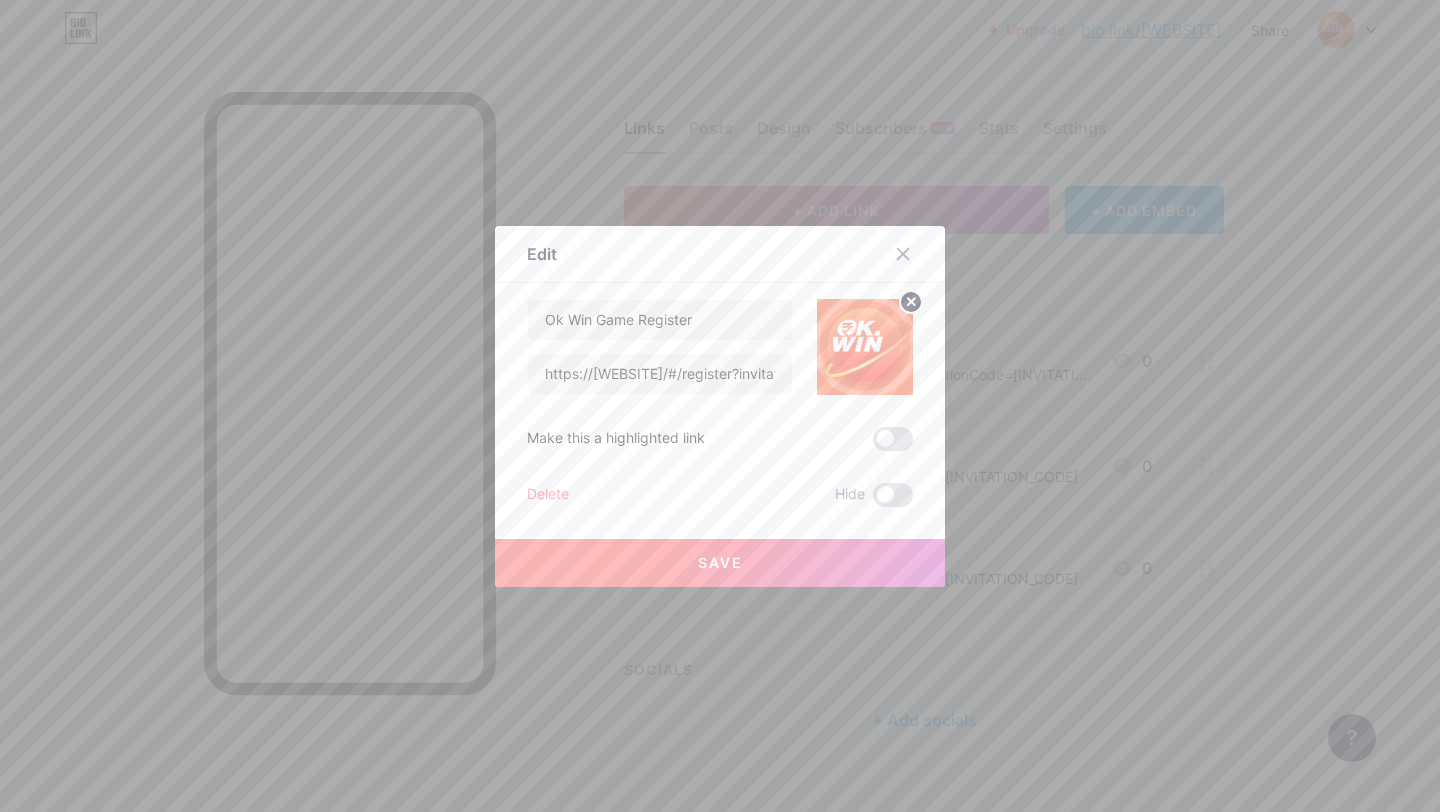 click on "Save" at bounding box center (720, 563) 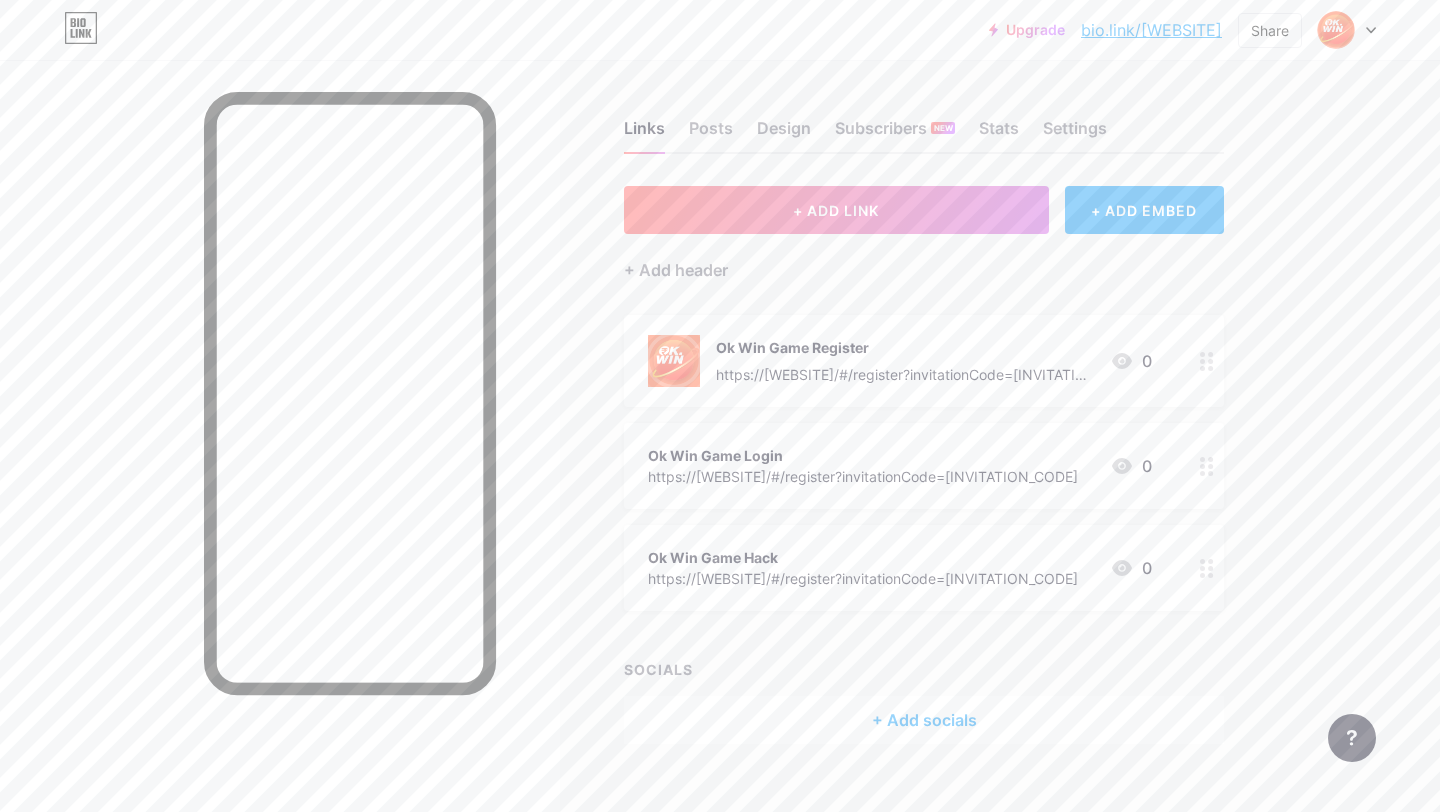 click on "Ok Win Game Login" at bounding box center (863, 455) 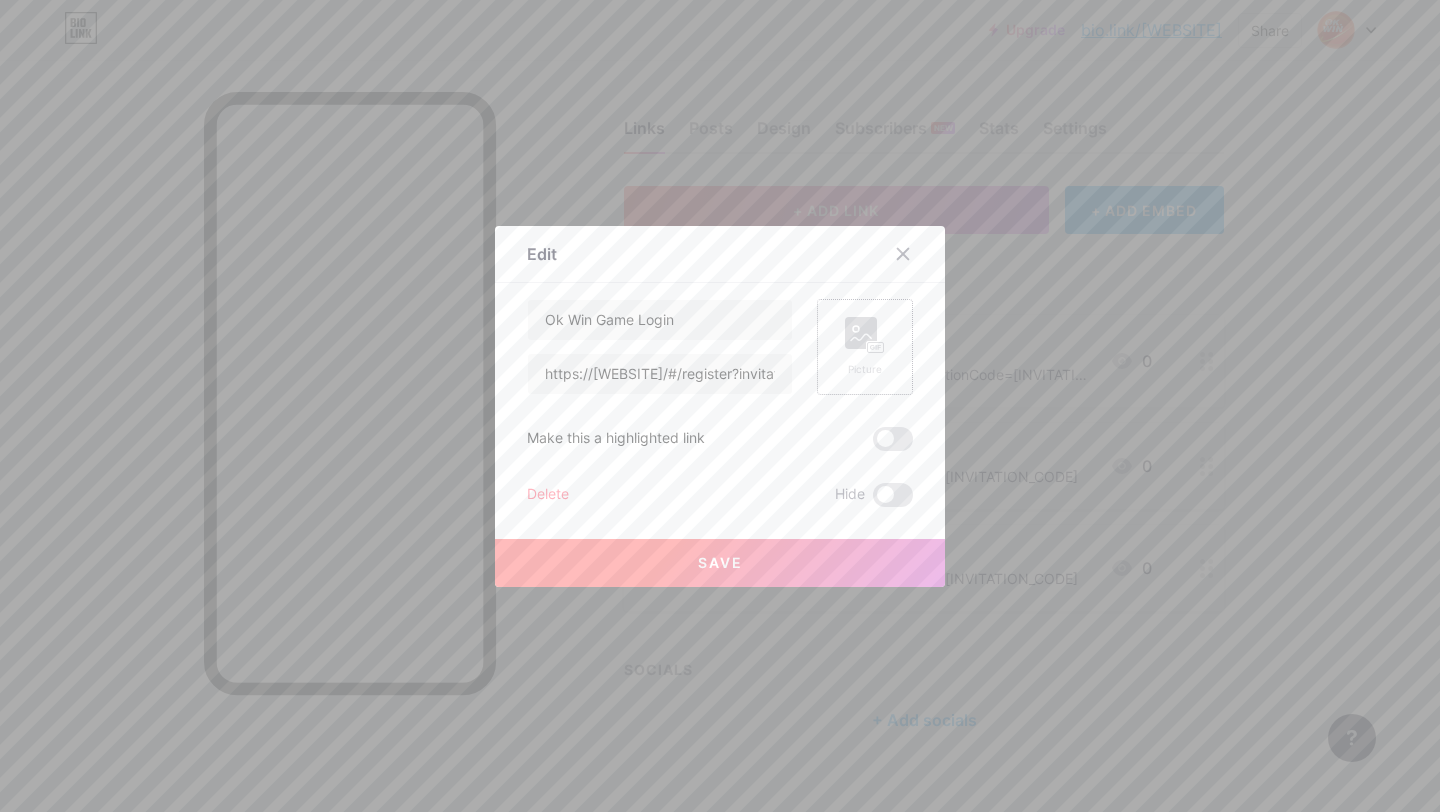 click on "Picture" at bounding box center (865, 347) 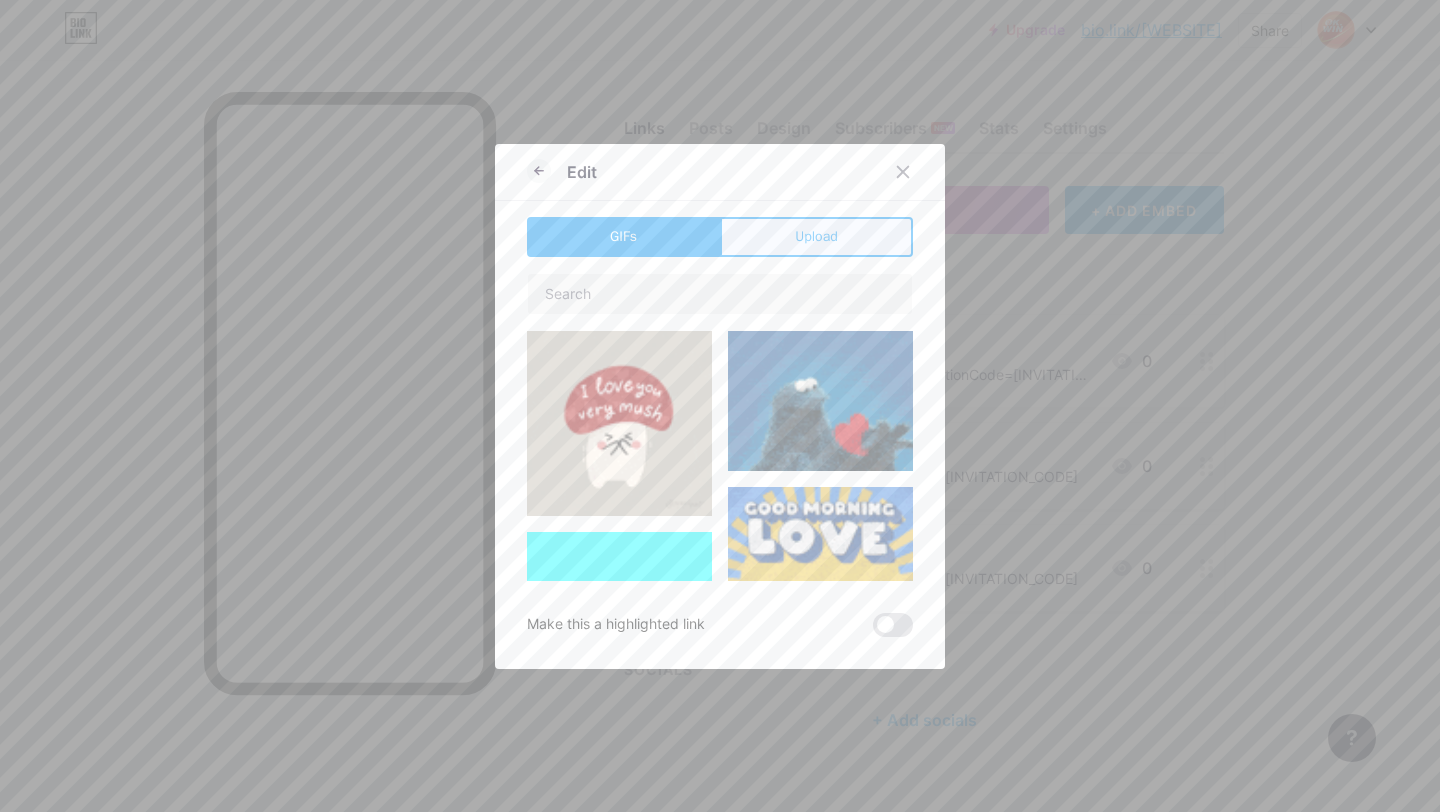 click on "Upload" at bounding box center (816, 236) 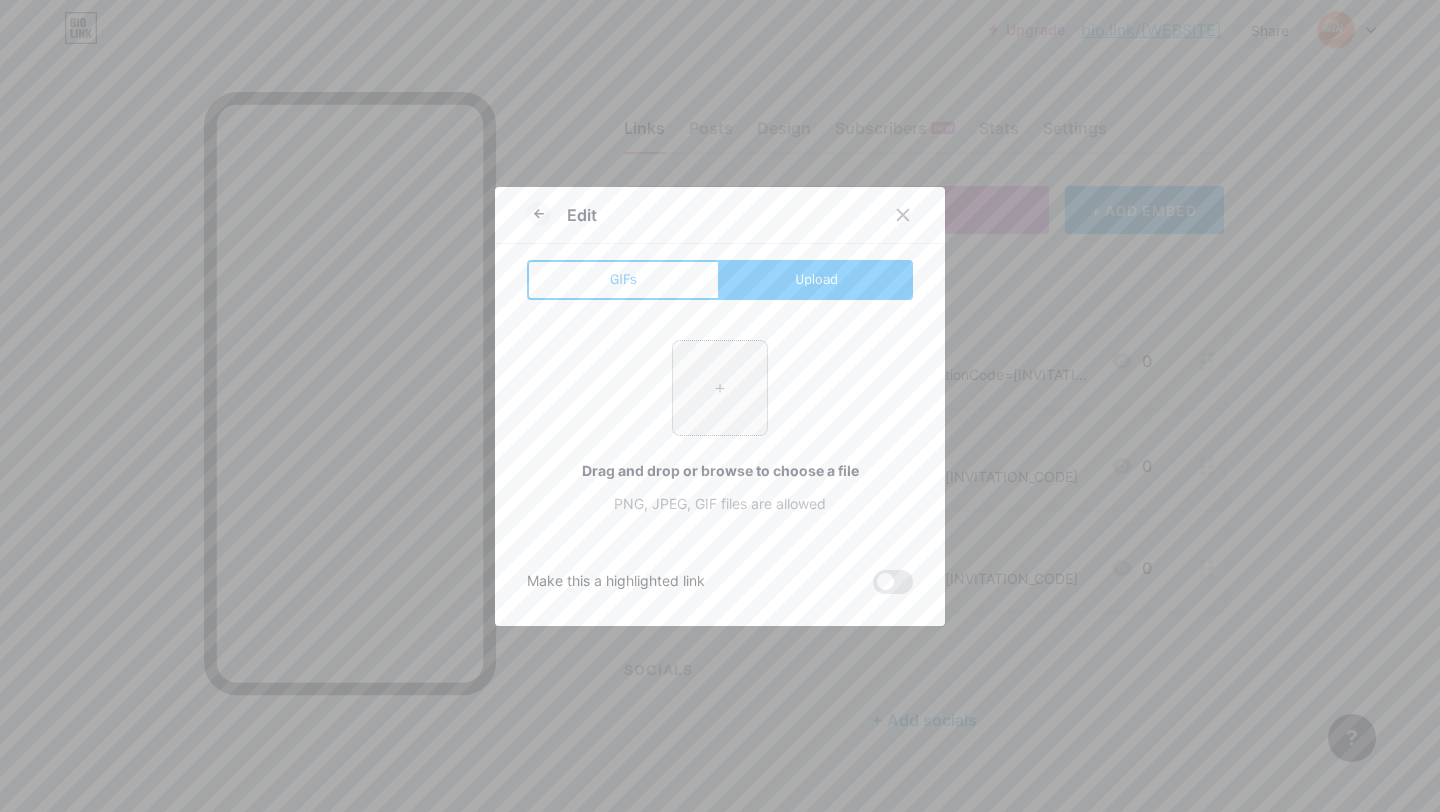 click at bounding box center (720, 388) 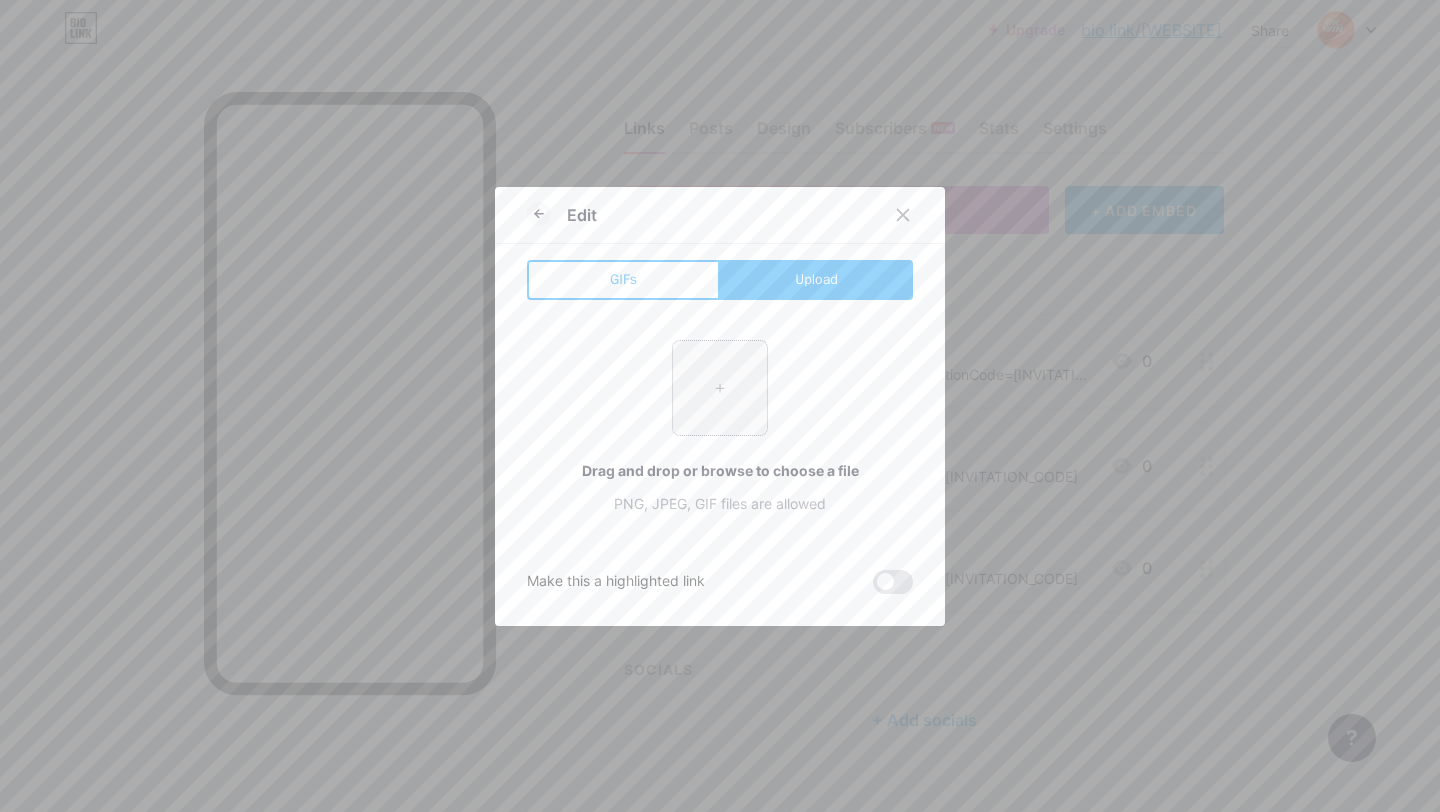 type on "C:\fakepath\ok win icon.png" 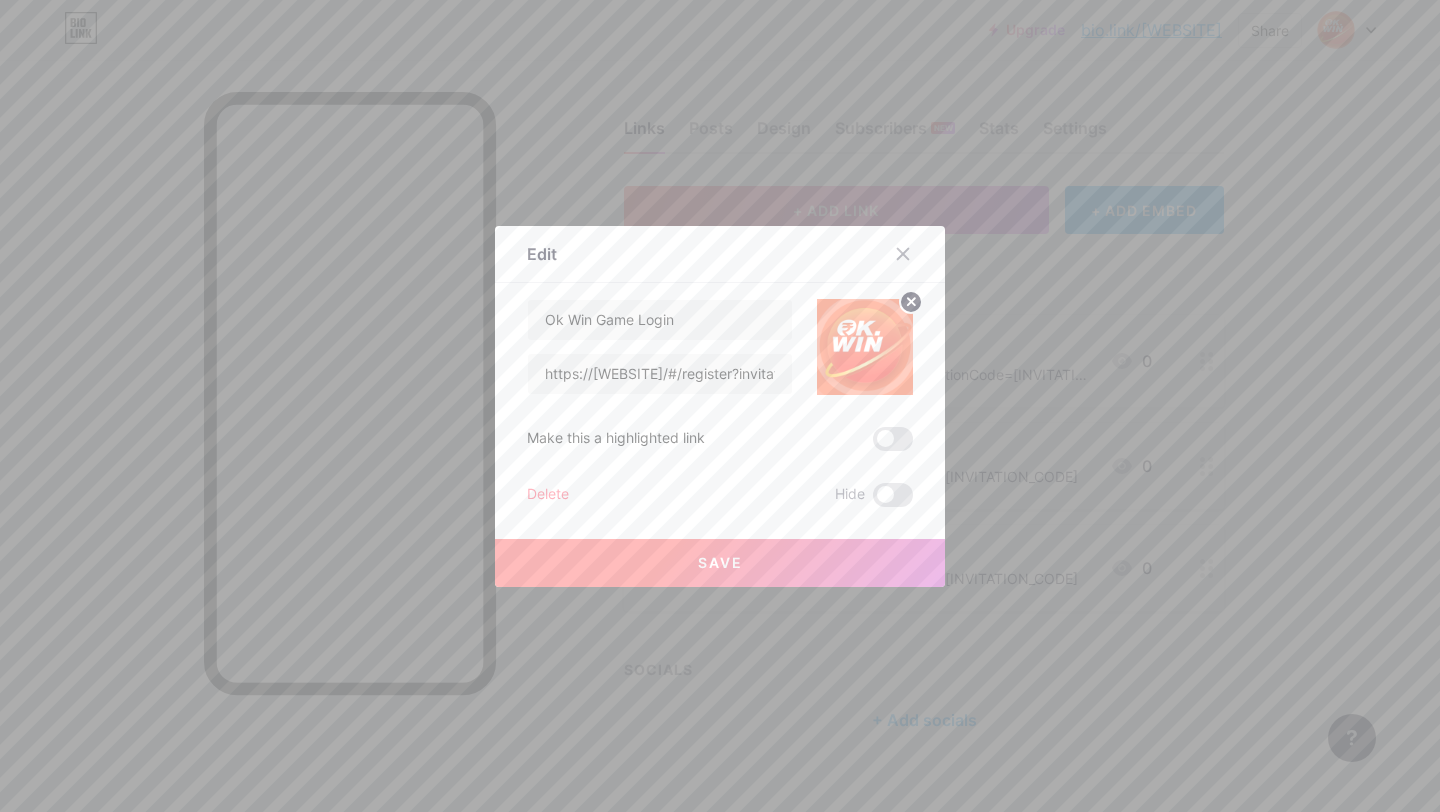 click on "Save" at bounding box center (720, 563) 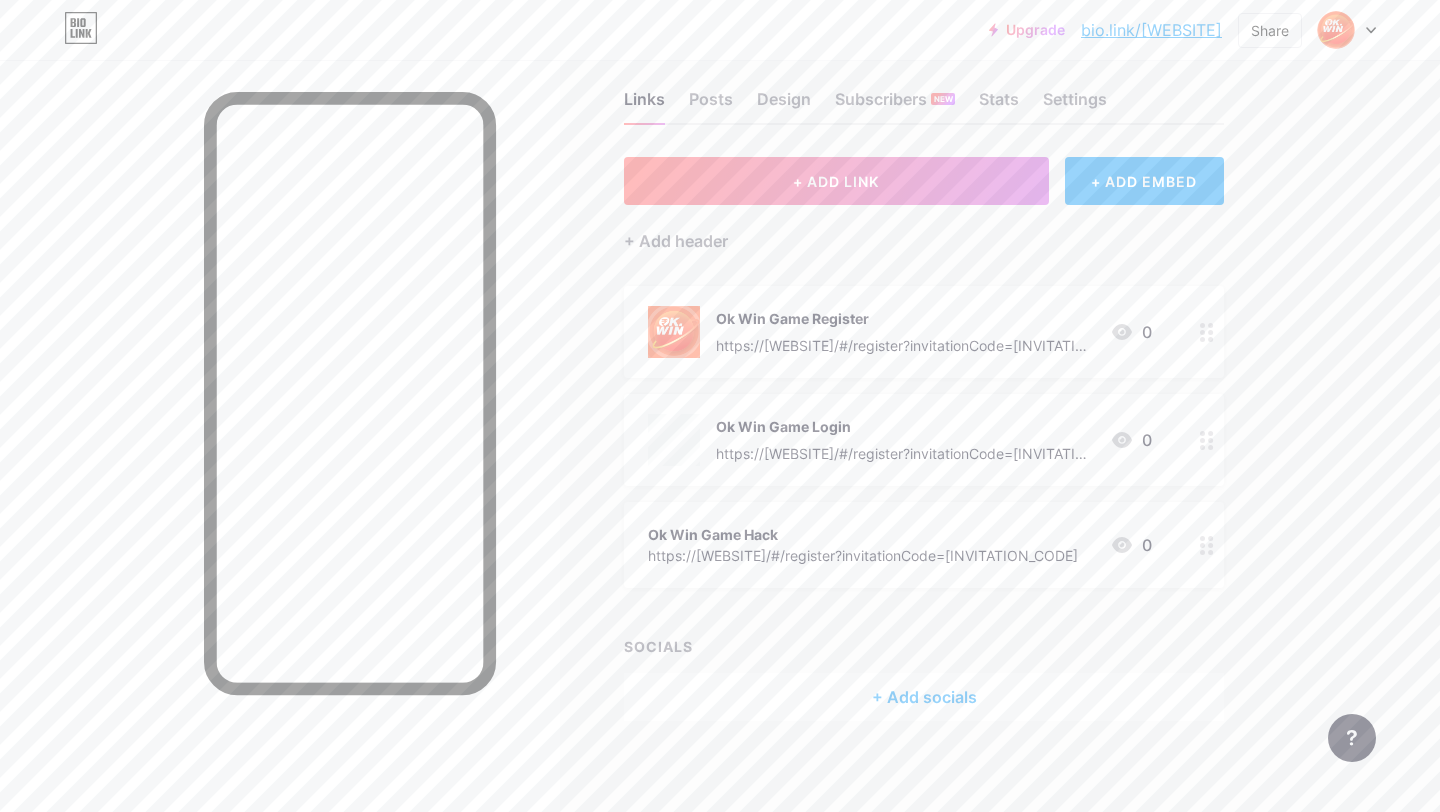 scroll, scrollTop: 33, scrollLeft: 0, axis: vertical 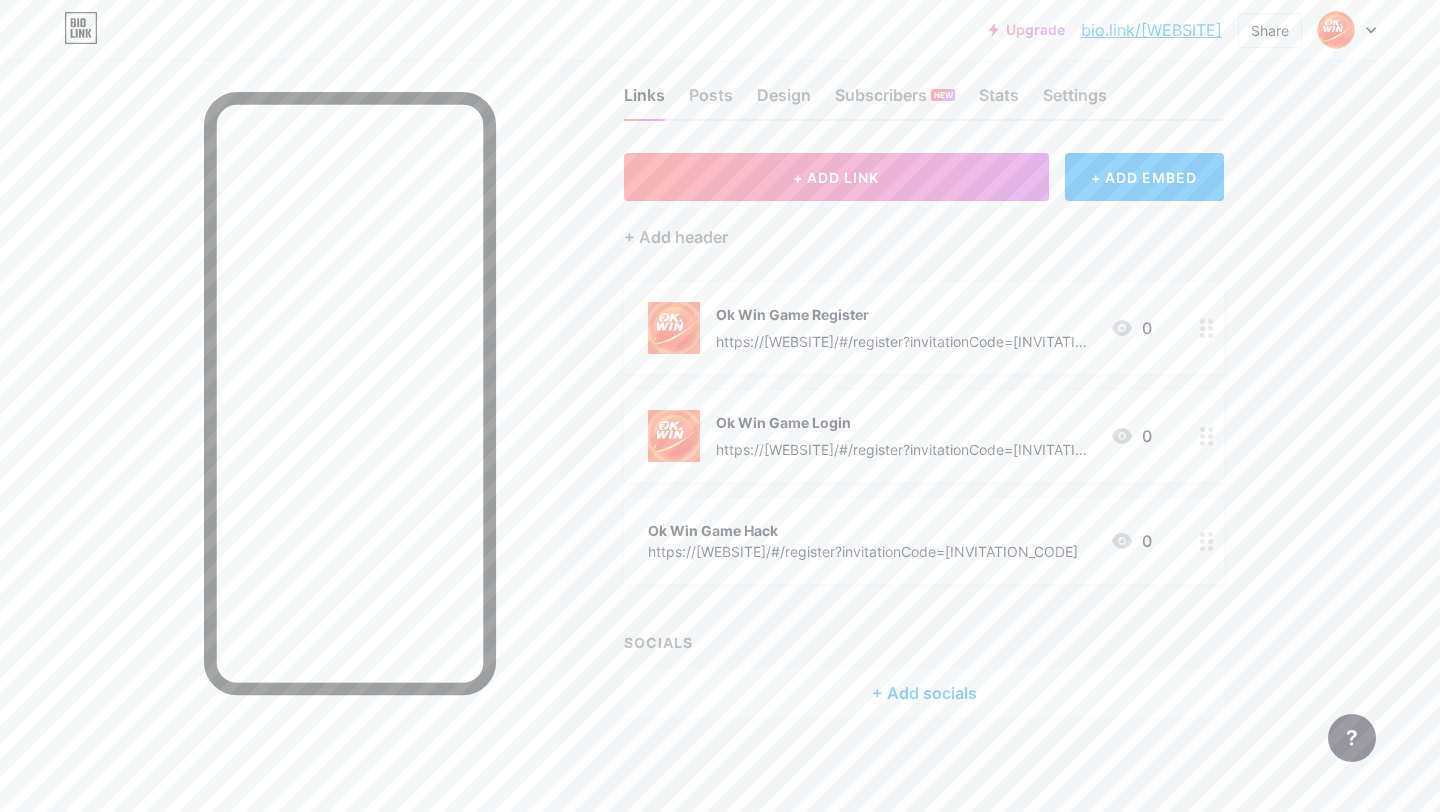 click on "https://[WEBSITE]/#/register?invitationCode=[INVITATION_CODE]" at bounding box center (863, 551) 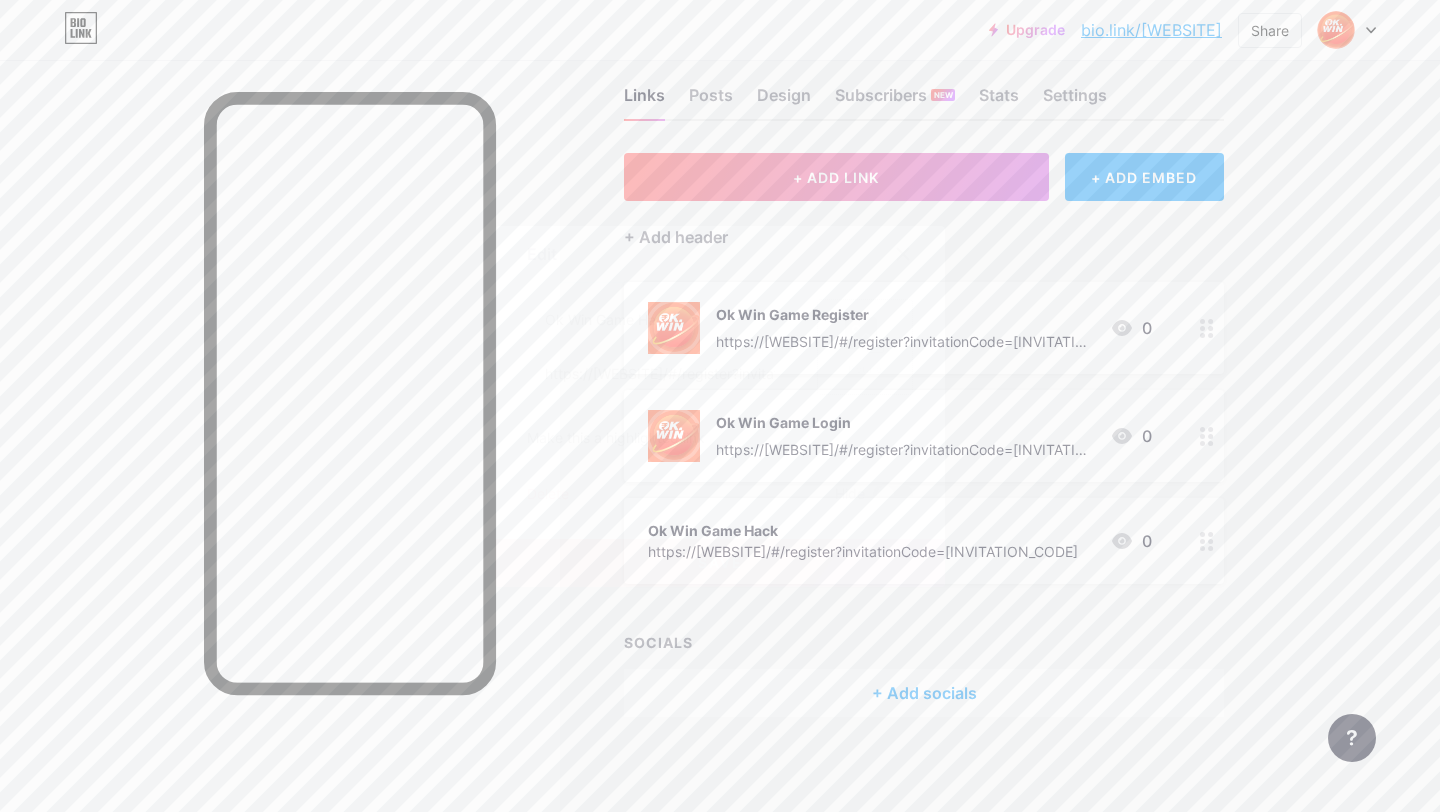 click 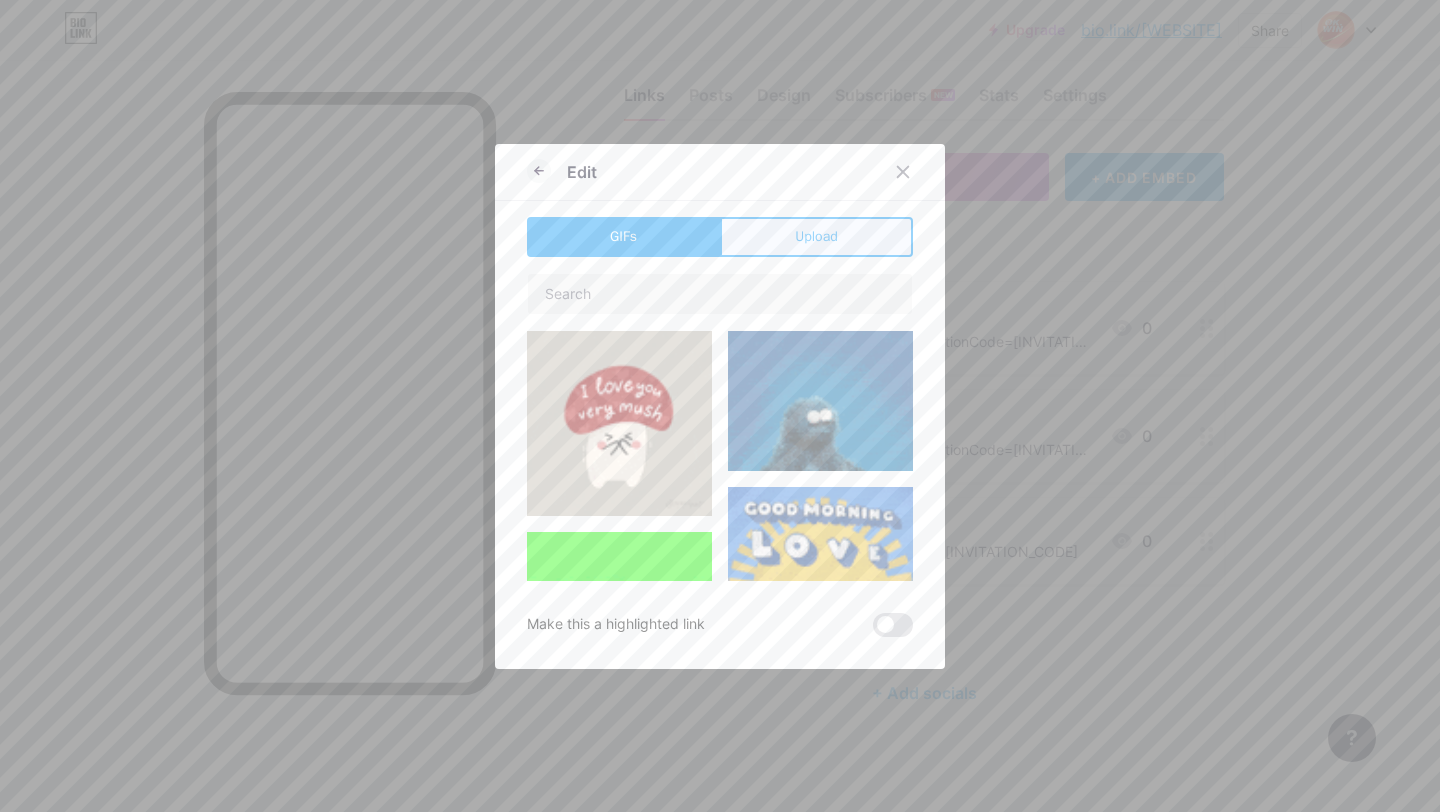 click on "Upload" at bounding box center [816, 237] 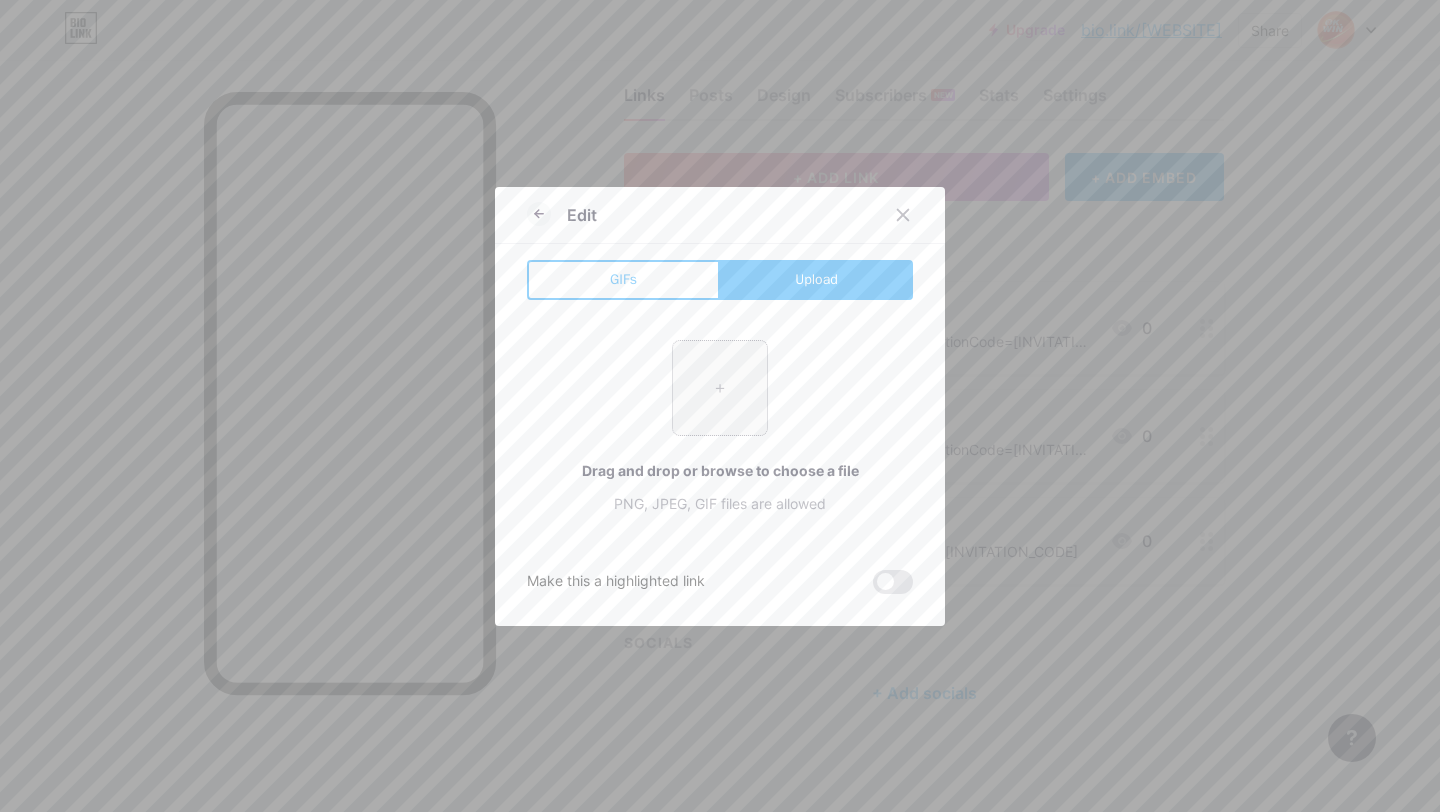 click at bounding box center (720, 388) 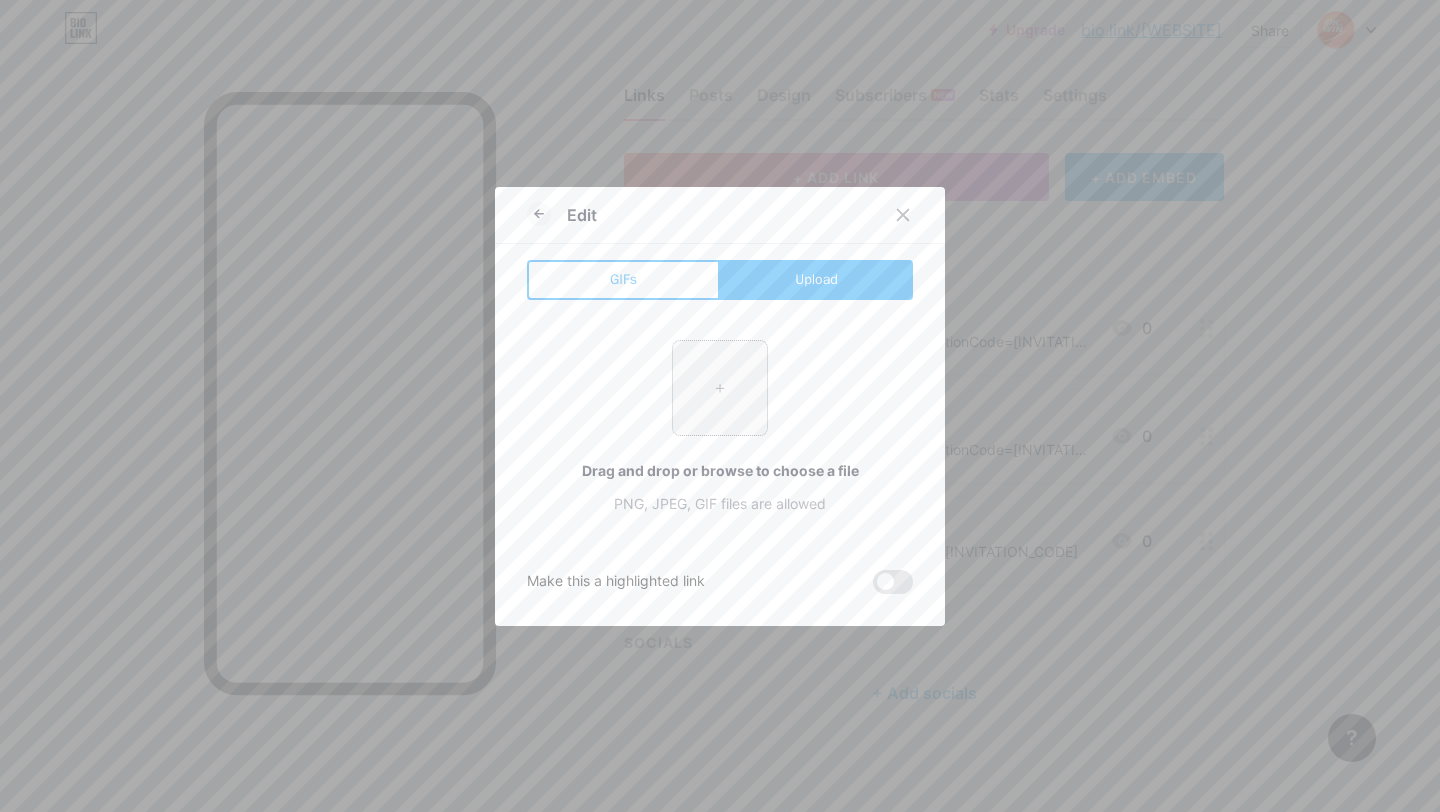 type on "C:\fakepath\ok win icon.png" 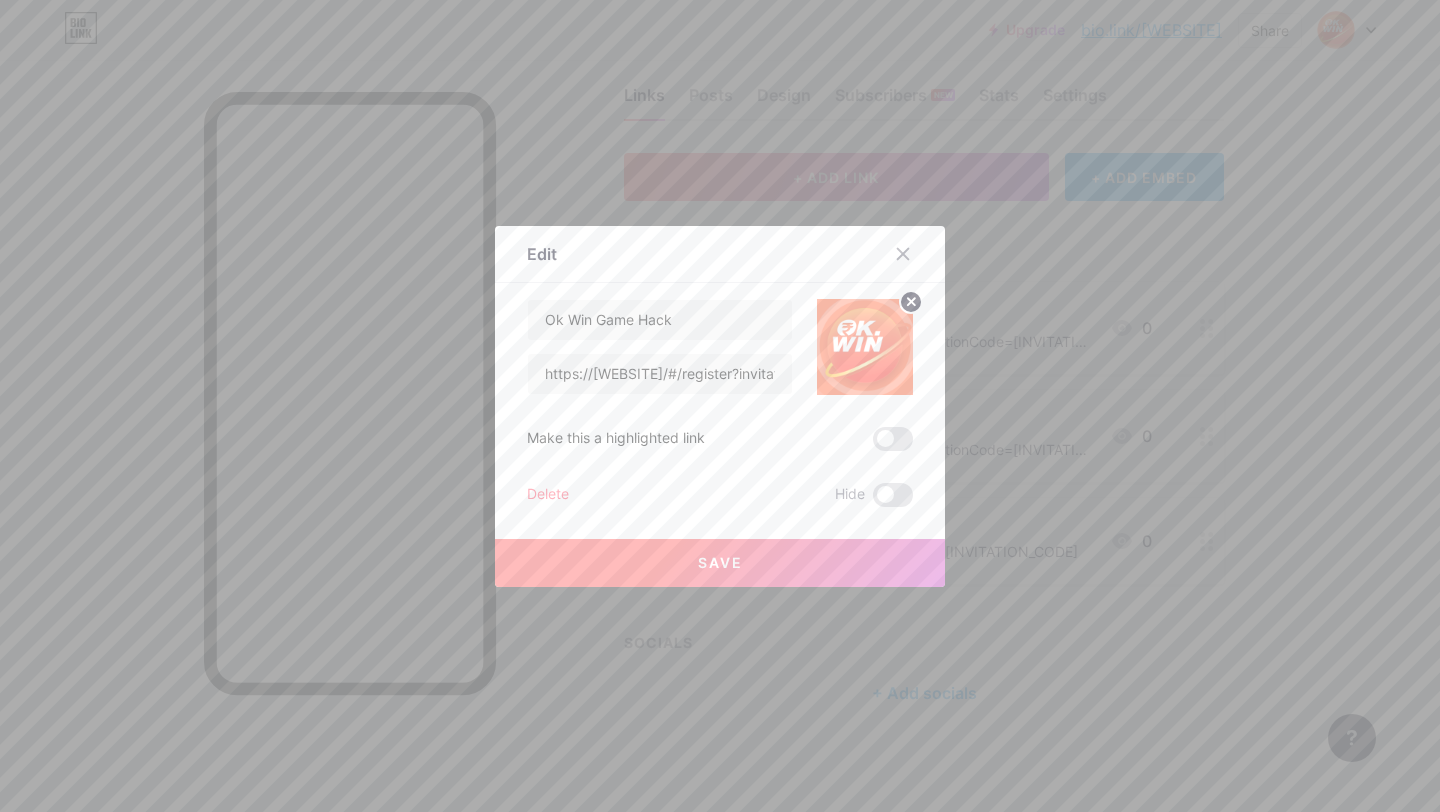 click on "Save" at bounding box center [720, 563] 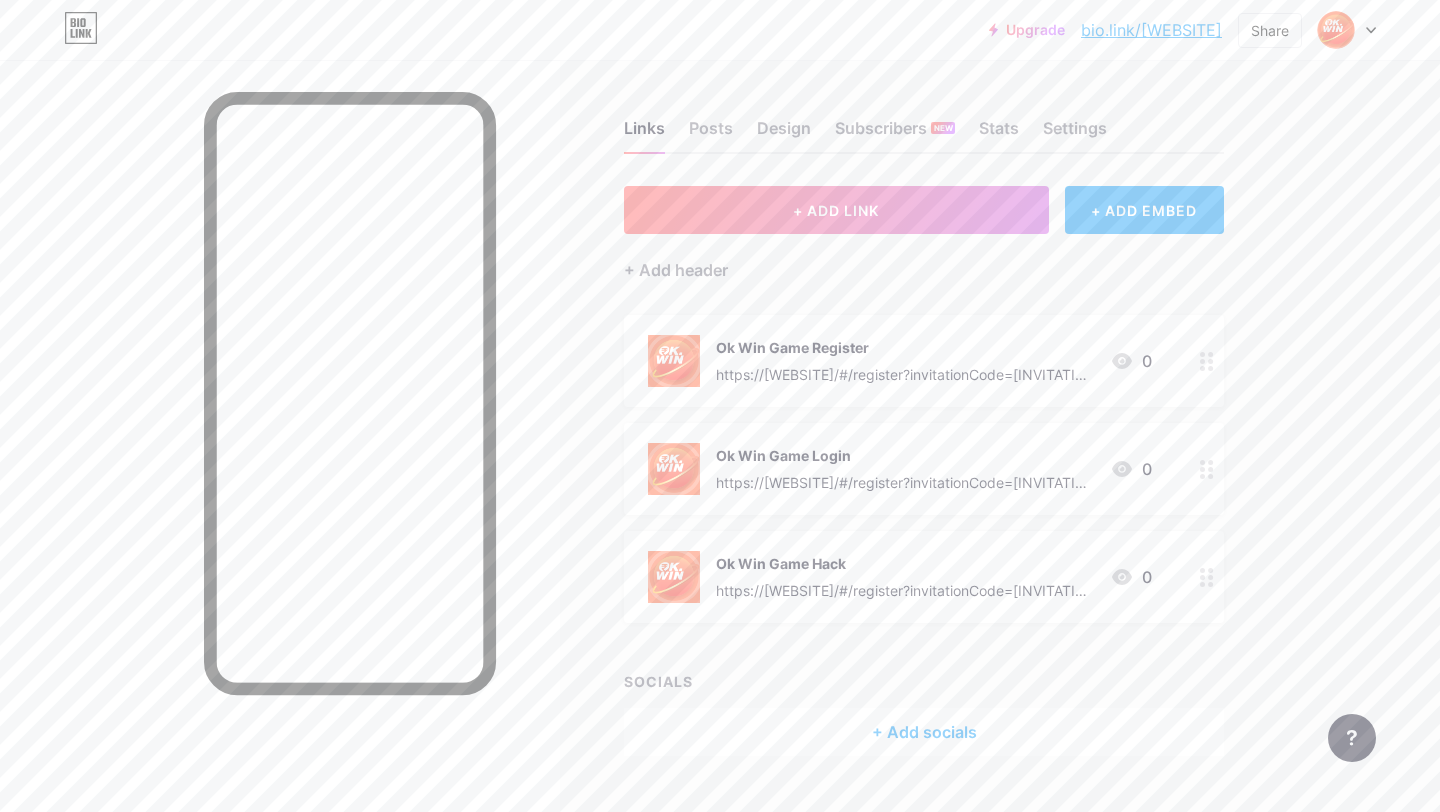 scroll, scrollTop: 0, scrollLeft: 0, axis: both 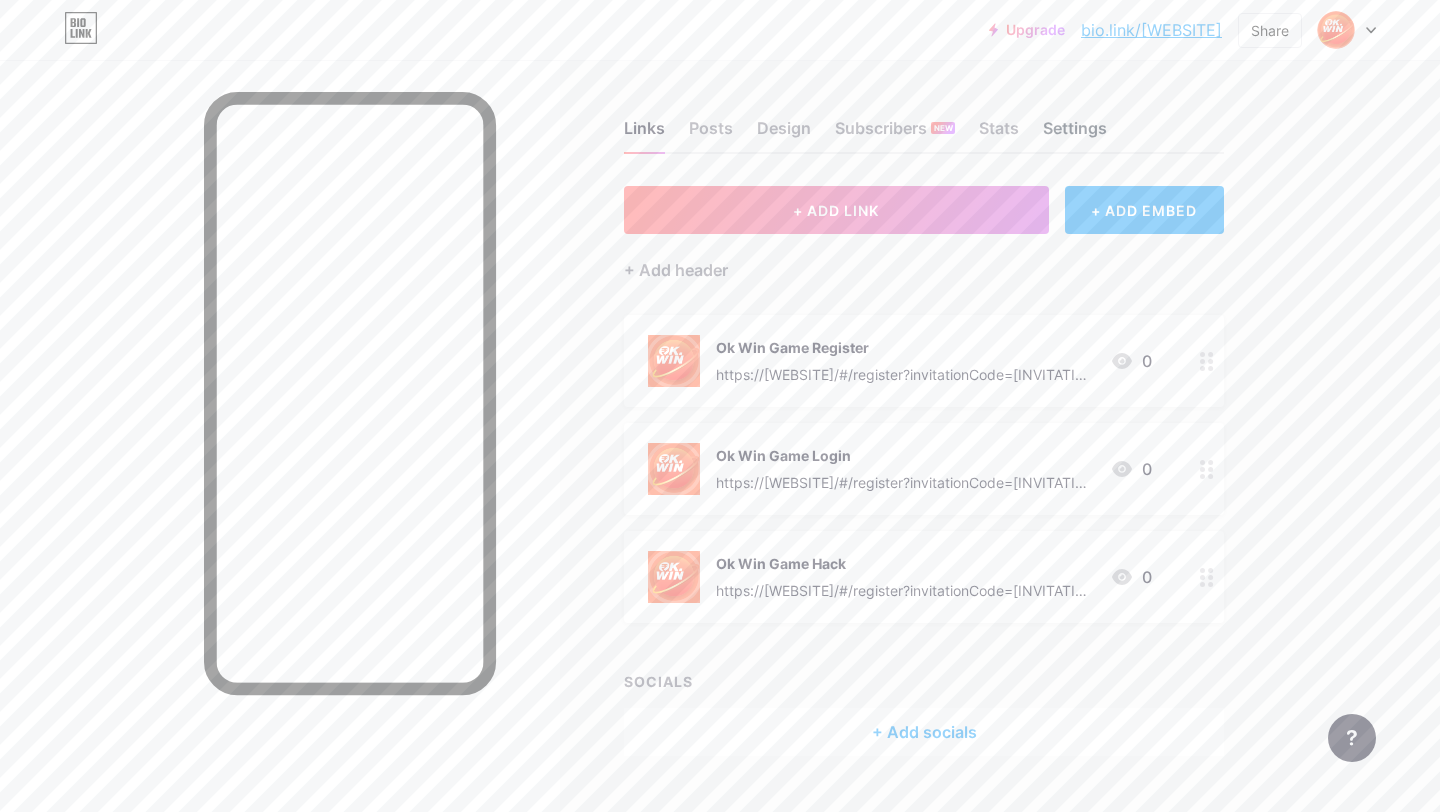 click on "Settings" at bounding box center [1075, 134] 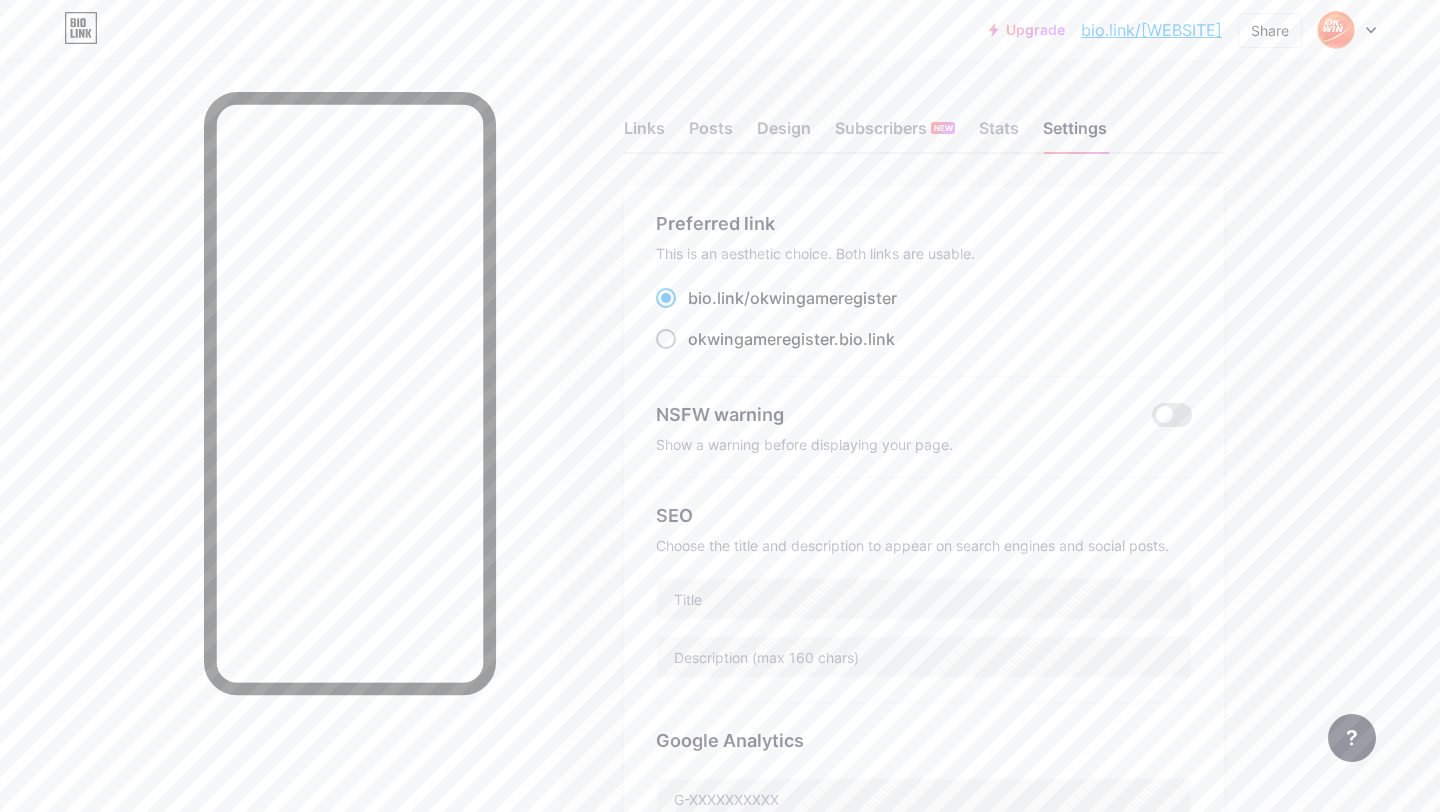 click on "[WEBSITE].bio.link" at bounding box center (775, 339) 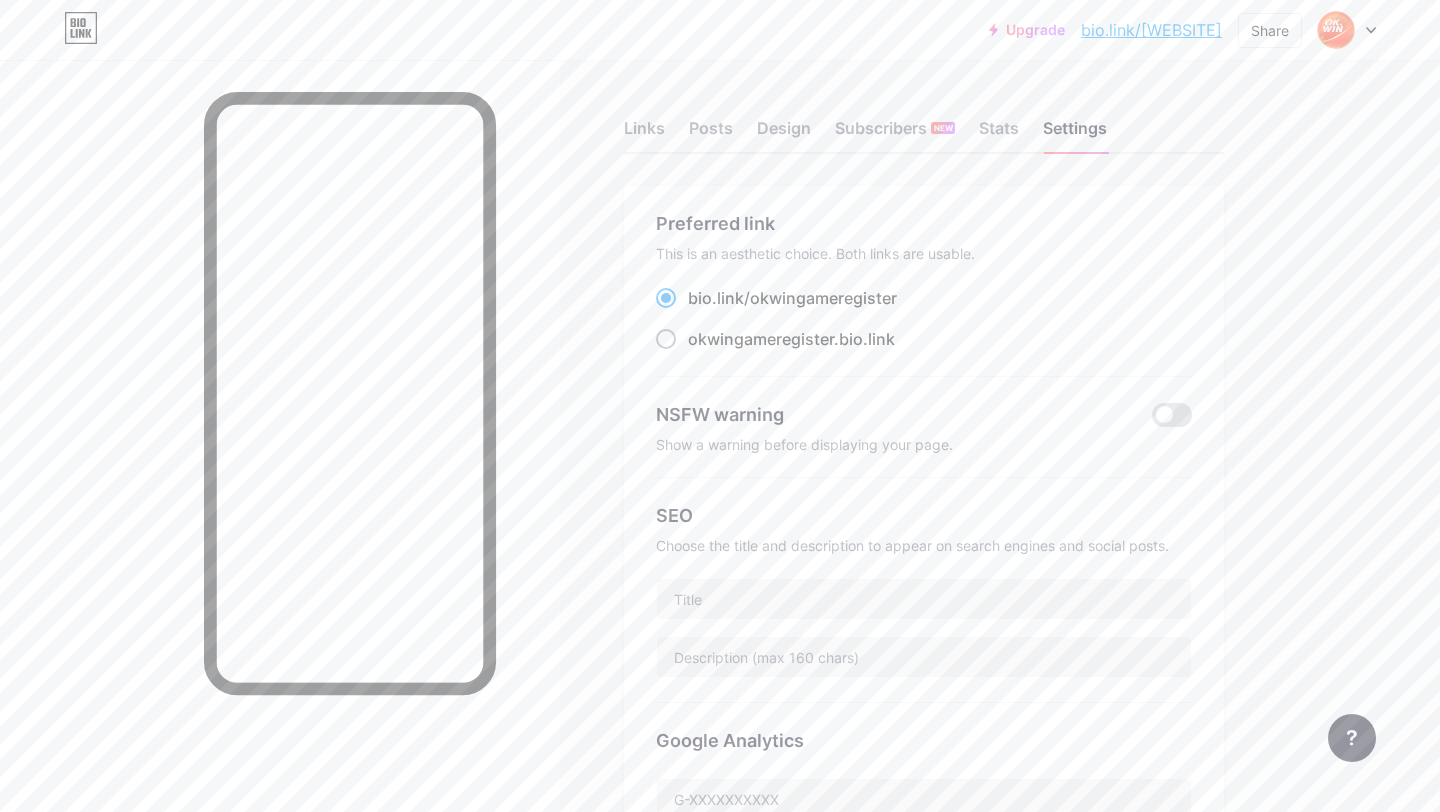 click on "[WEBSITE].bio.link" at bounding box center [694, 357] 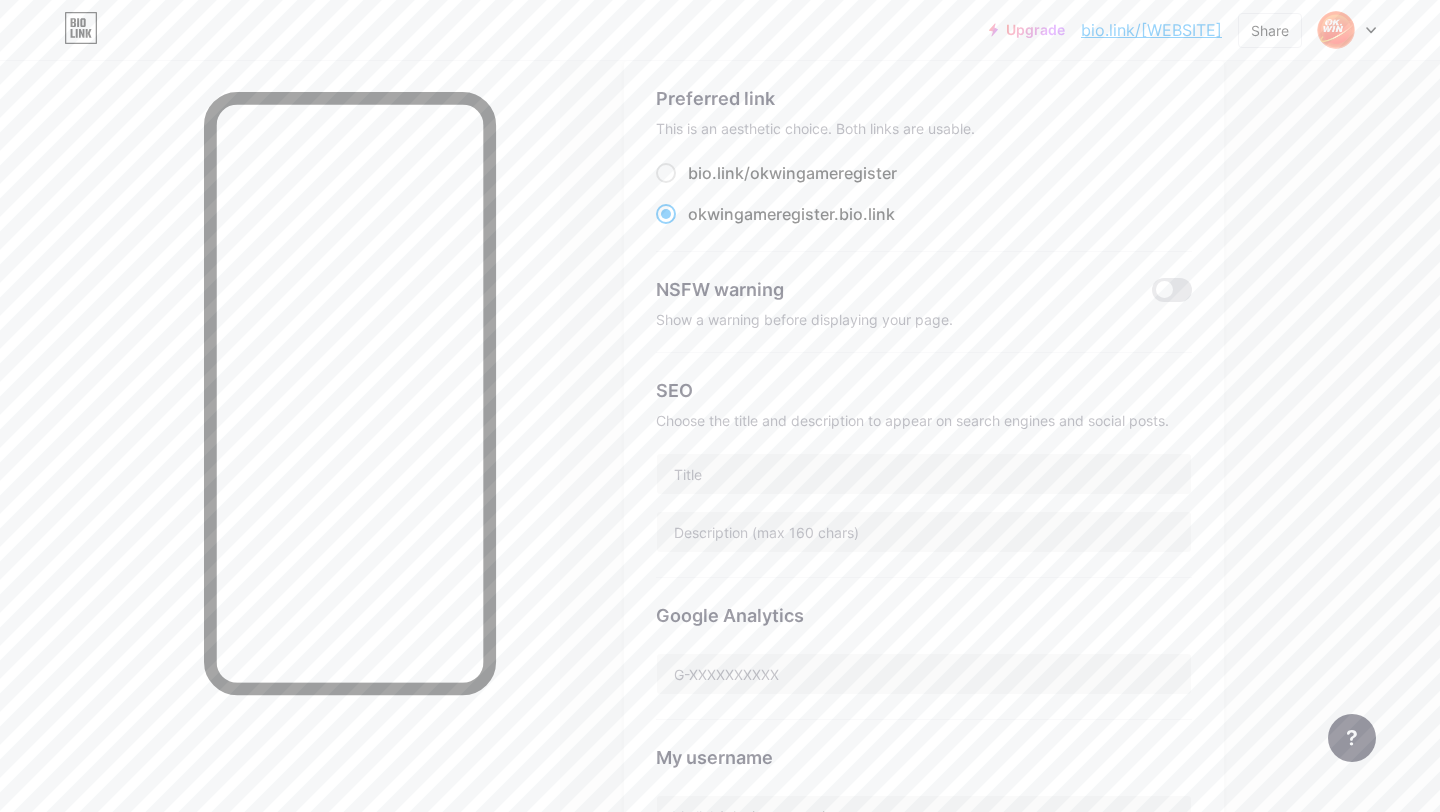 scroll, scrollTop: 127, scrollLeft: 0, axis: vertical 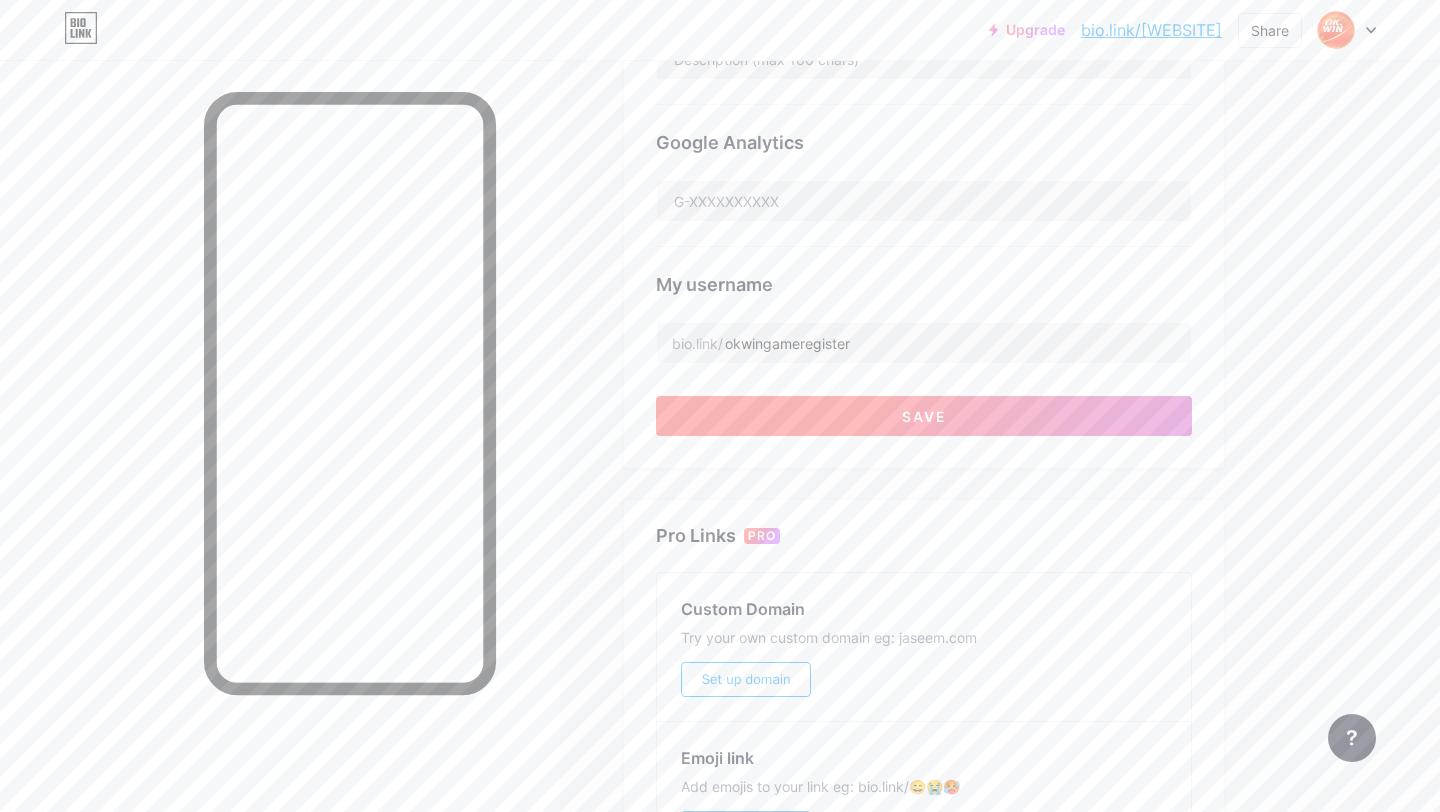 click on "Save" at bounding box center [924, 416] 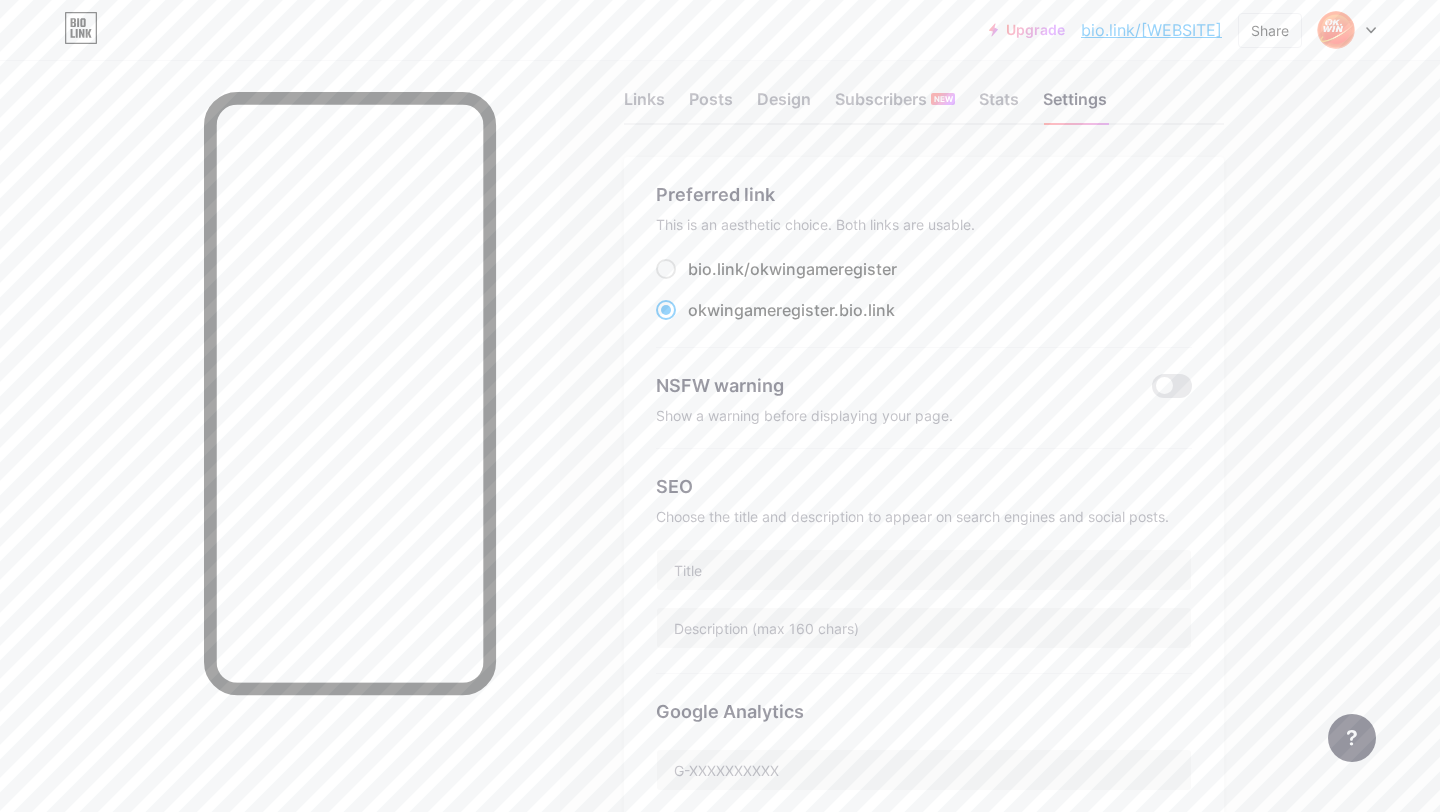 scroll, scrollTop: 0, scrollLeft: 0, axis: both 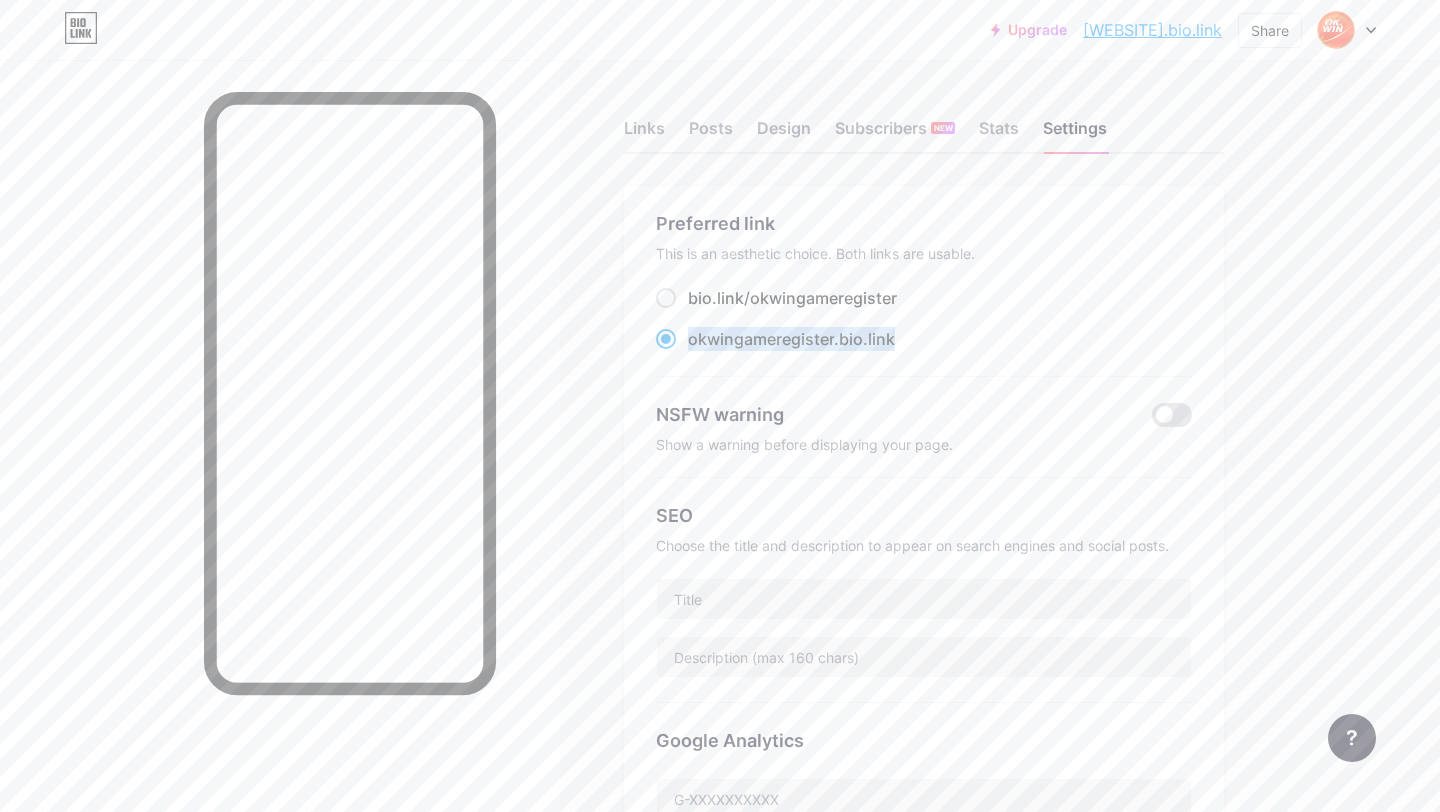 drag, startPoint x: 903, startPoint y: 337, endPoint x: 689, endPoint y: 334, distance: 214.02103 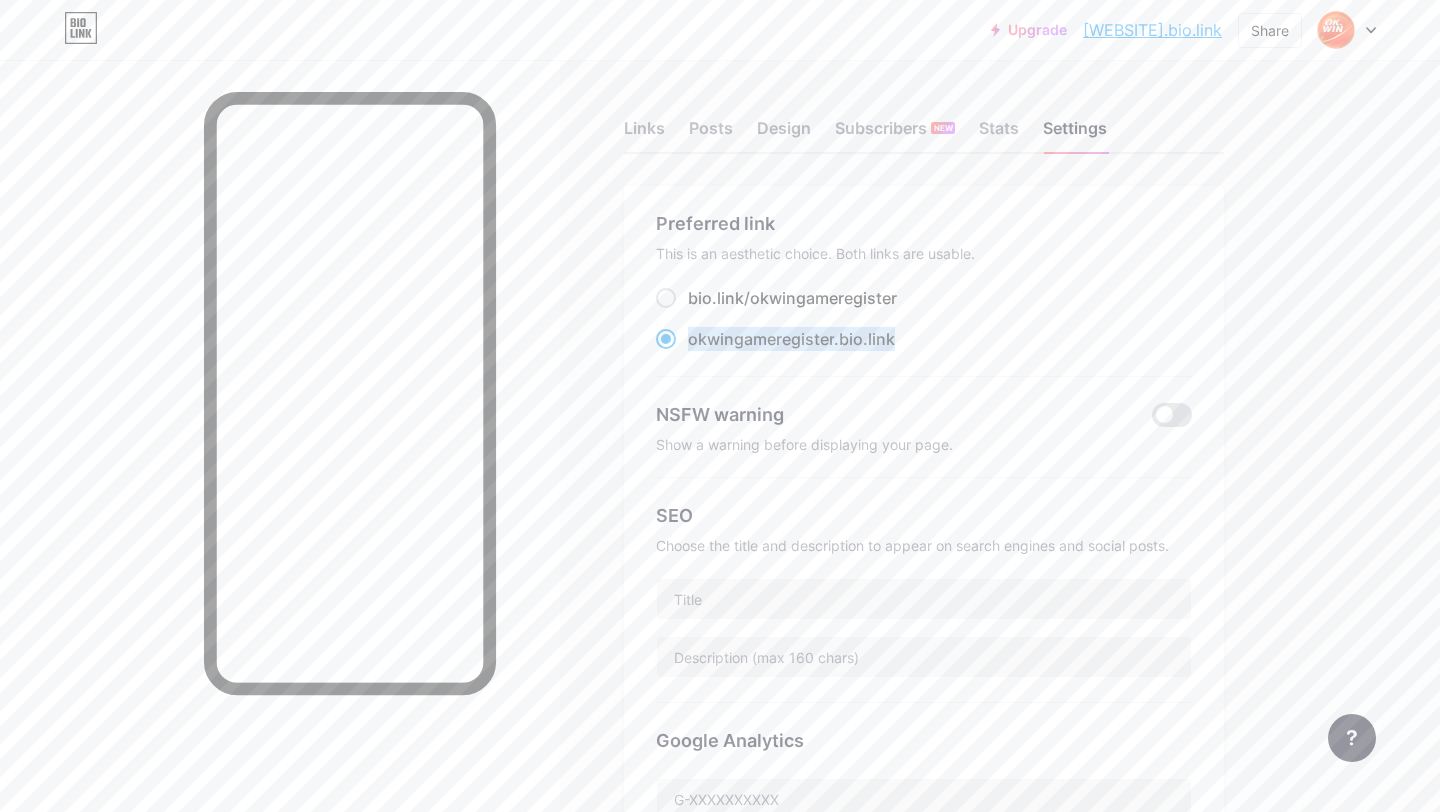 click on "[WEBSITE].bio.link" at bounding box center (924, 339) 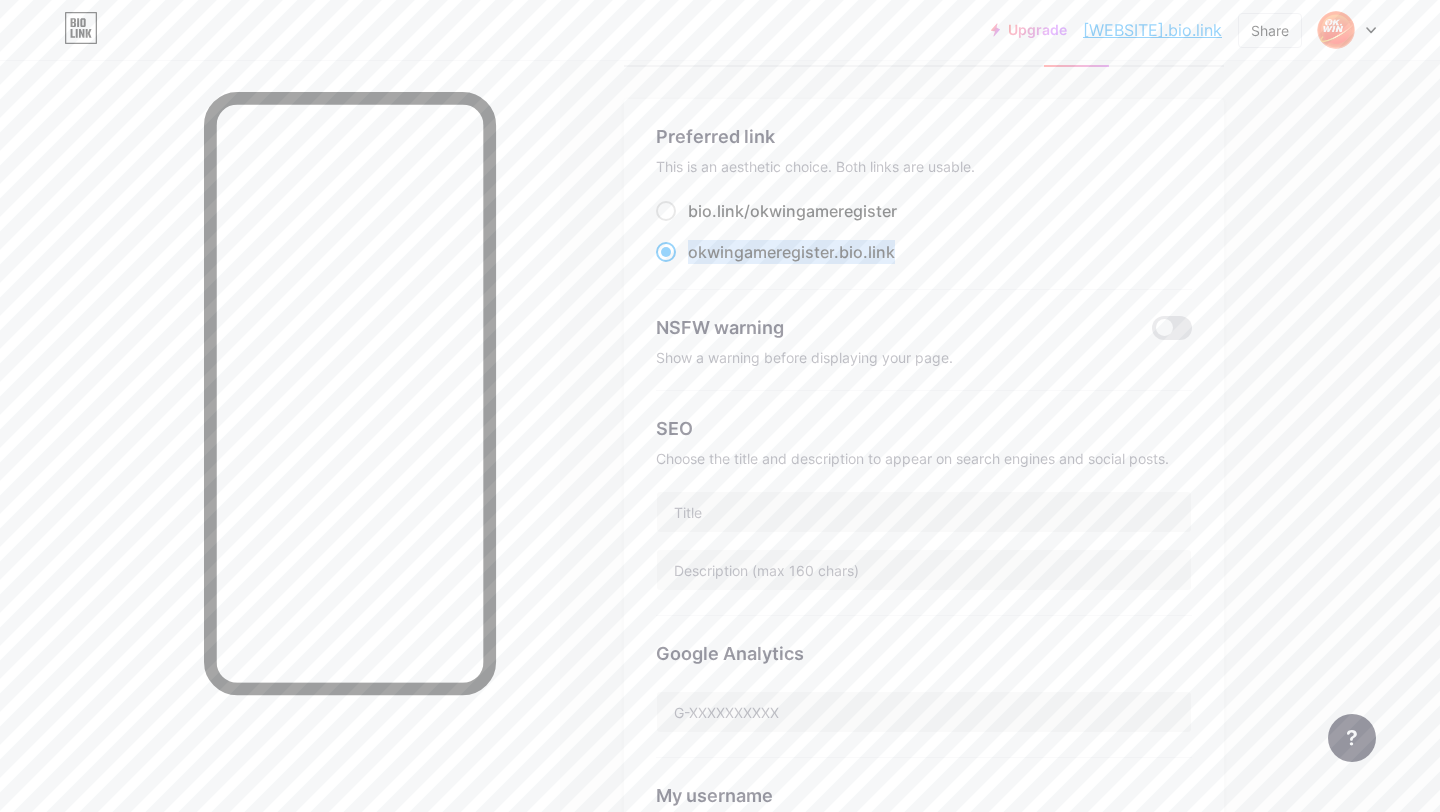 scroll, scrollTop: 0, scrollLeft: 0, axis: both 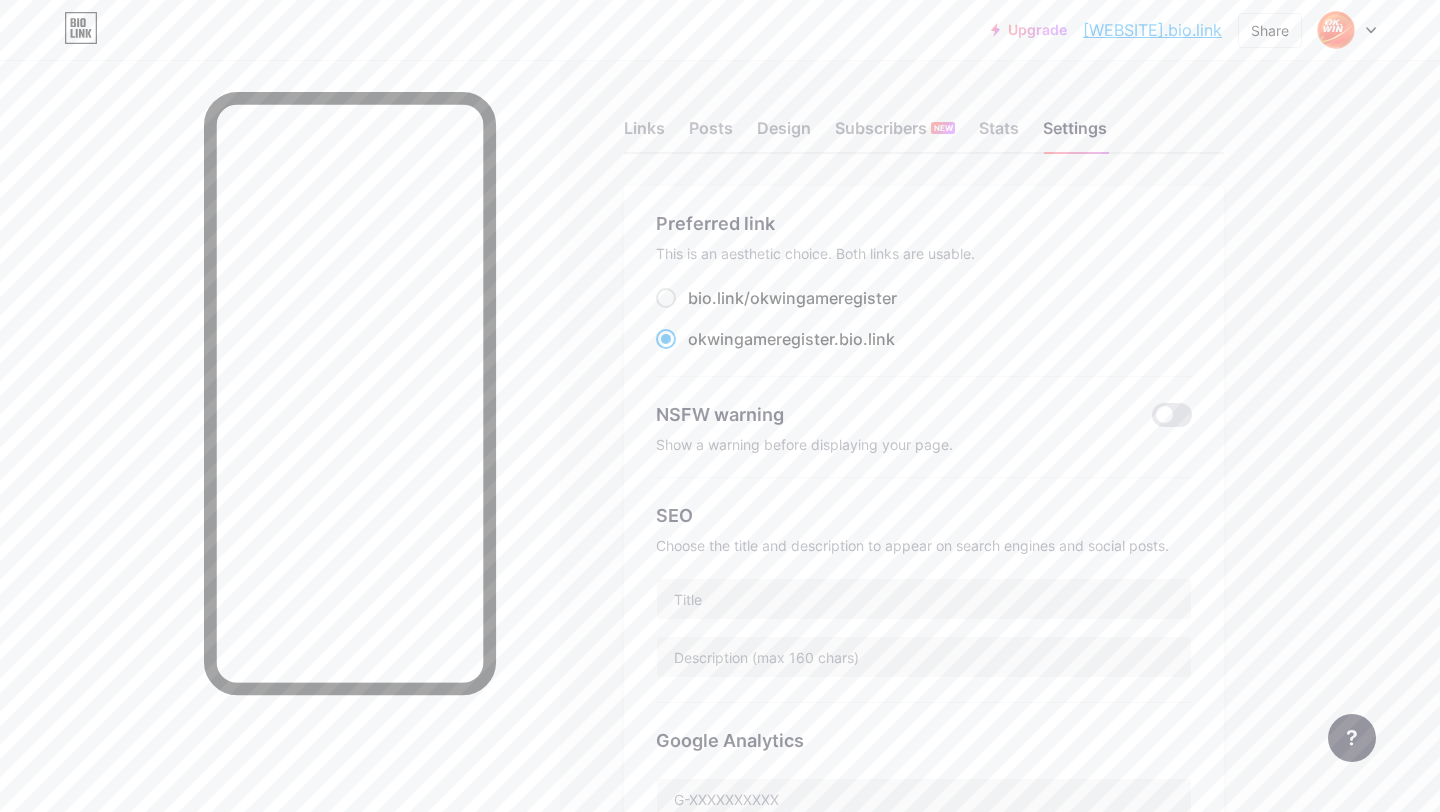 click on "Links
Posts
Design
Subscribers
NEW
Stats
Settings" at bounding box center (924, 119) 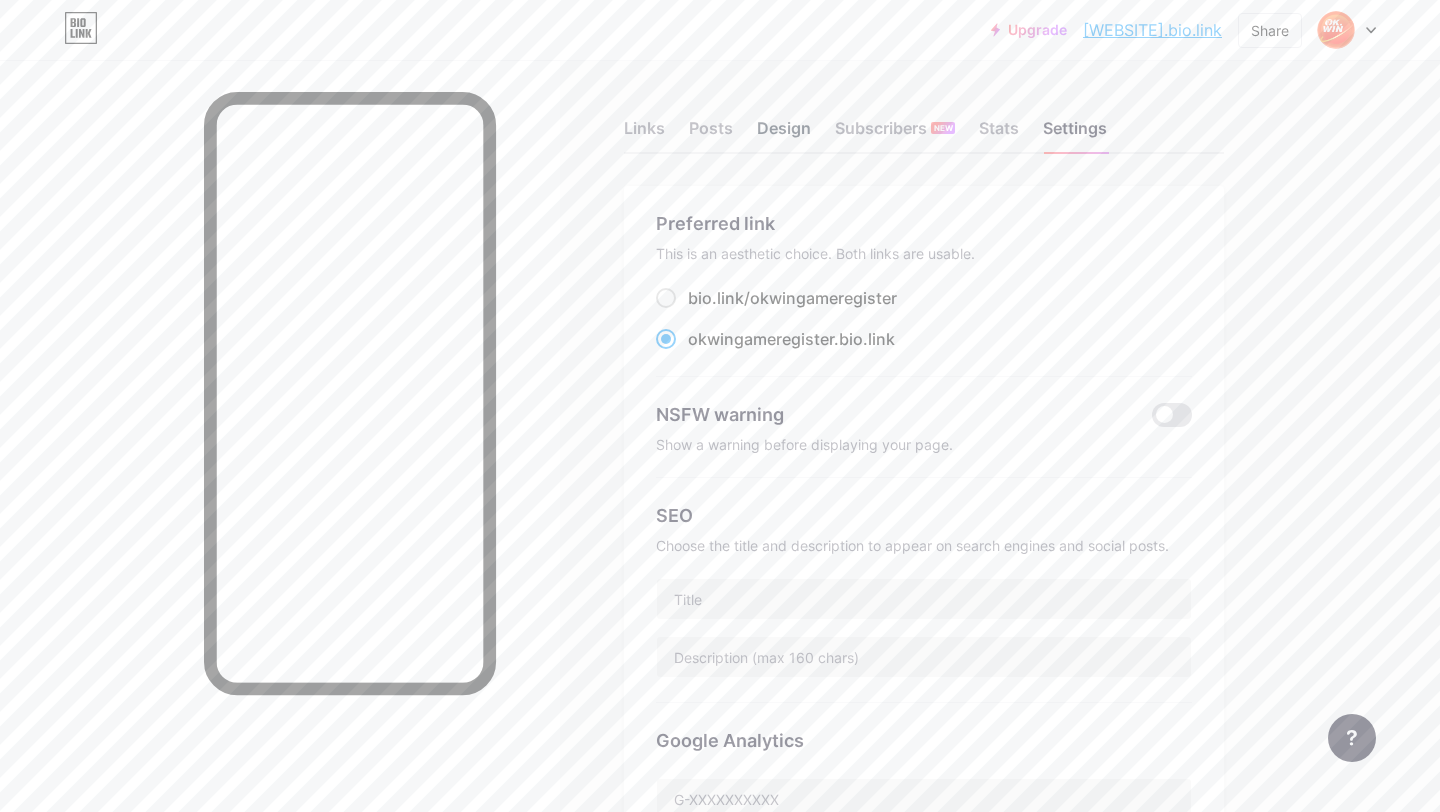 click on "Design" at bounding box center (784, 134) 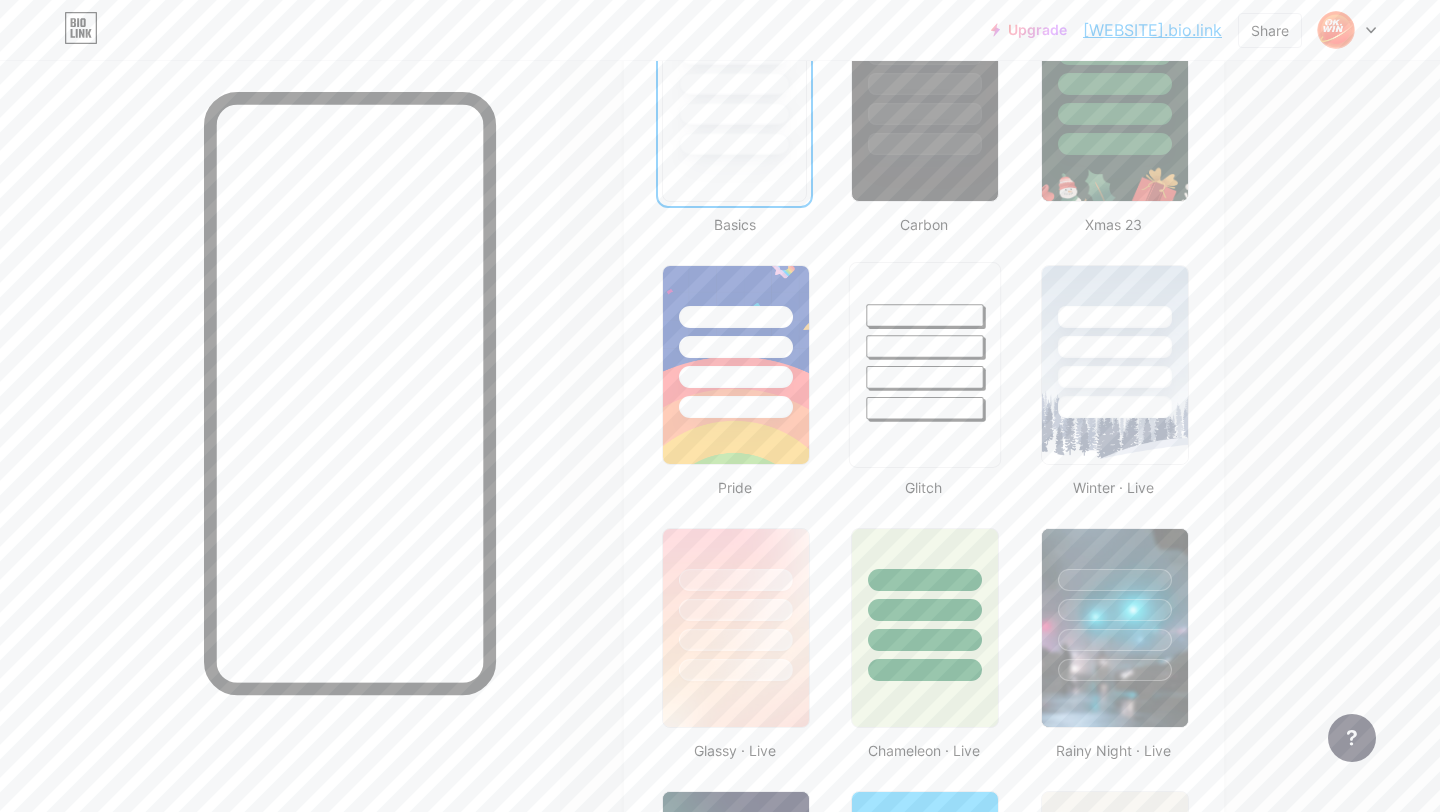 scroll, scrollTop: 598, scrollLeft: 0, axis: vertical 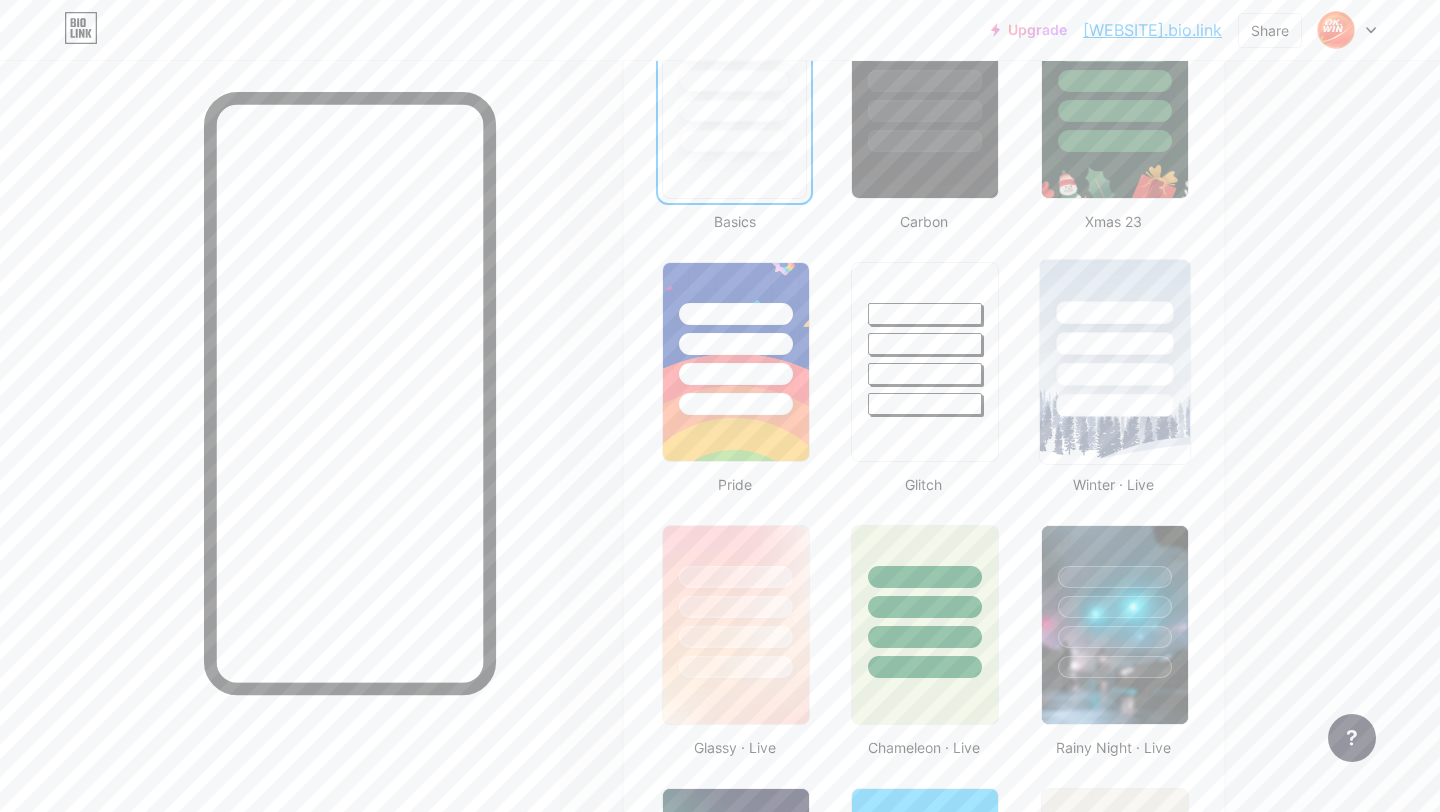 click at bounding box center (1114, 362) 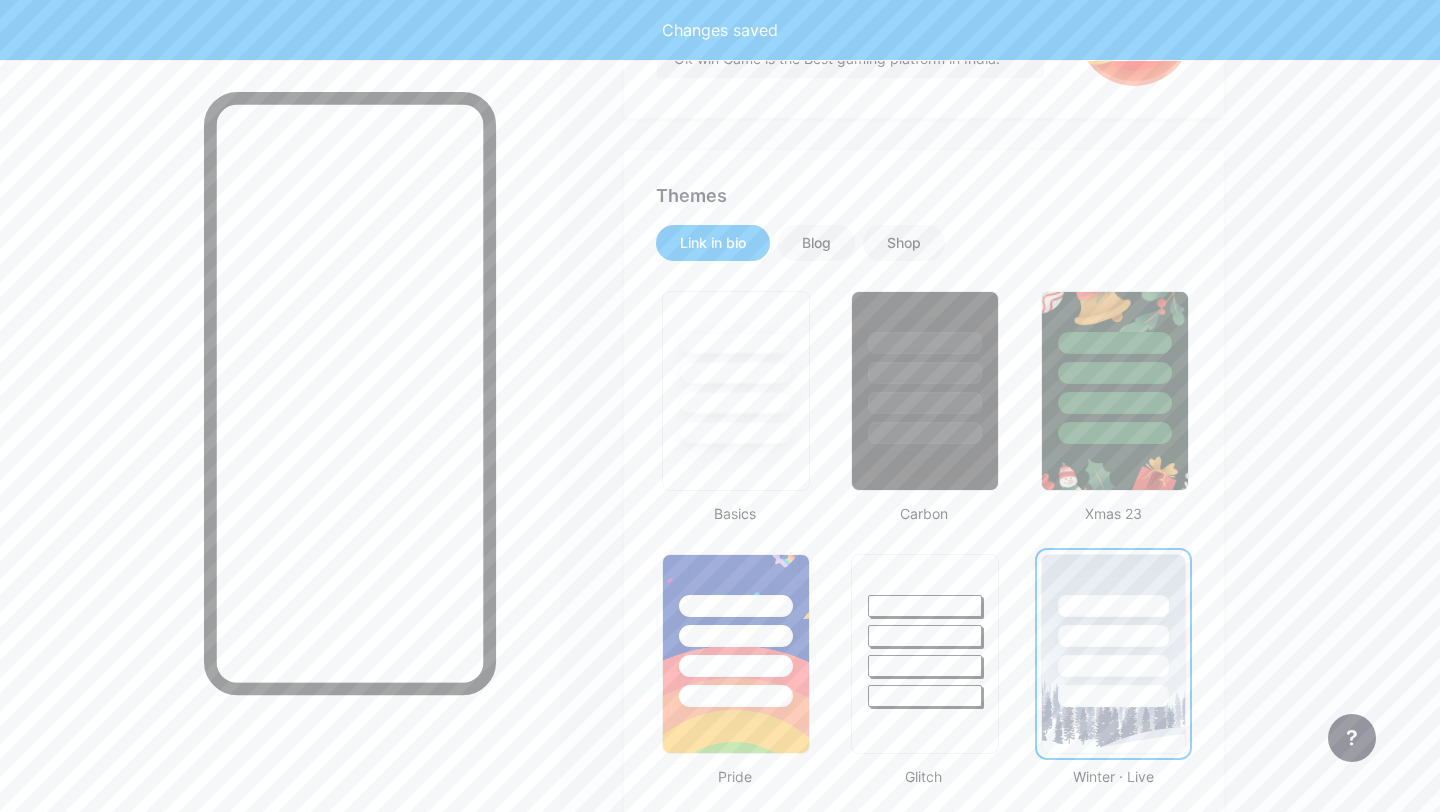 scroll, scrollTop: 0, scrollLeft: 0, axis: both 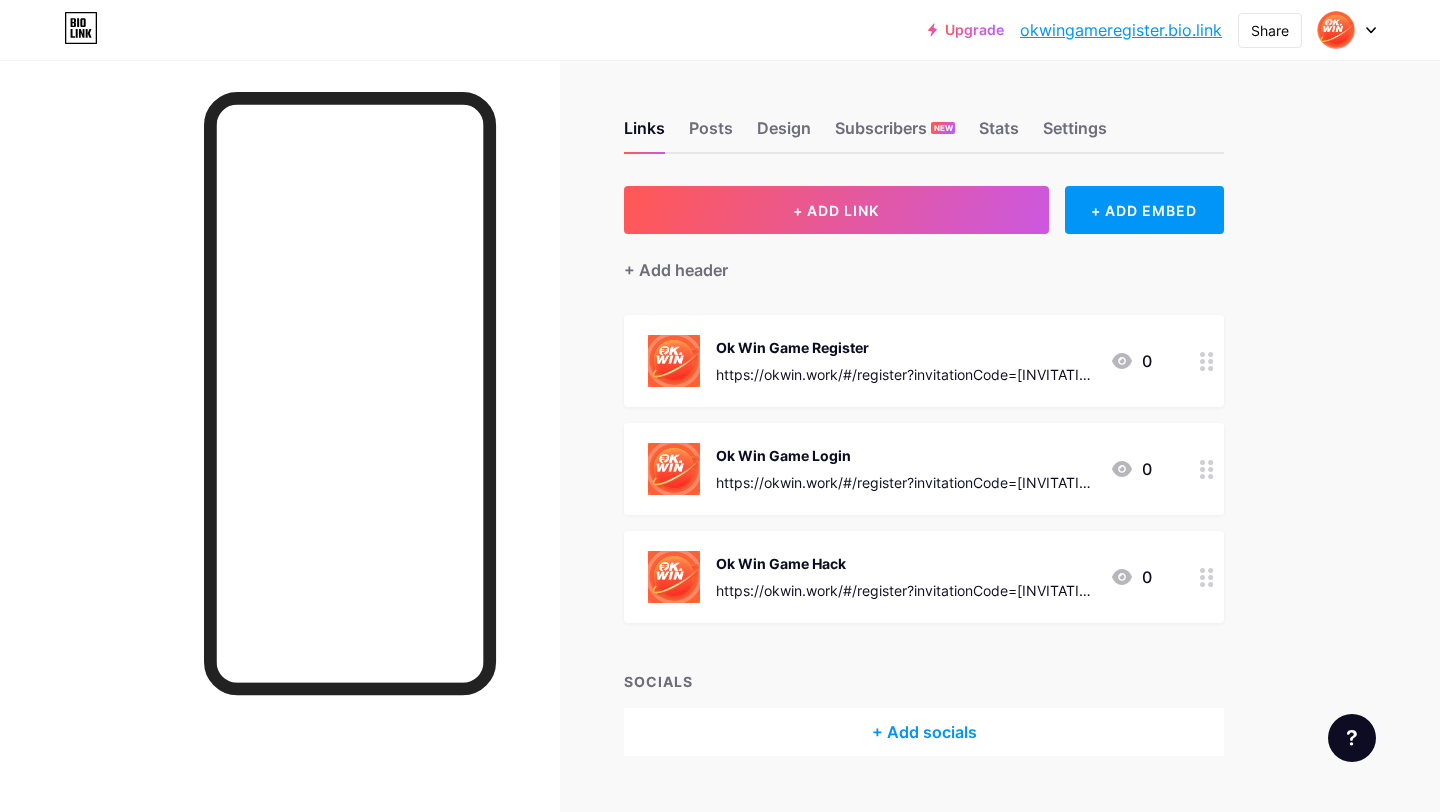 click on "Links
Posts
Design
Subscribers
NEW
Stats
Settings" at bounding box center (924, 119) 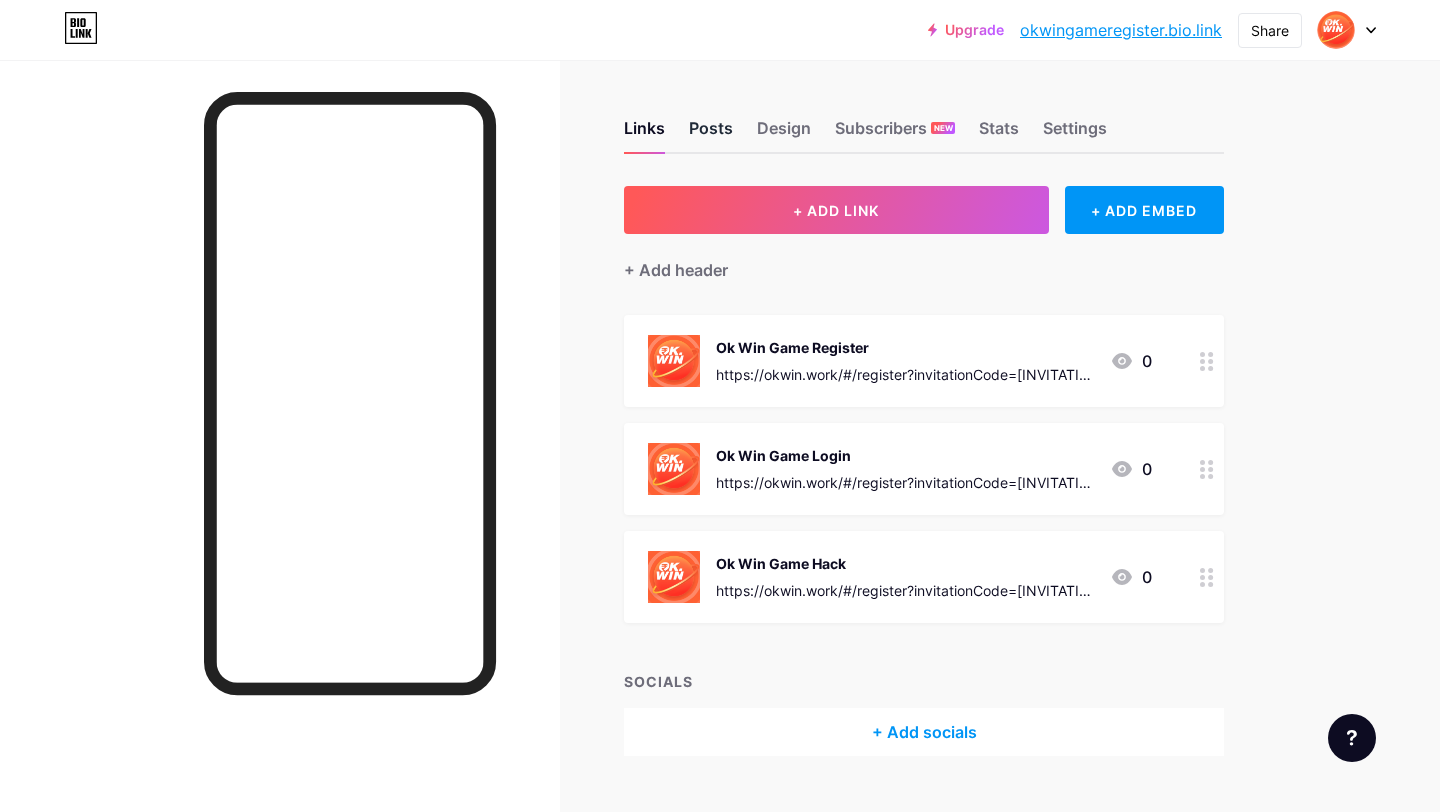 click on "Posts" at bounding box center [711, 134] 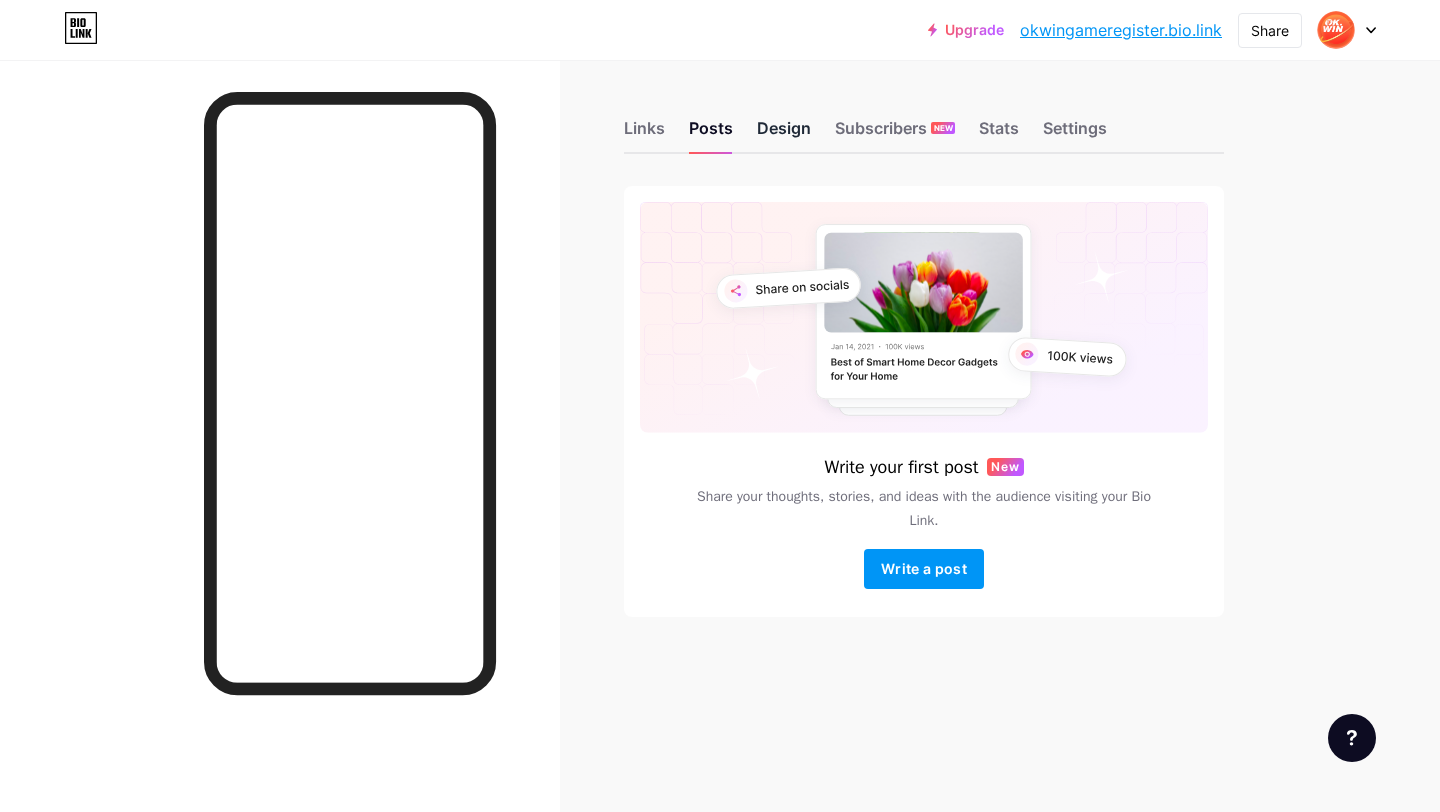 click on "Design" at bounding box center [784, 134] 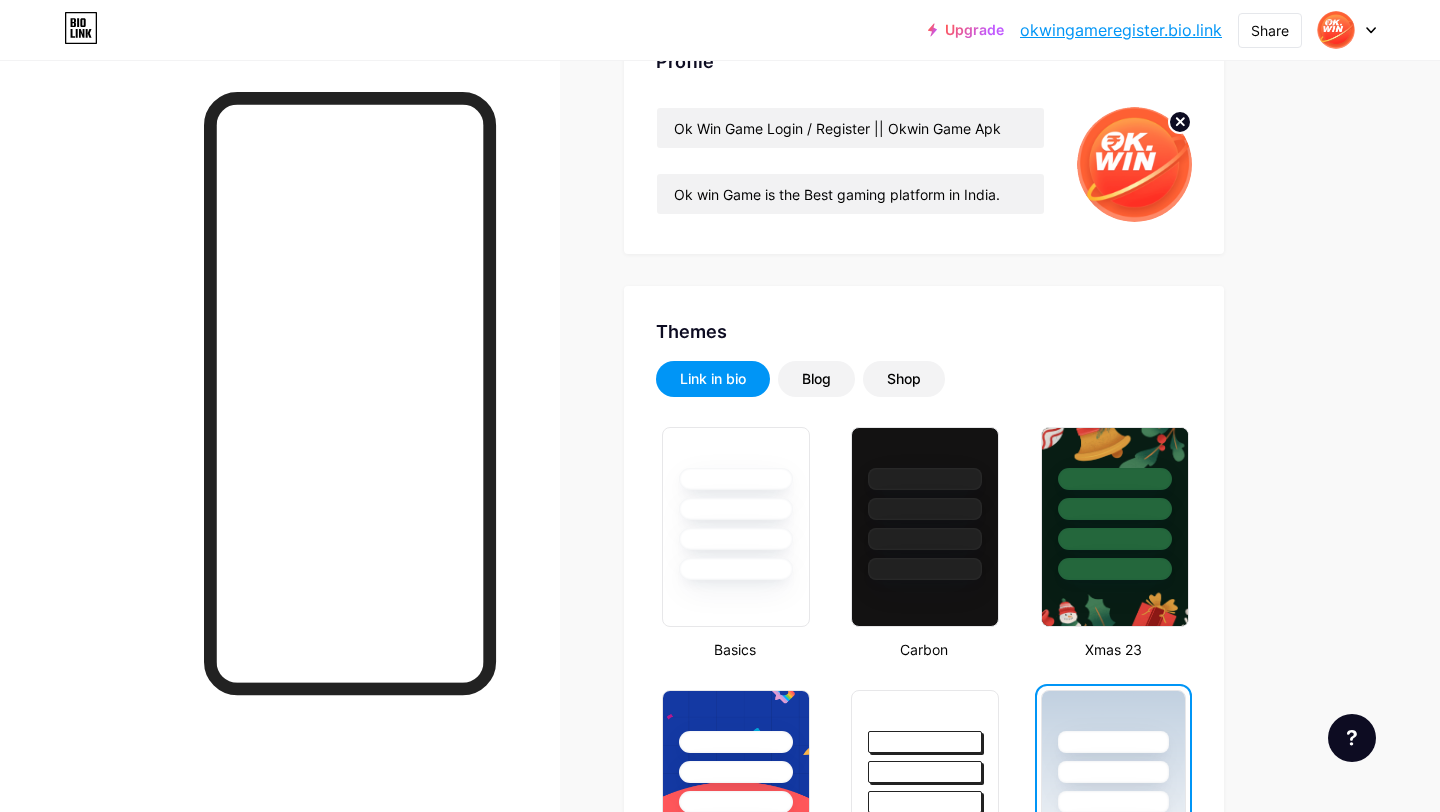 scroll, scrollTop: 0, scrollLeft: 0, axis: both 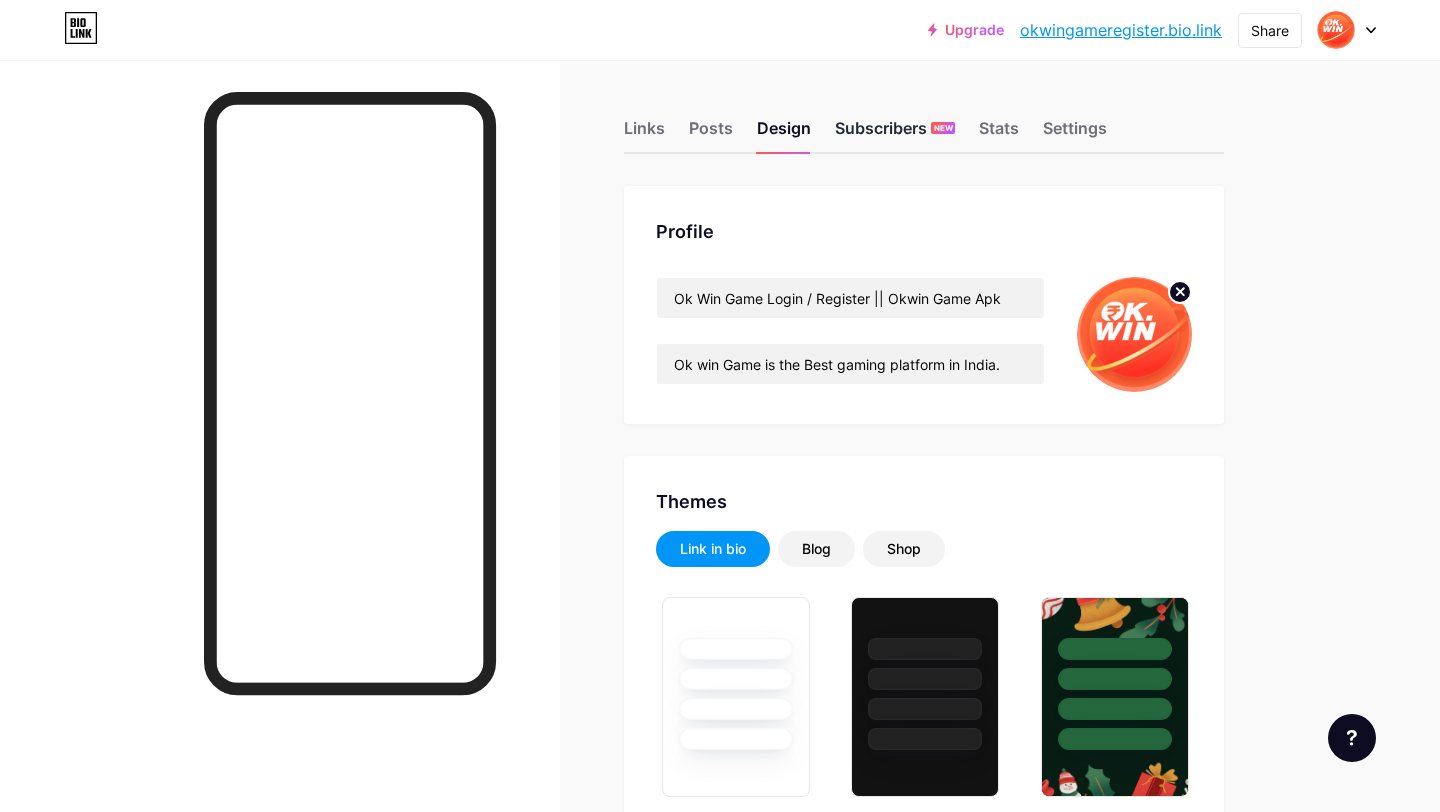 click on "Subscribers
NEW" at bounding box center [895, 134] 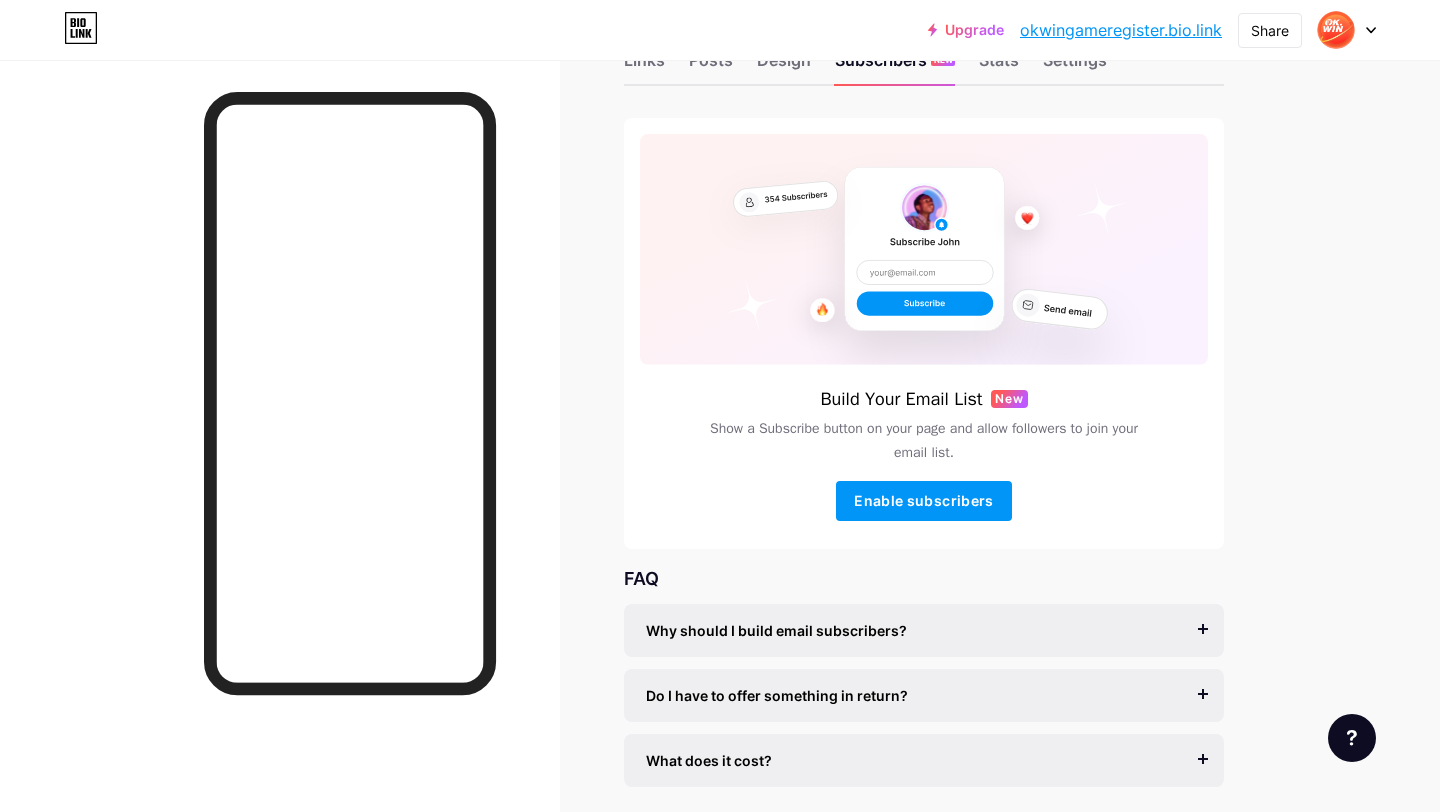 scroll, scrollTop: 0, scrollLeft: 0, axis: both 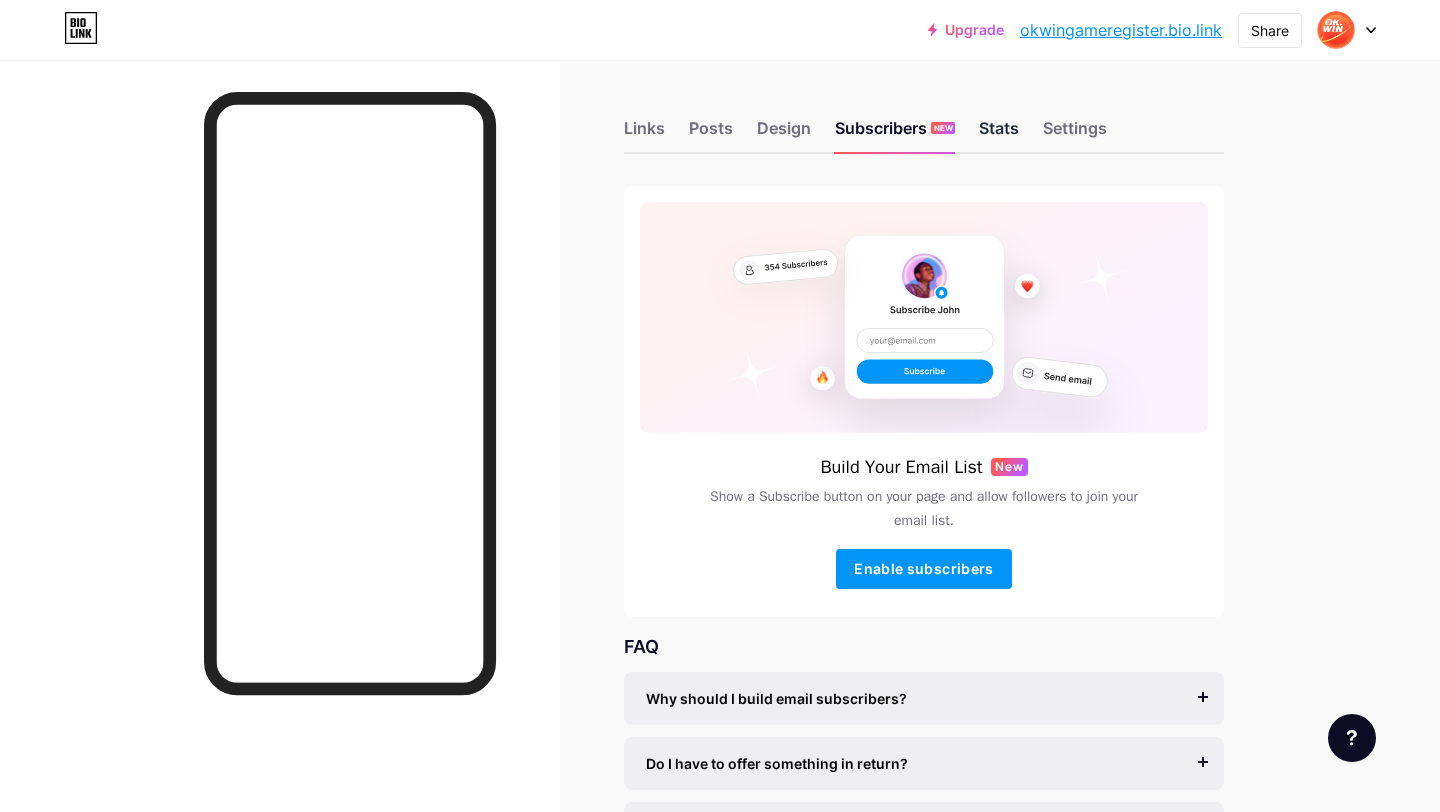 click on "Stats" at bounding box center [999, 134] 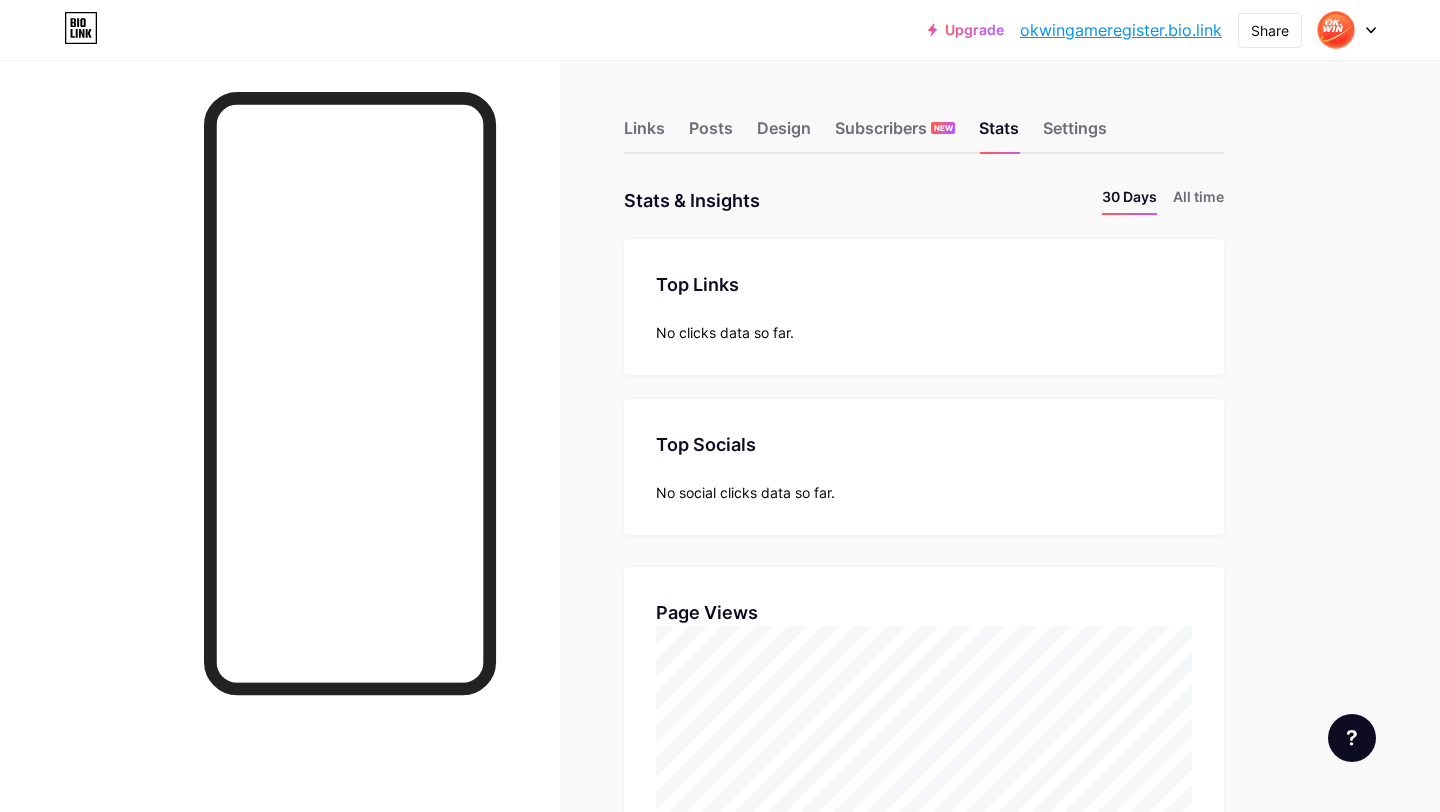 scroll, scrollTop: 999188, scrollLeft: 998560, axis: both 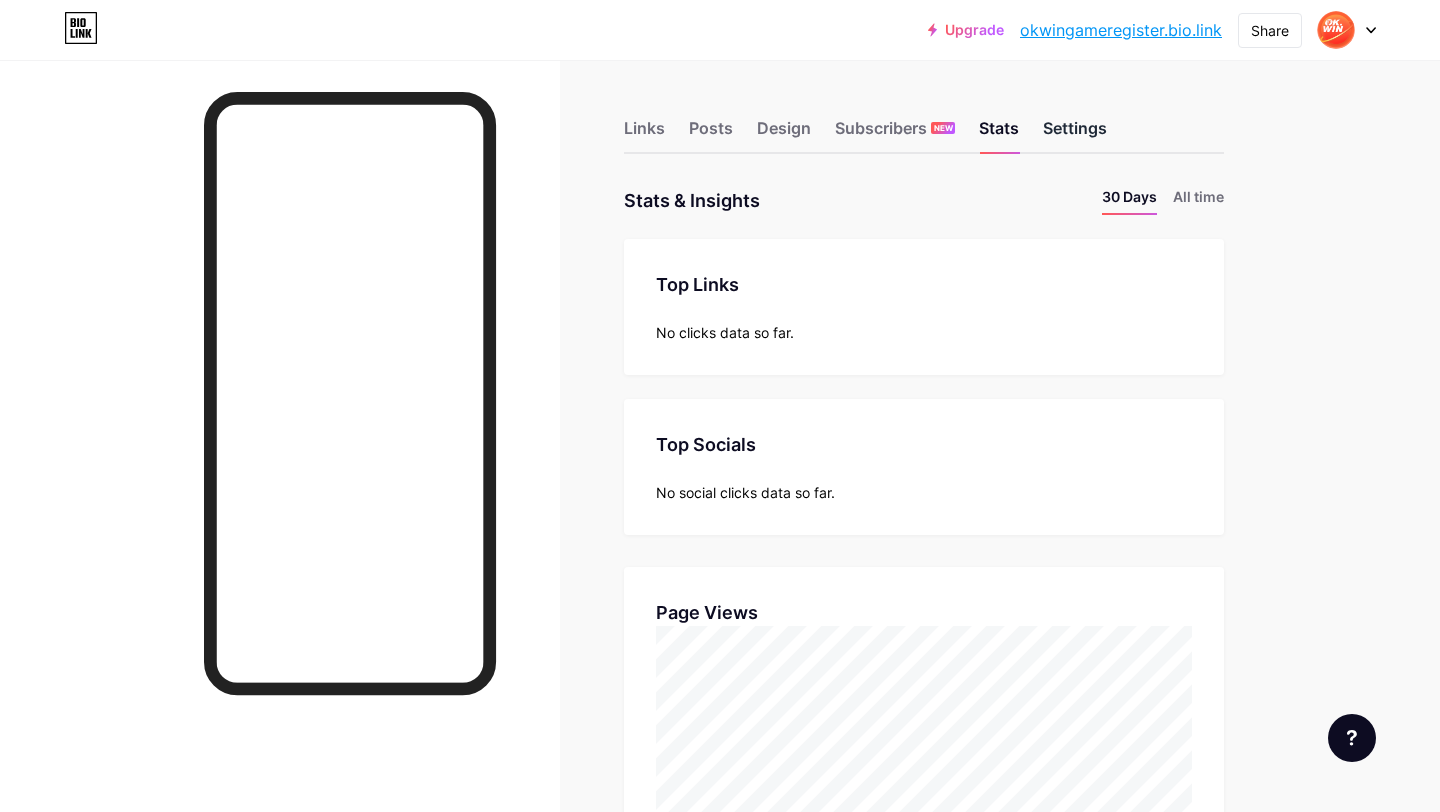 click on "Settings" at bounding box center (1075, 134) 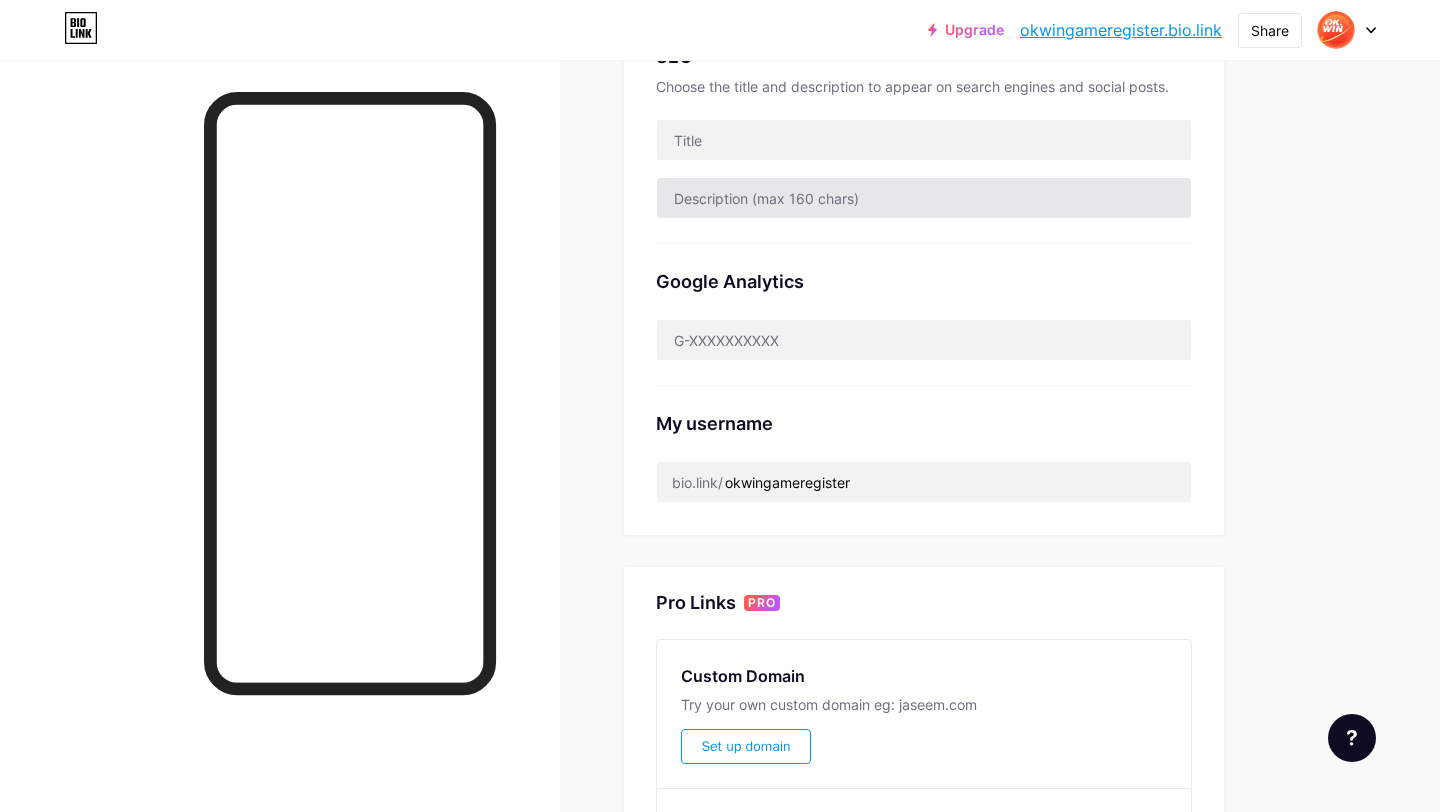 scroll, scrollTop: 753, scrollLeft: 0, axis: vertical 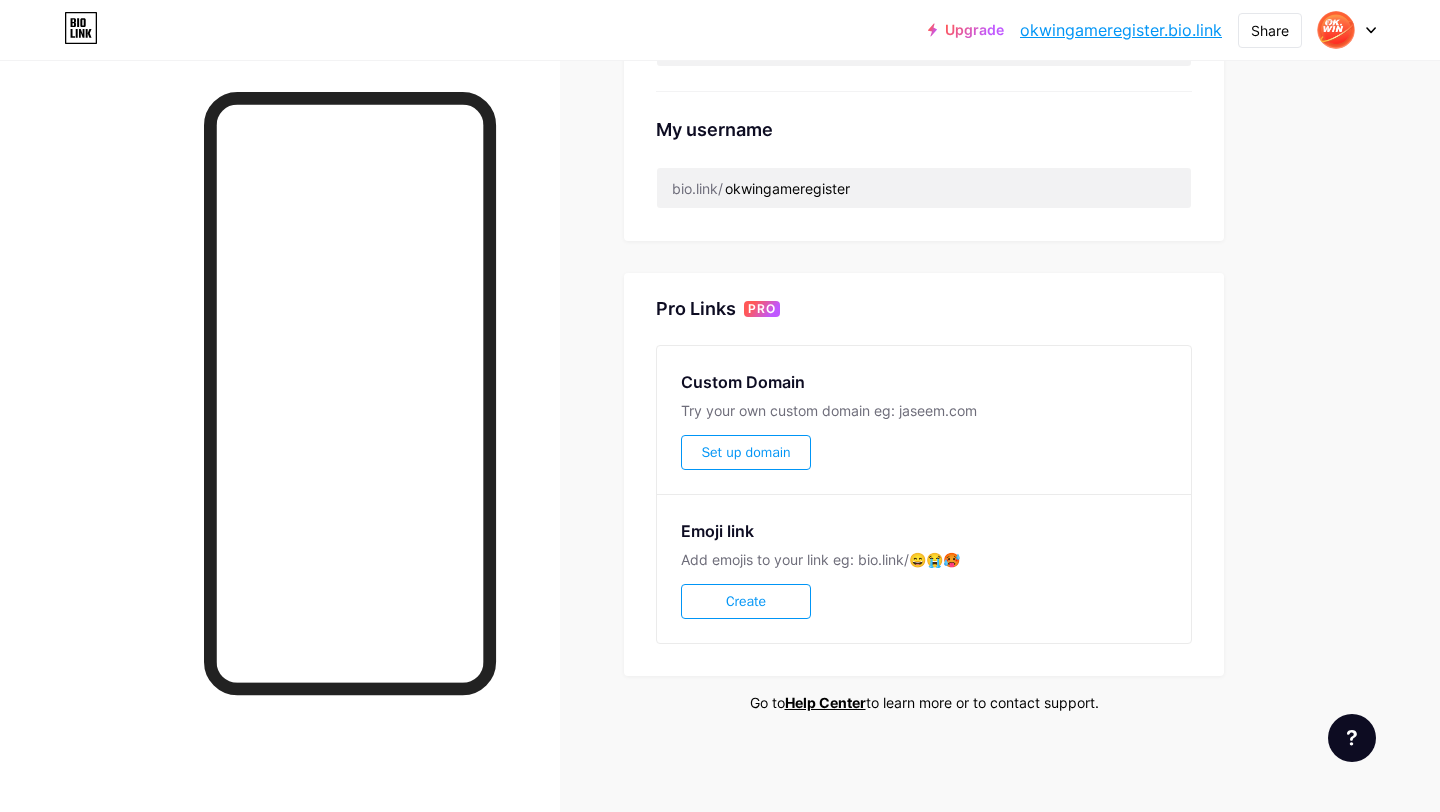 click on "Set
up domain" at bounding box center (745, 452) 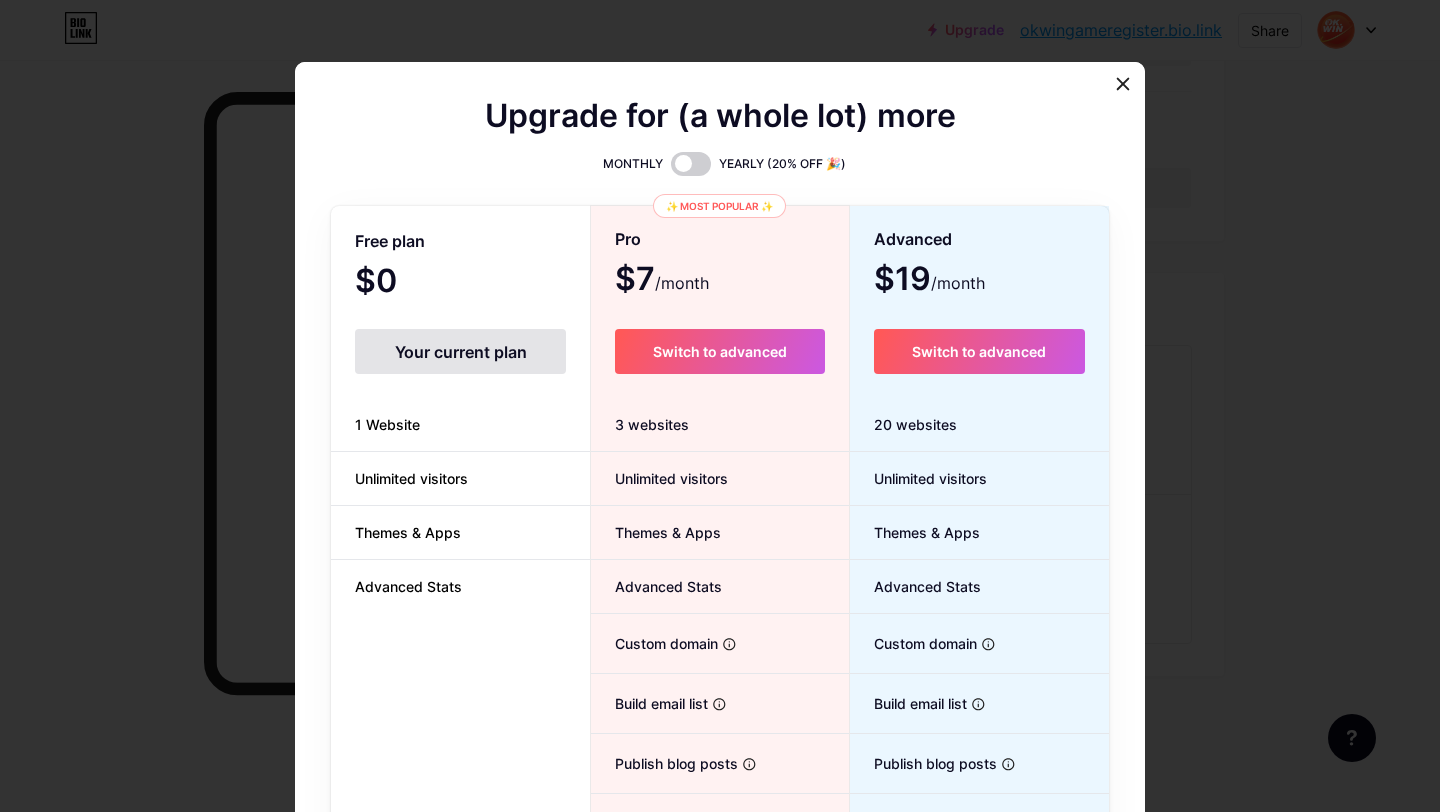 scroll, scrollTop: 0, scrollLeft: 0, axis: both 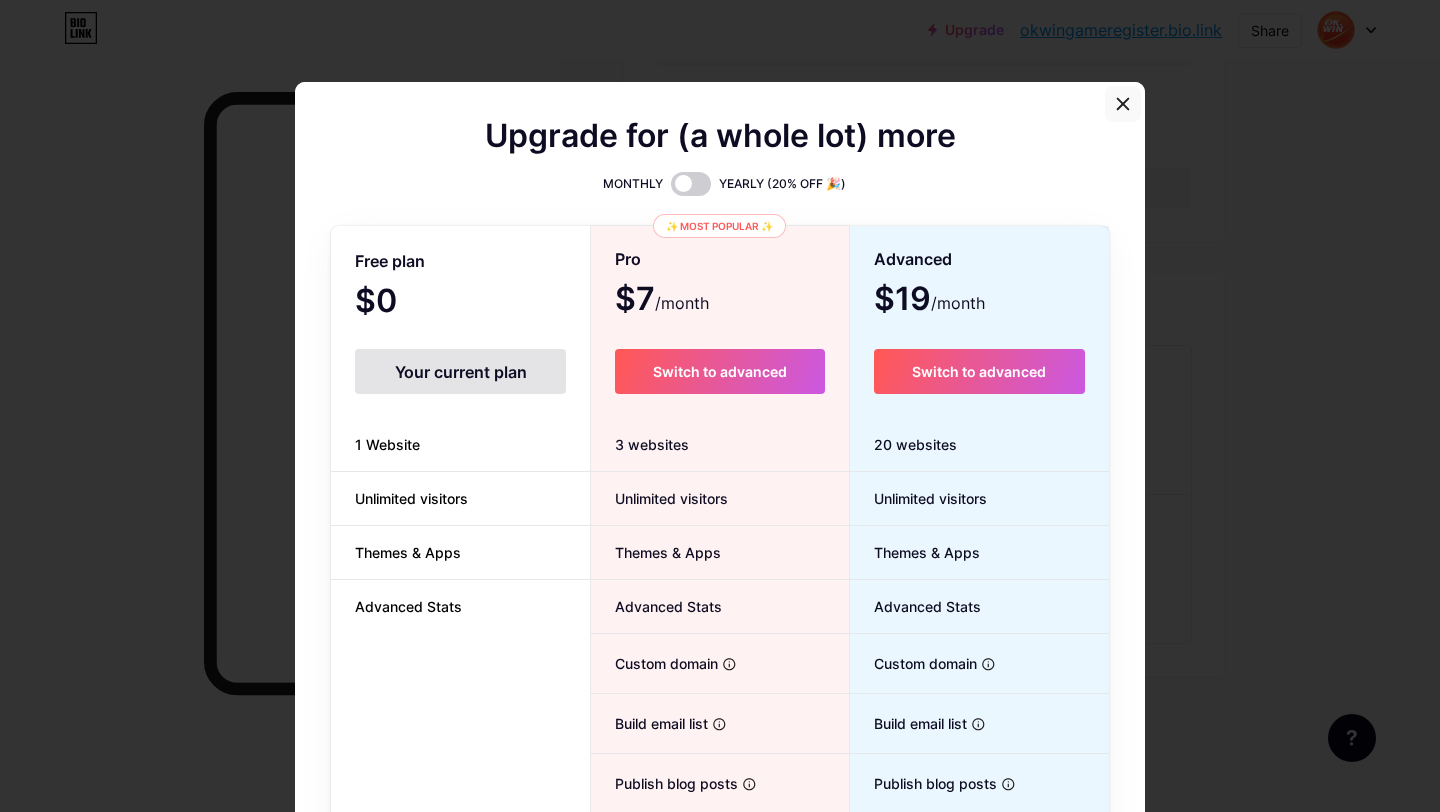 click 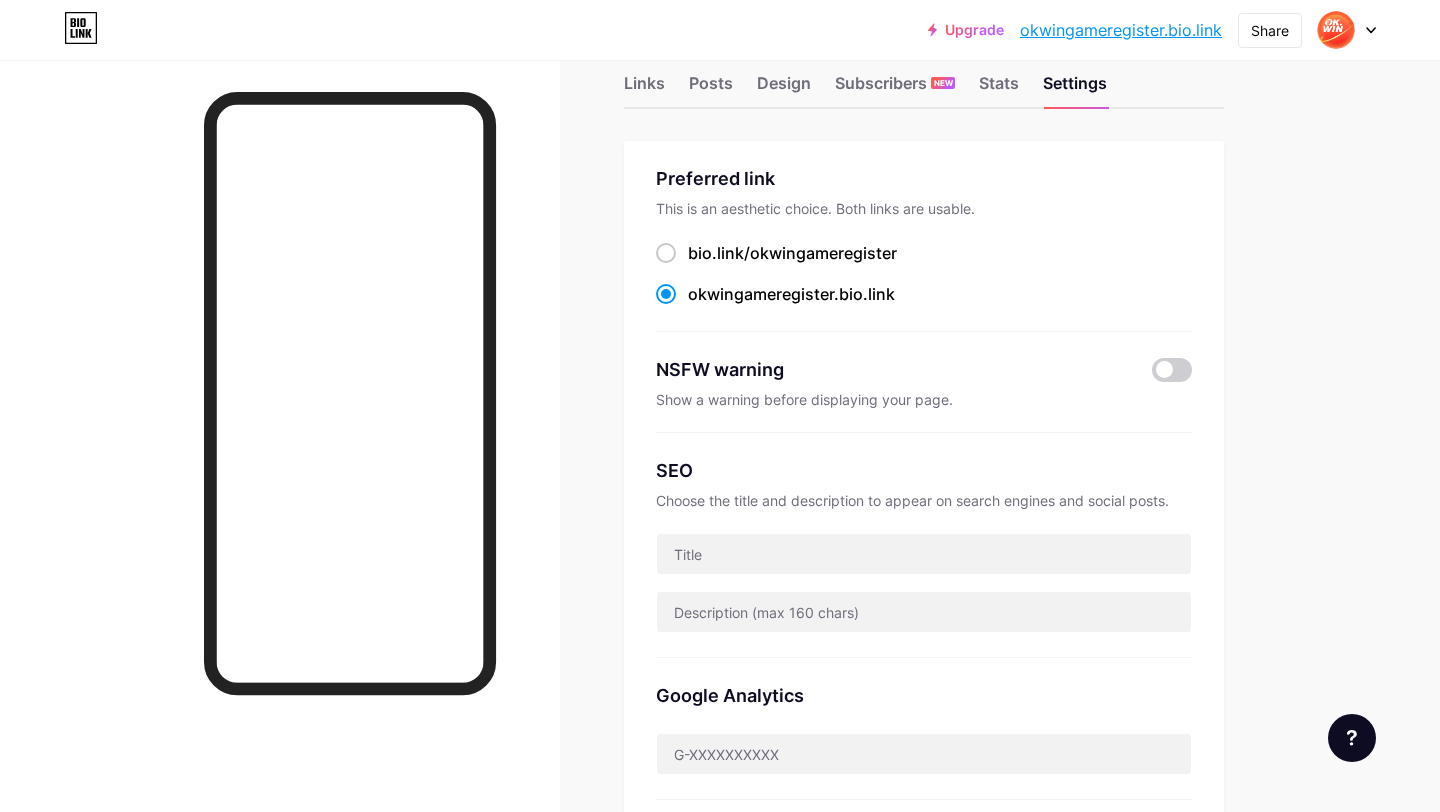 scroll, scrollTop: 0, scrollLeft: 0, axis: both 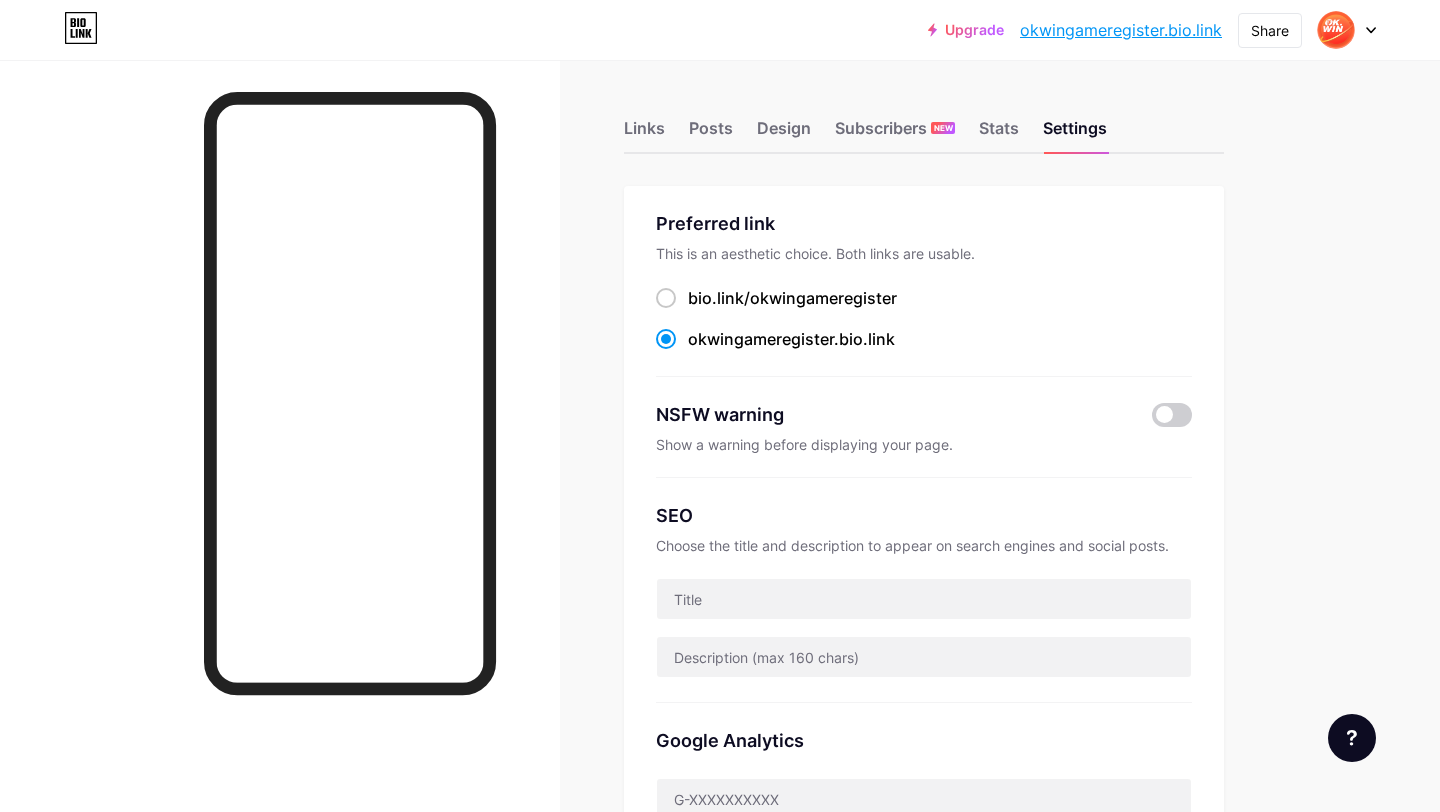 click on "Upgrade" at bounding box center (966, 30) 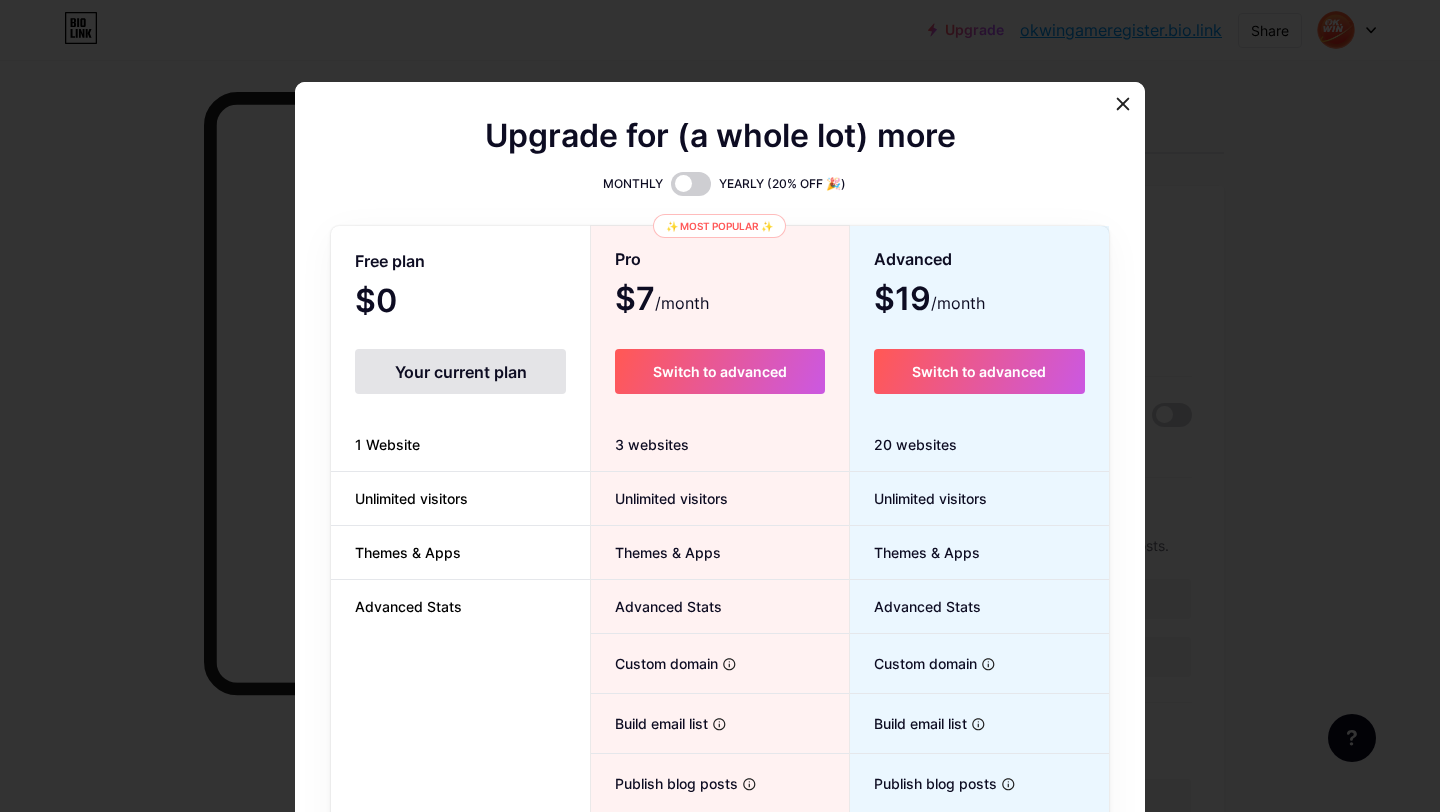 click at bounding box center [720, 406] 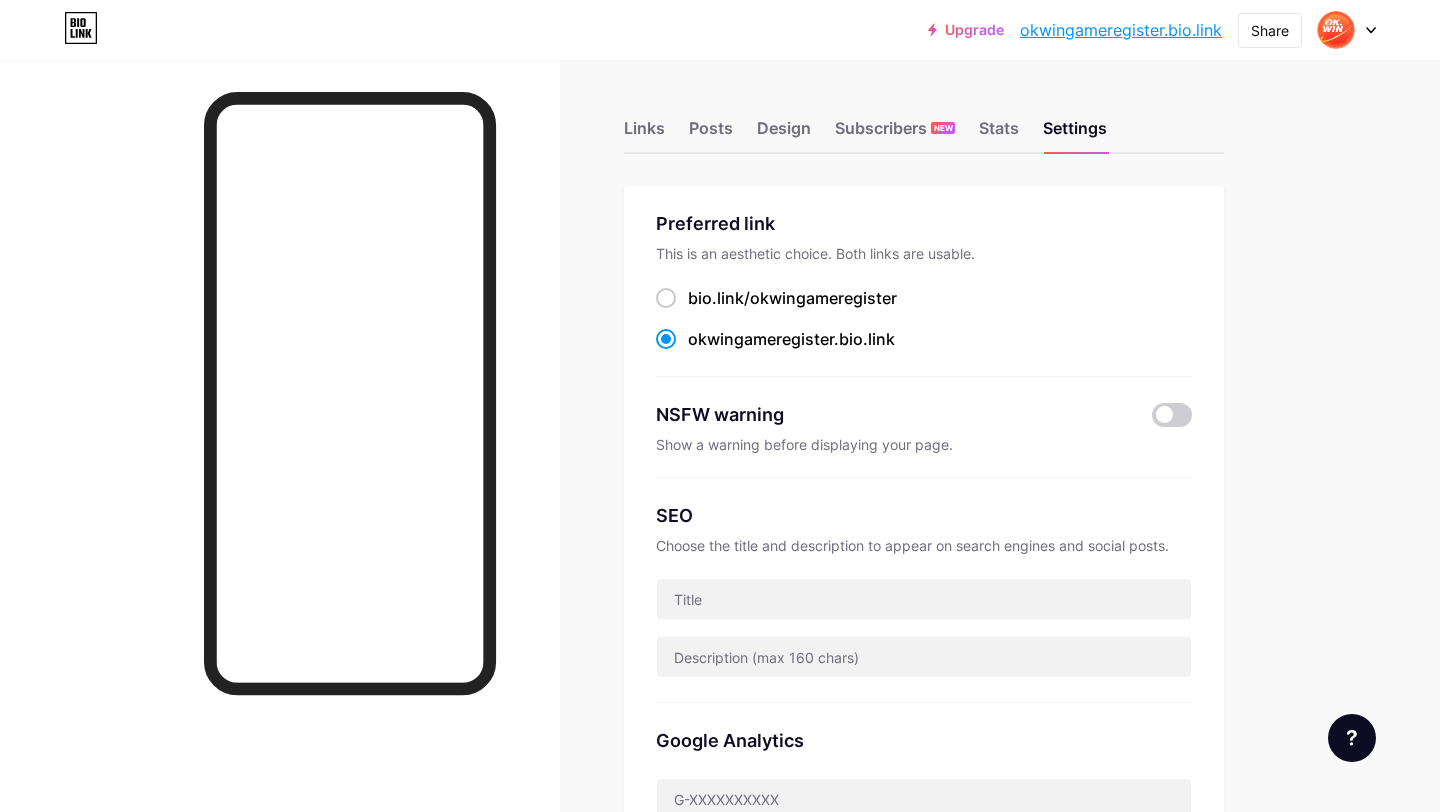 click at bounding box center [1347, 30] 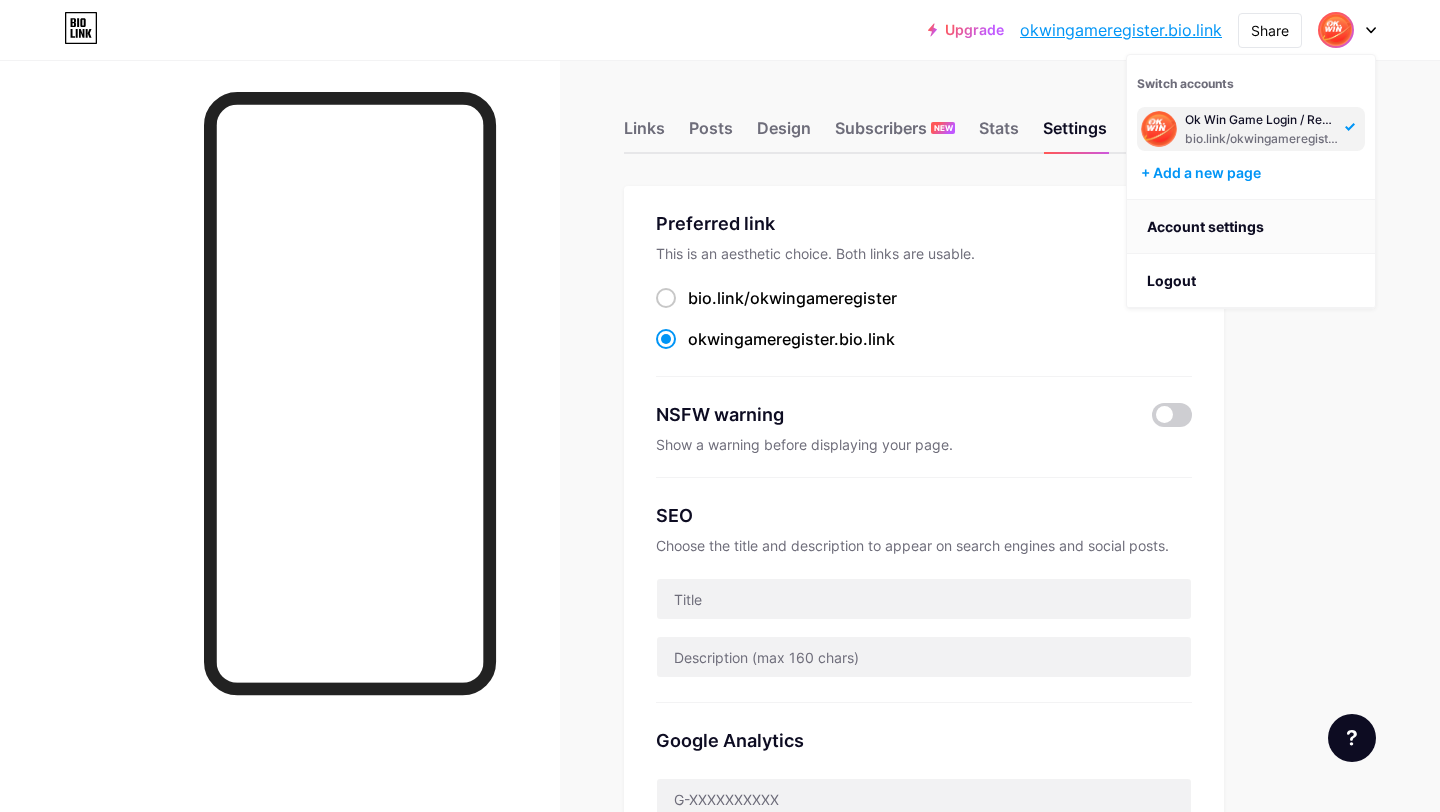 click on "Account settings" at bounding box center [1251, 227] 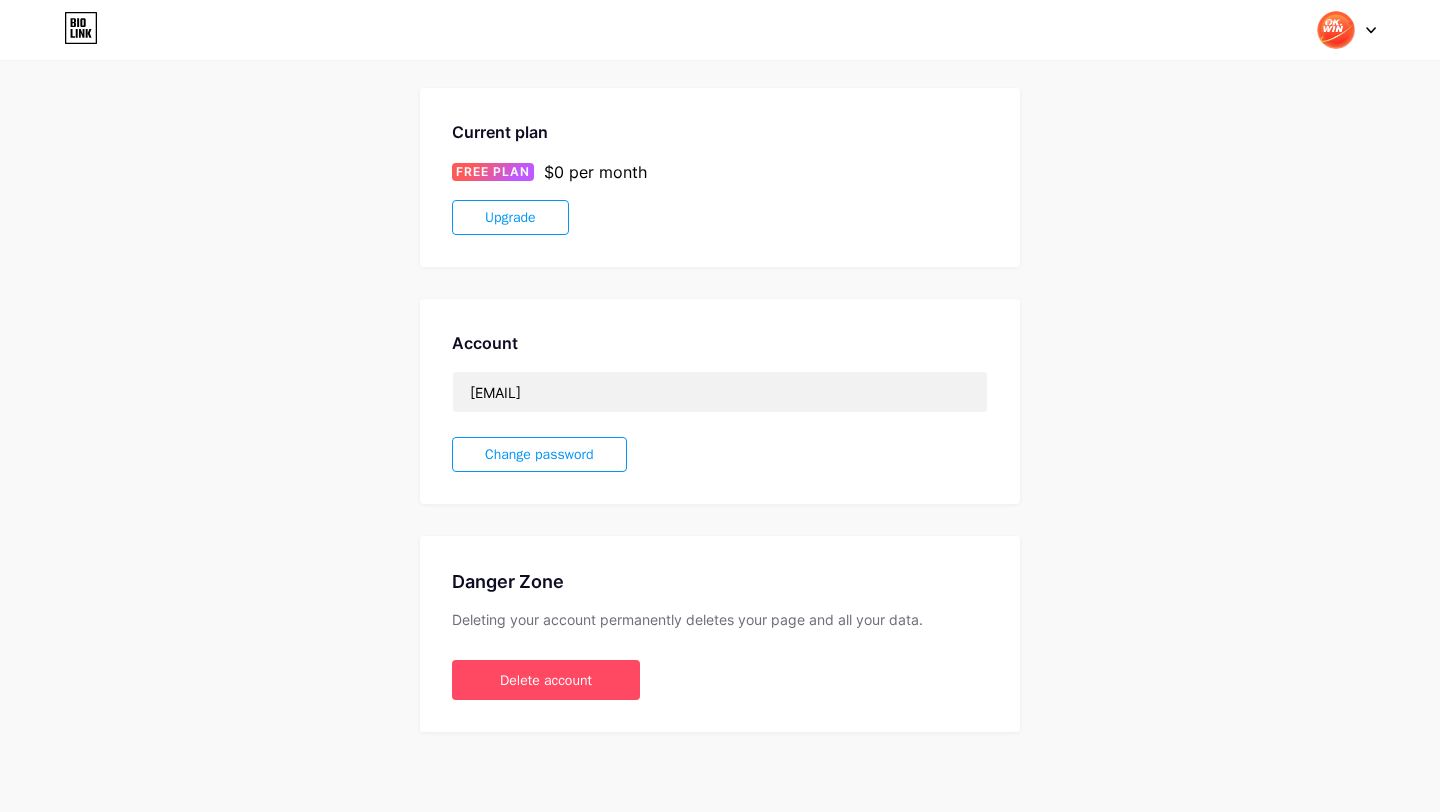 scroll, scrollTop: 0, scrollLeft: 0, axis: both 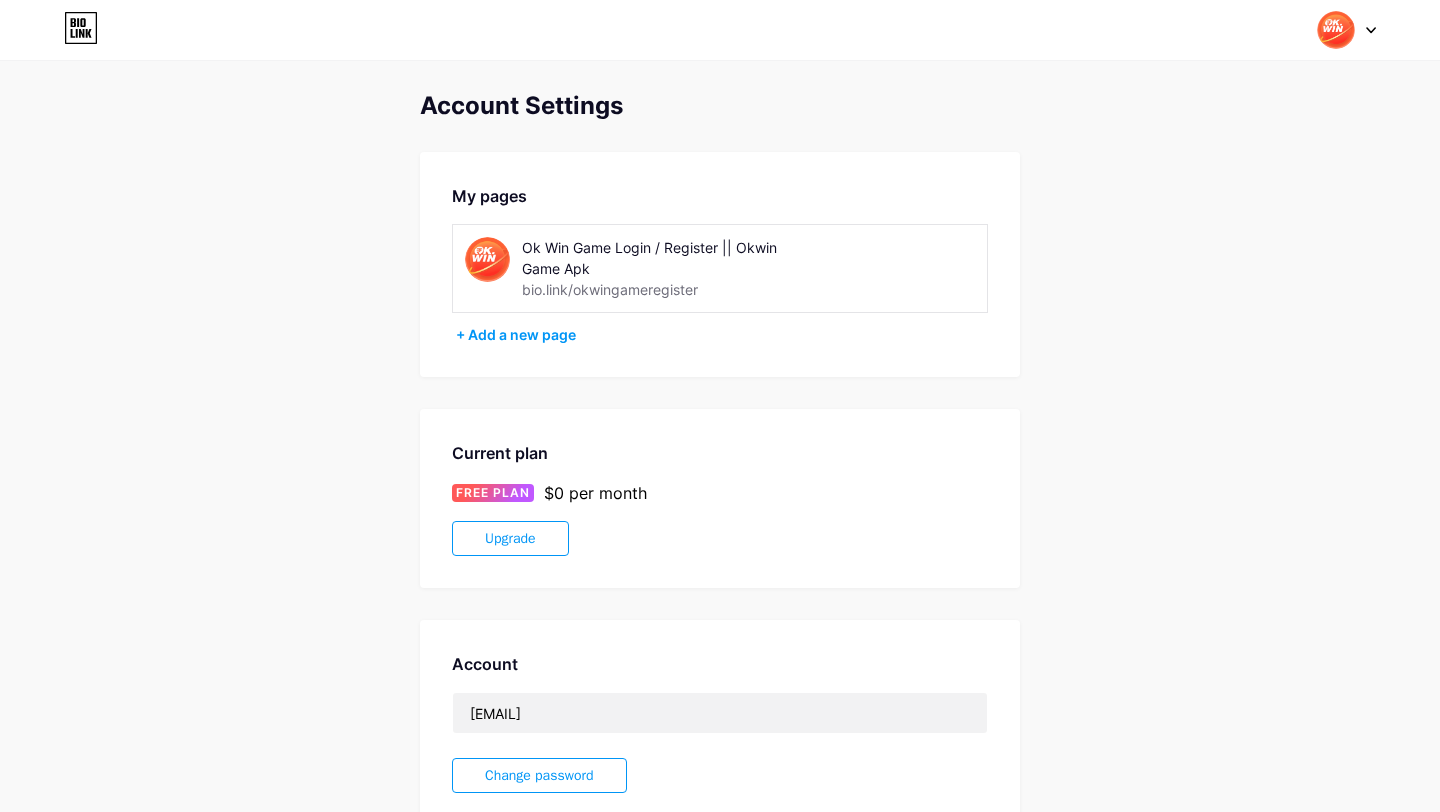 click at bounding box center (1336, 30) 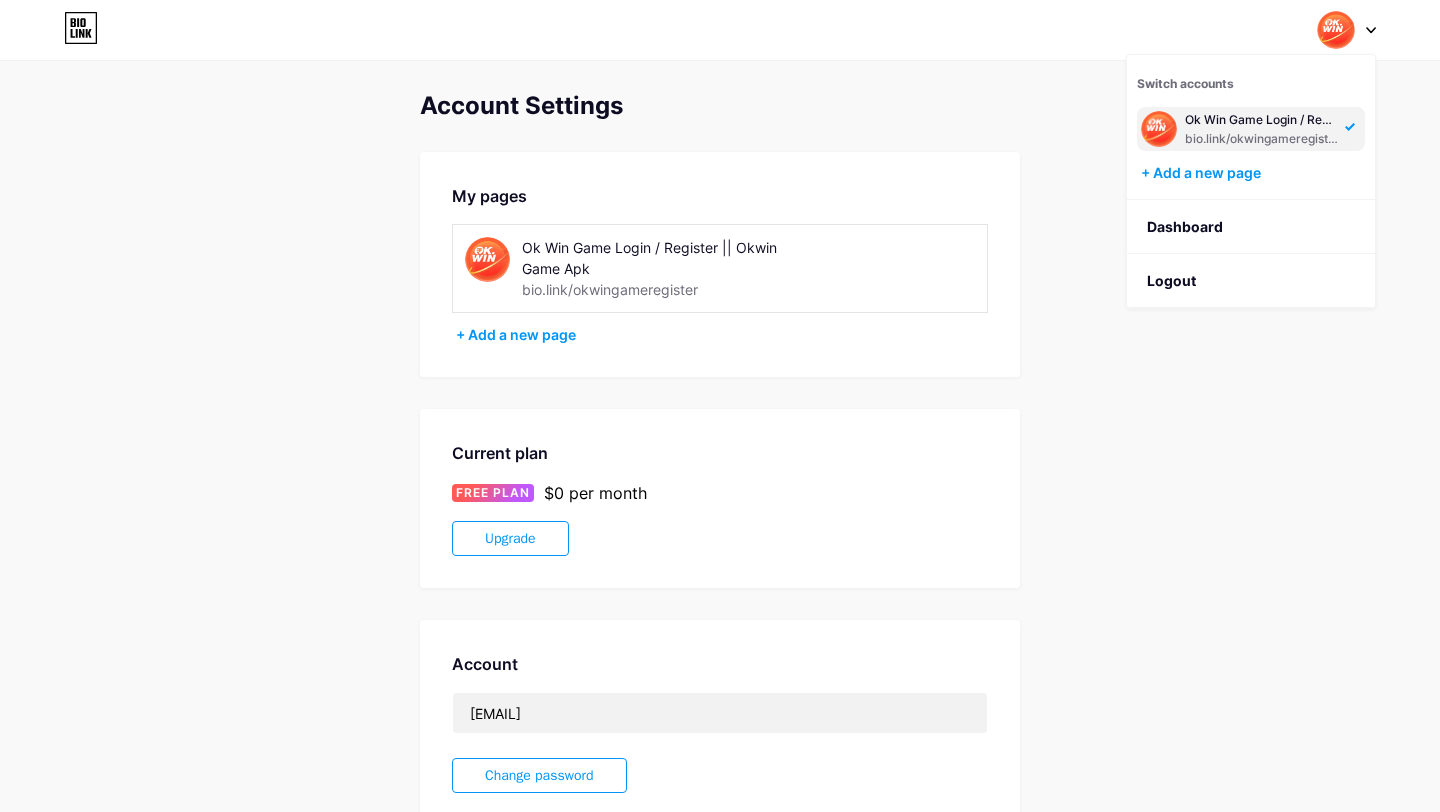 click at bounding box center (1336, 30) 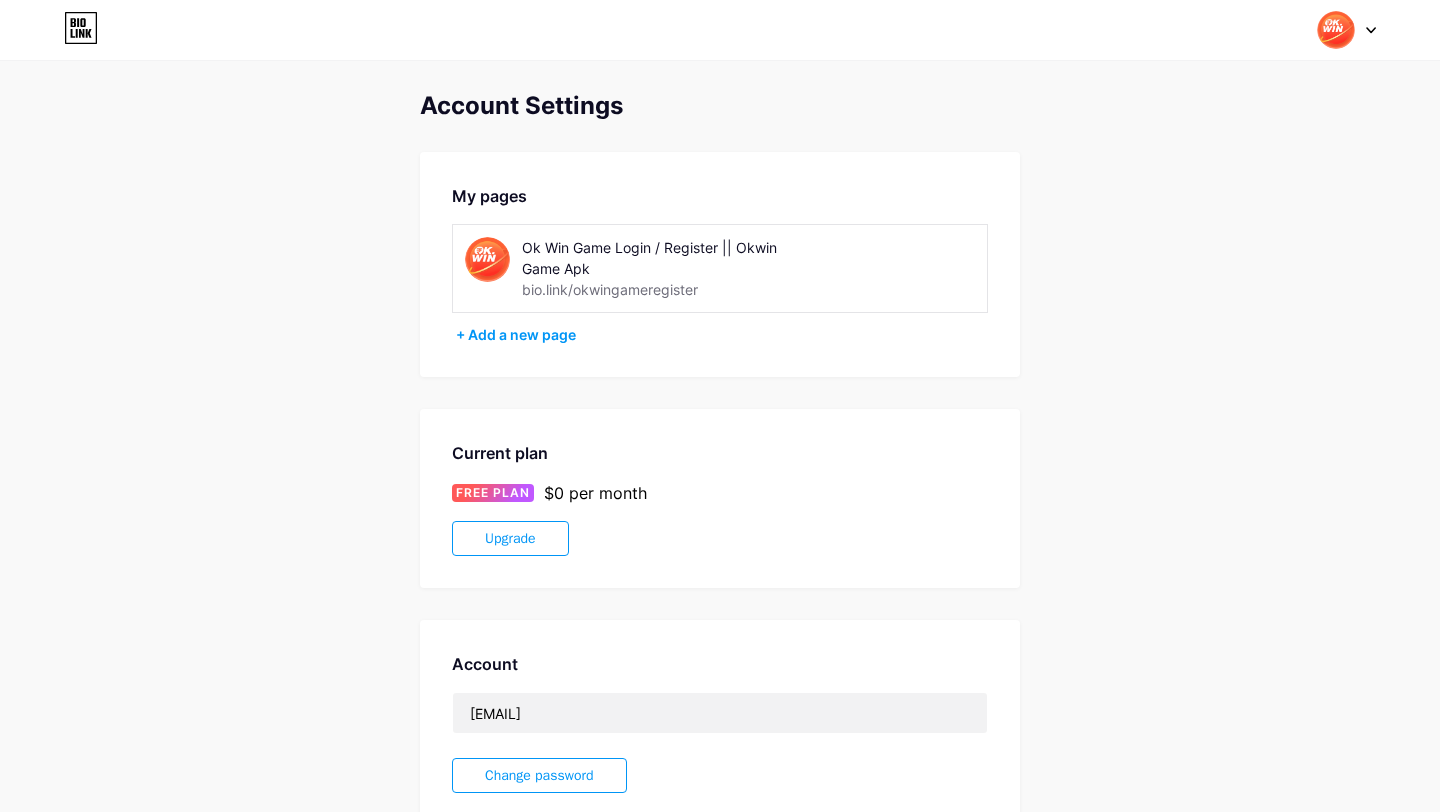 click at bounding box center [1336, 30] 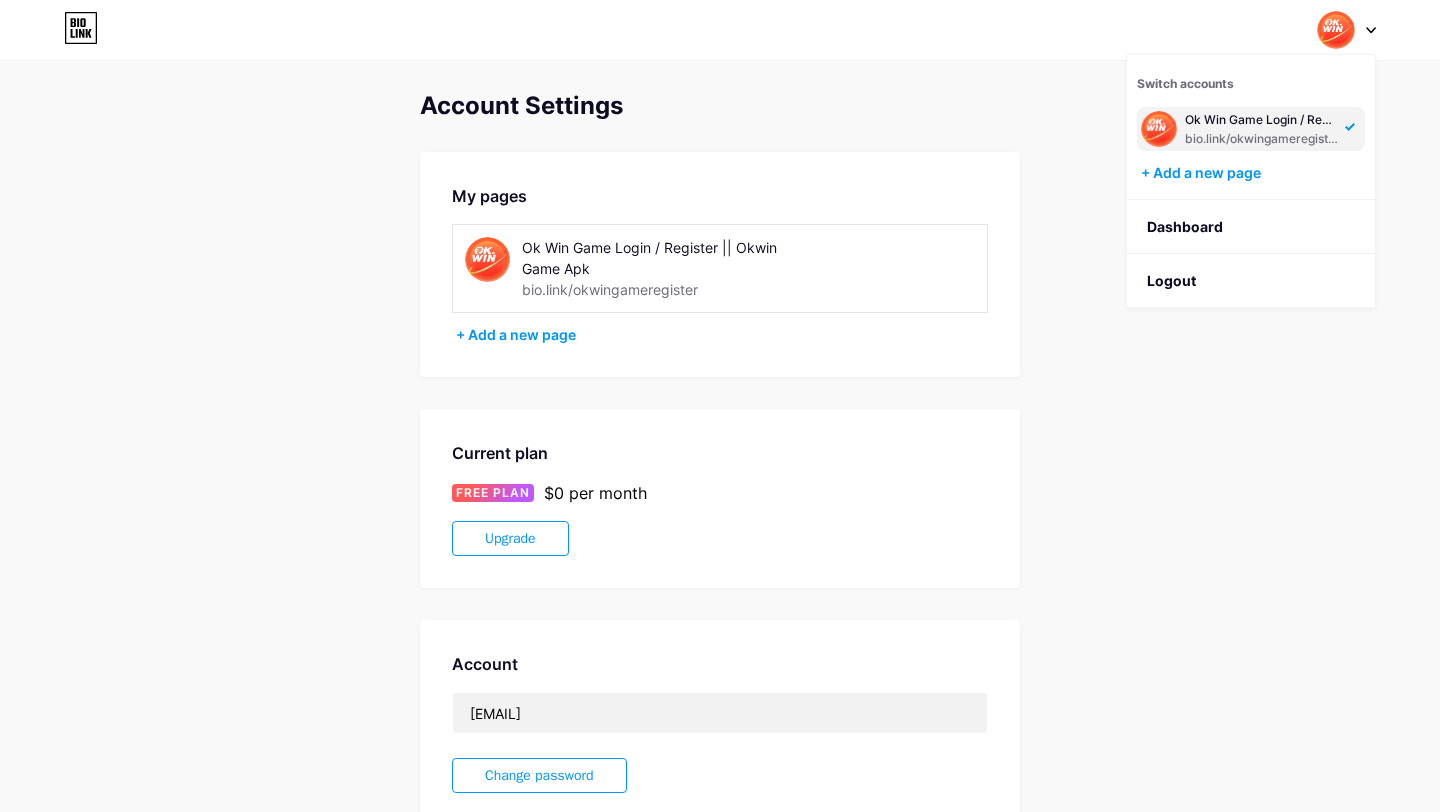 click on "My pages" at bounding box center (720, 196) 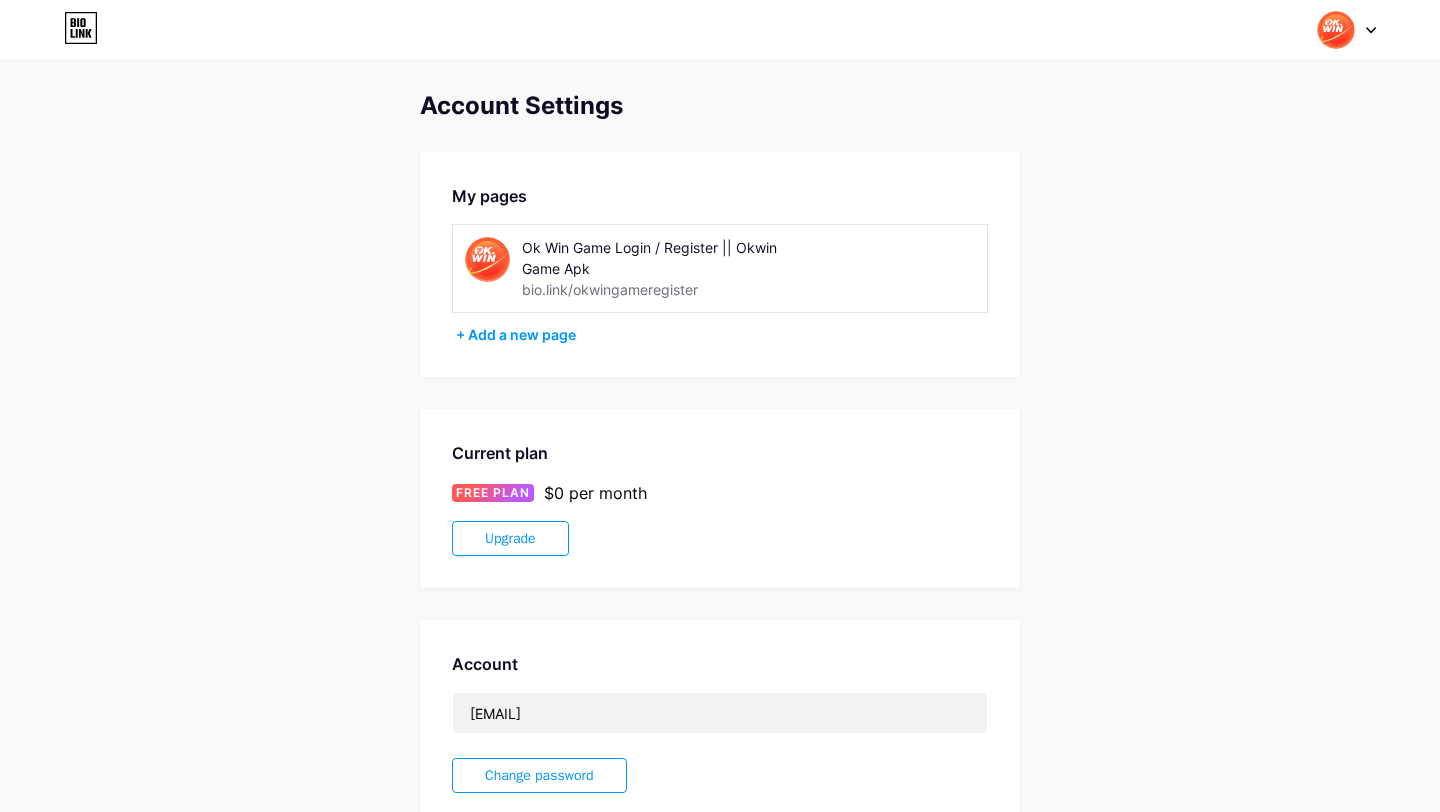 click at bounding box center [1336, 30] 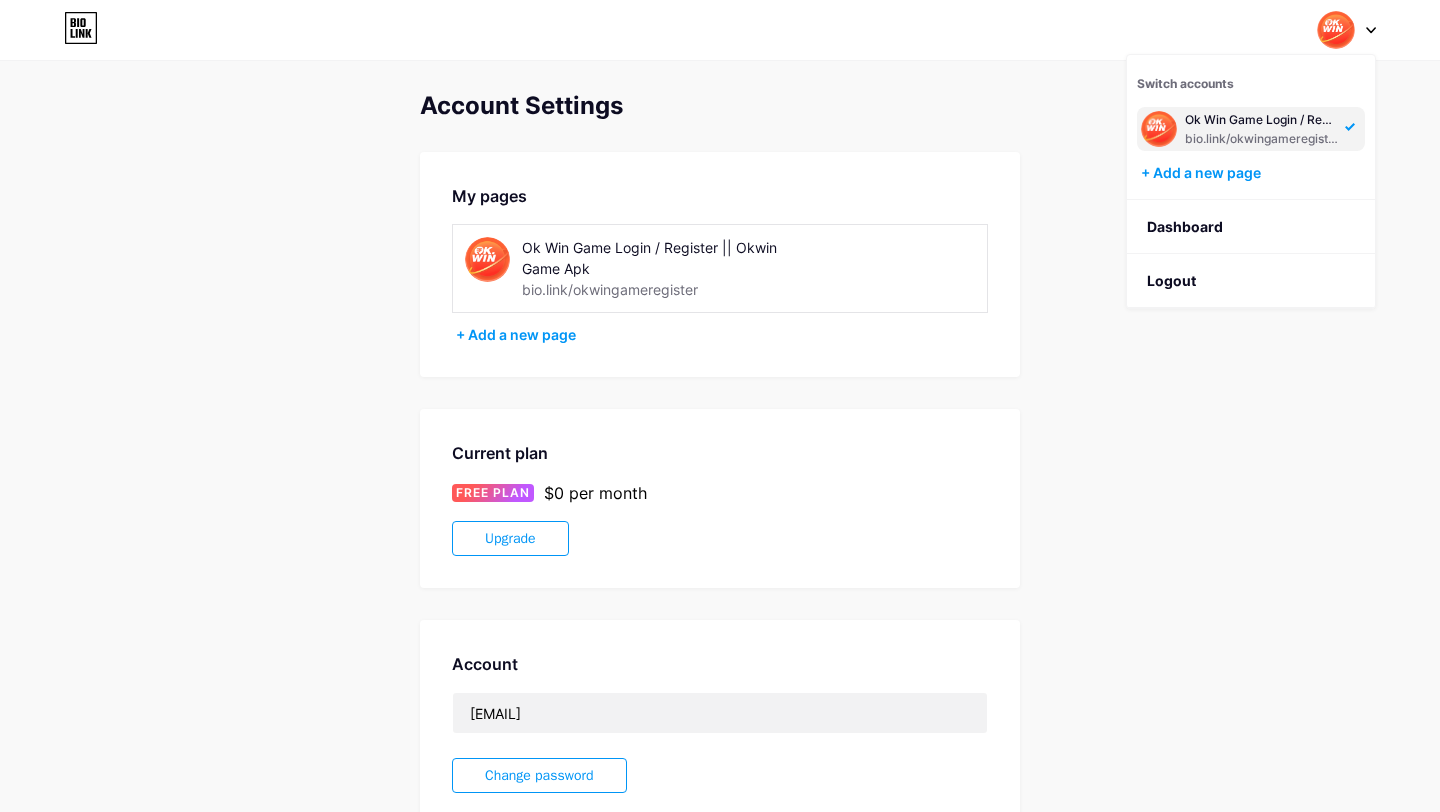 click on "Switch accounts     Ok Win Game Login / Register || Okwin Game Apk   bio.link/okwingameregister       + Add a new page      Dashboard     Logout" at bounding box center (720, 30) 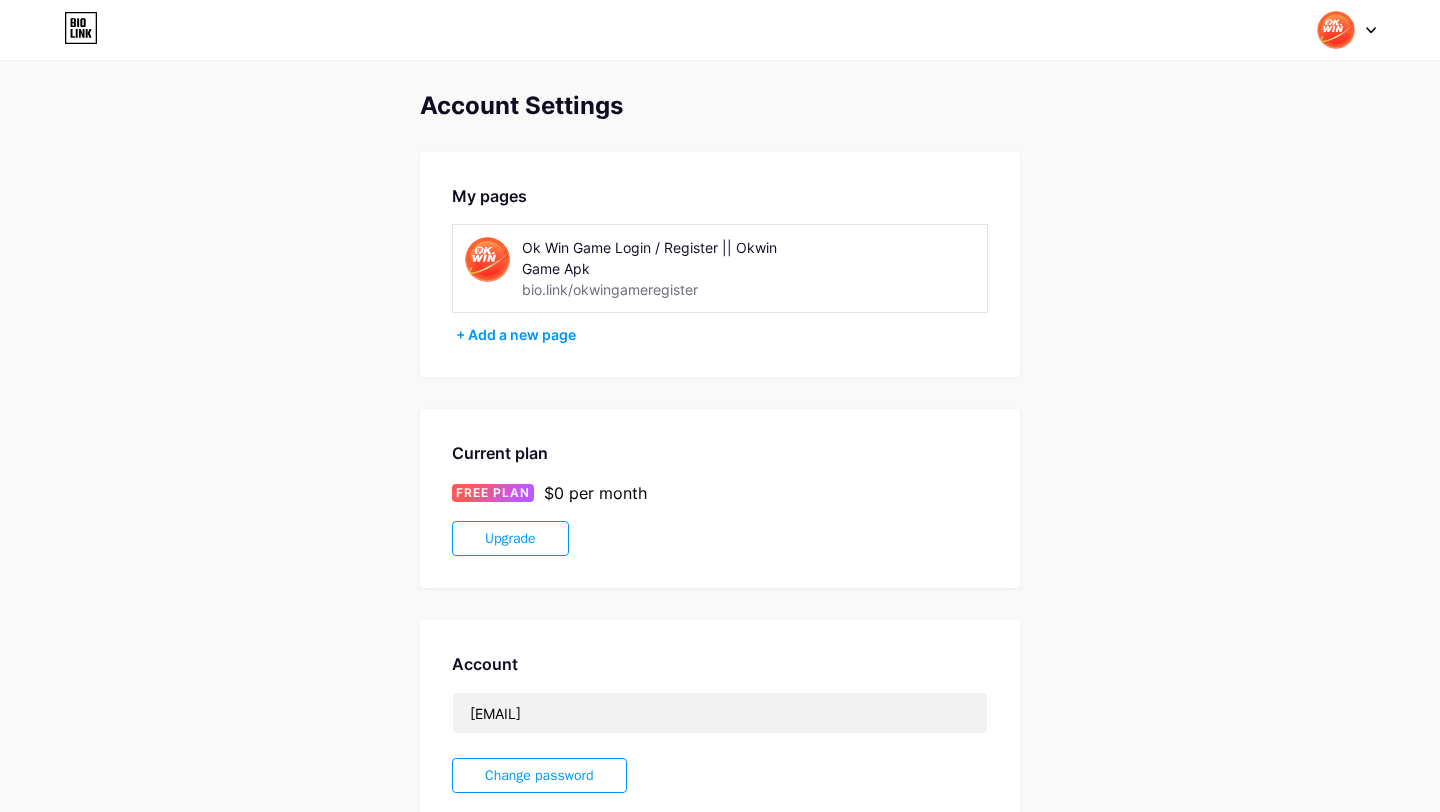 click at bounding box center [1336, 30] 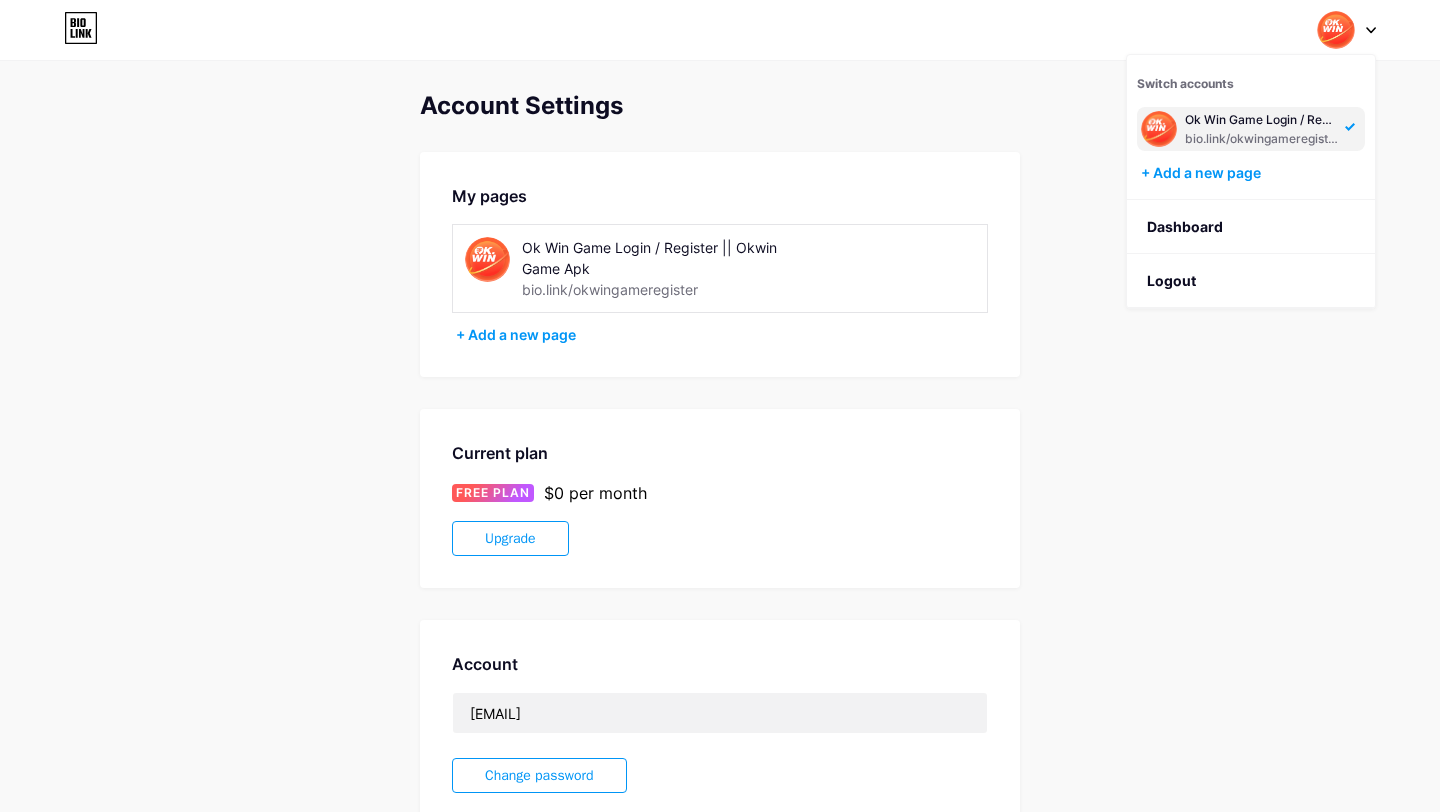 click at bounding box center (1336, 30) 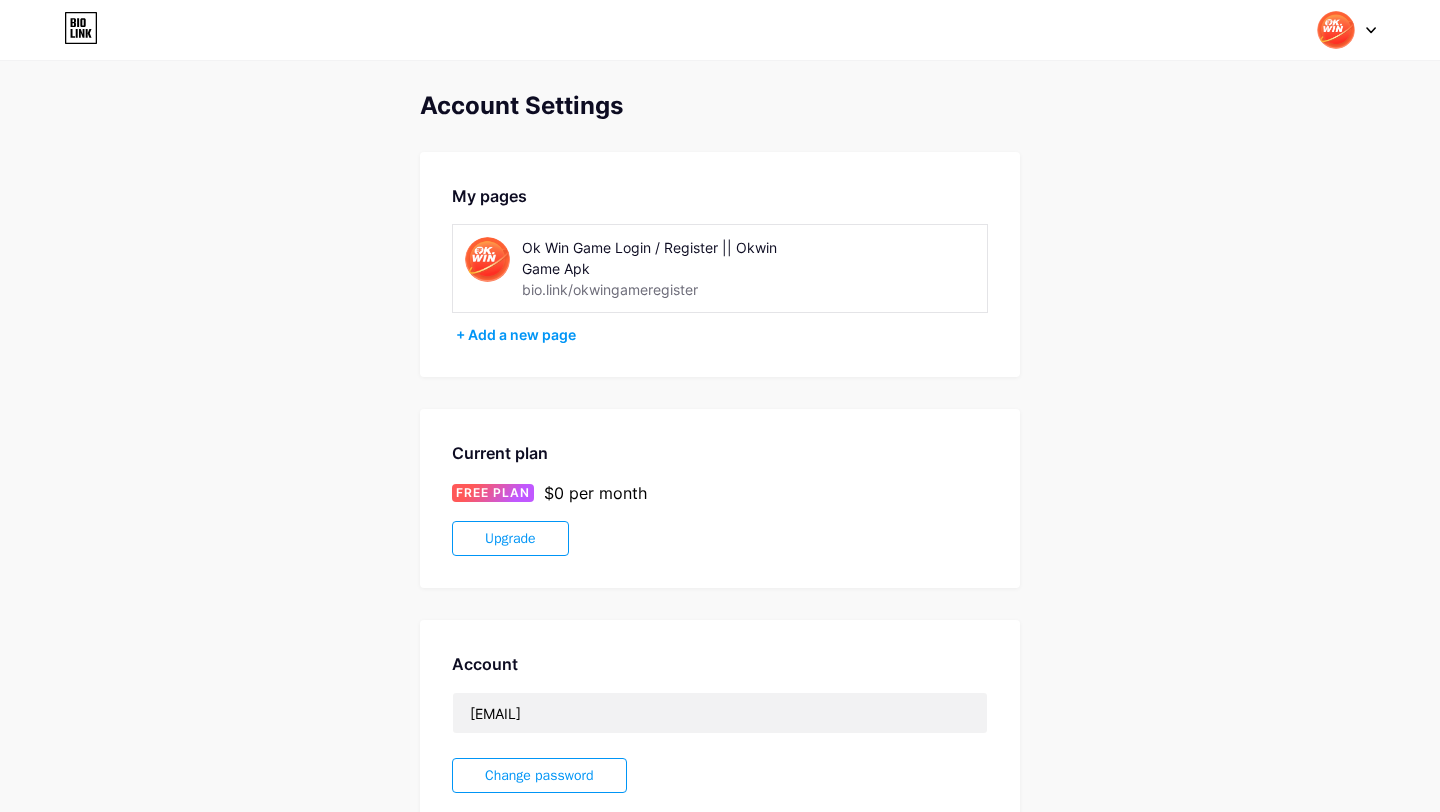 click at bounding box center (1347, 30) 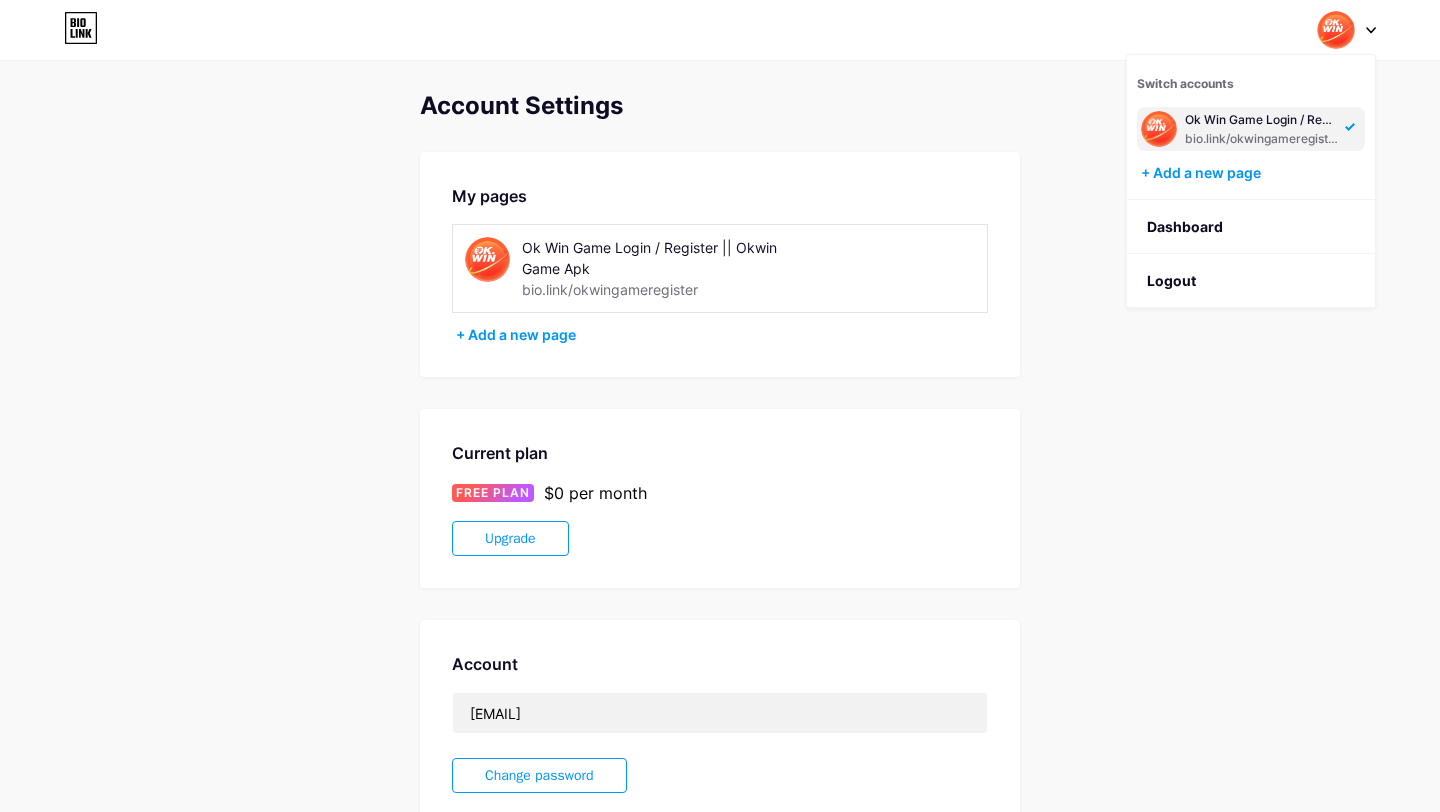 click on "Account Settings   My pages     Ok Win Game Login / Register || Okwin Game Apk   bio.link/okwingameregister      + Add a new page            Current plan   FREE PLAN
$0 per month
Upgrade
Account   mghax15@gmail.com
Change password
Danger Zone   Deleting your account permanently deletes your page and all your data.   Delete account" at bounding box center [720, 526] 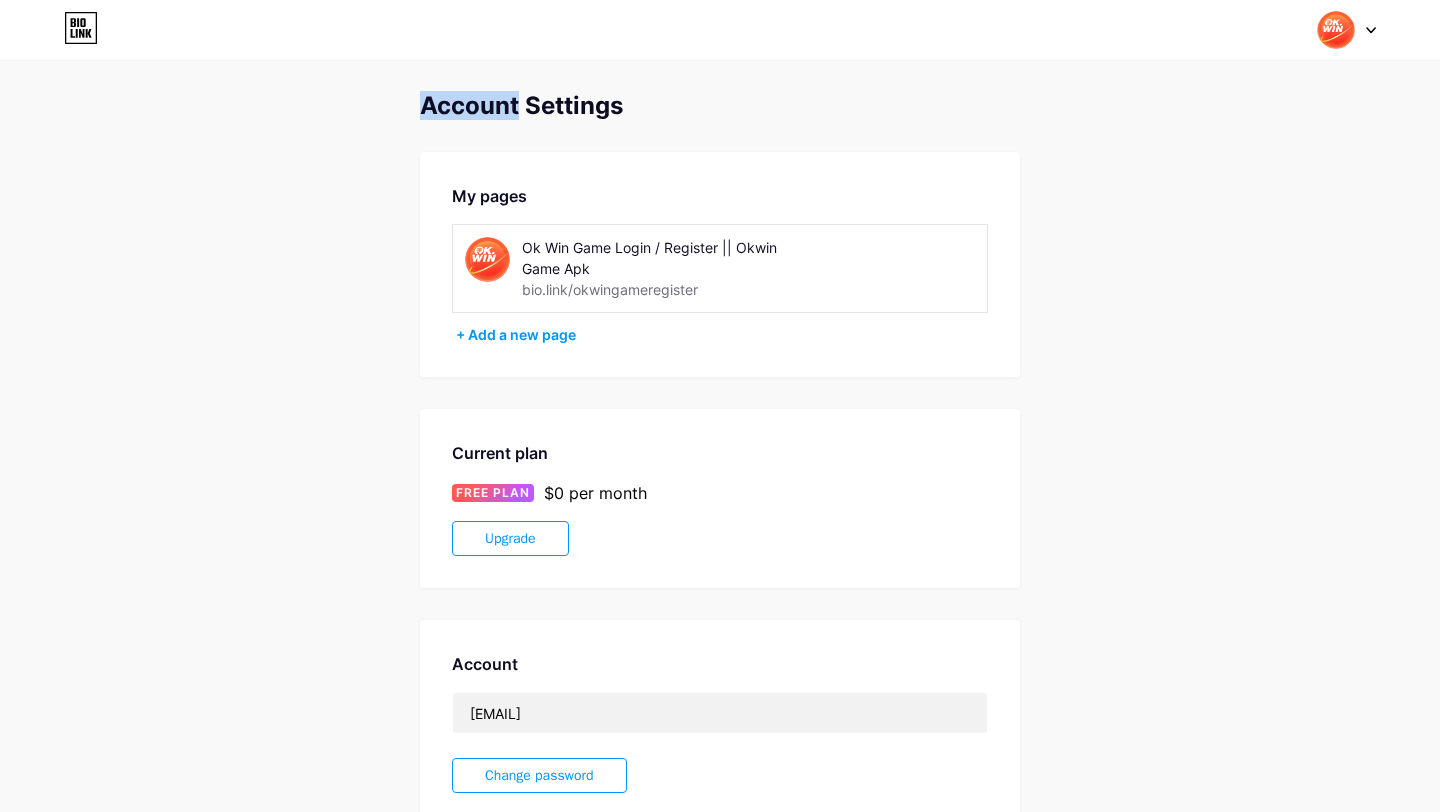 click on "Account Settings   My pages     Ok Win Game Login / Register || Okwin Game Apk   bio.link/okwingameregister      + Add a new page            Current plan   FREE PLAN
$0 per month
Upgrade
Account   mghax15@gmail.com
Change password
Danger Zone   Deleting your account permanently deletes your page and all your data.   Delete account" at bounding box center (720, 526) 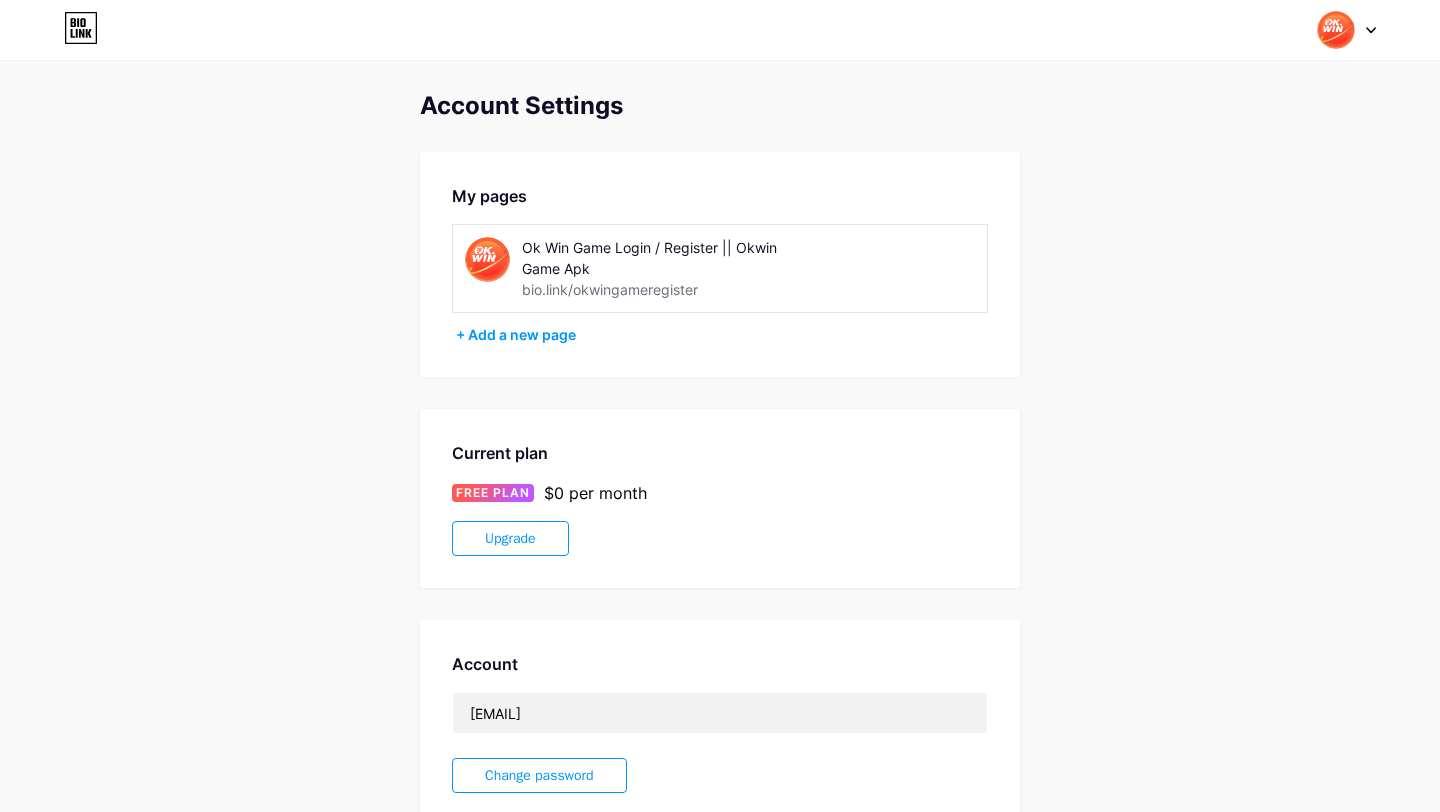 click on "Account Settings" at bounding box center (720, 106) 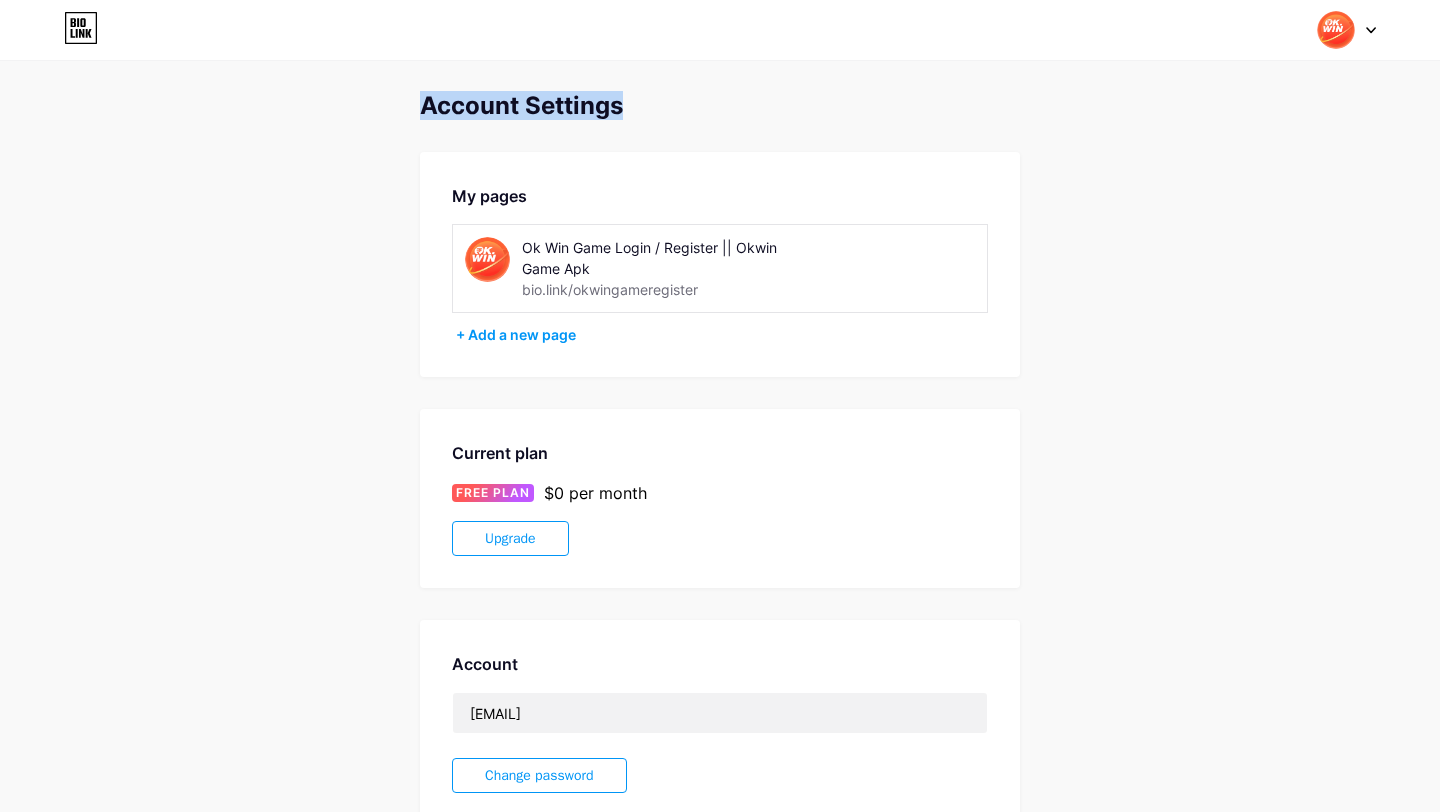 drag, startPoint x: 412, startPoint y: 105, endPoint x: 713, endPoint y: 112, distance: 301.0814 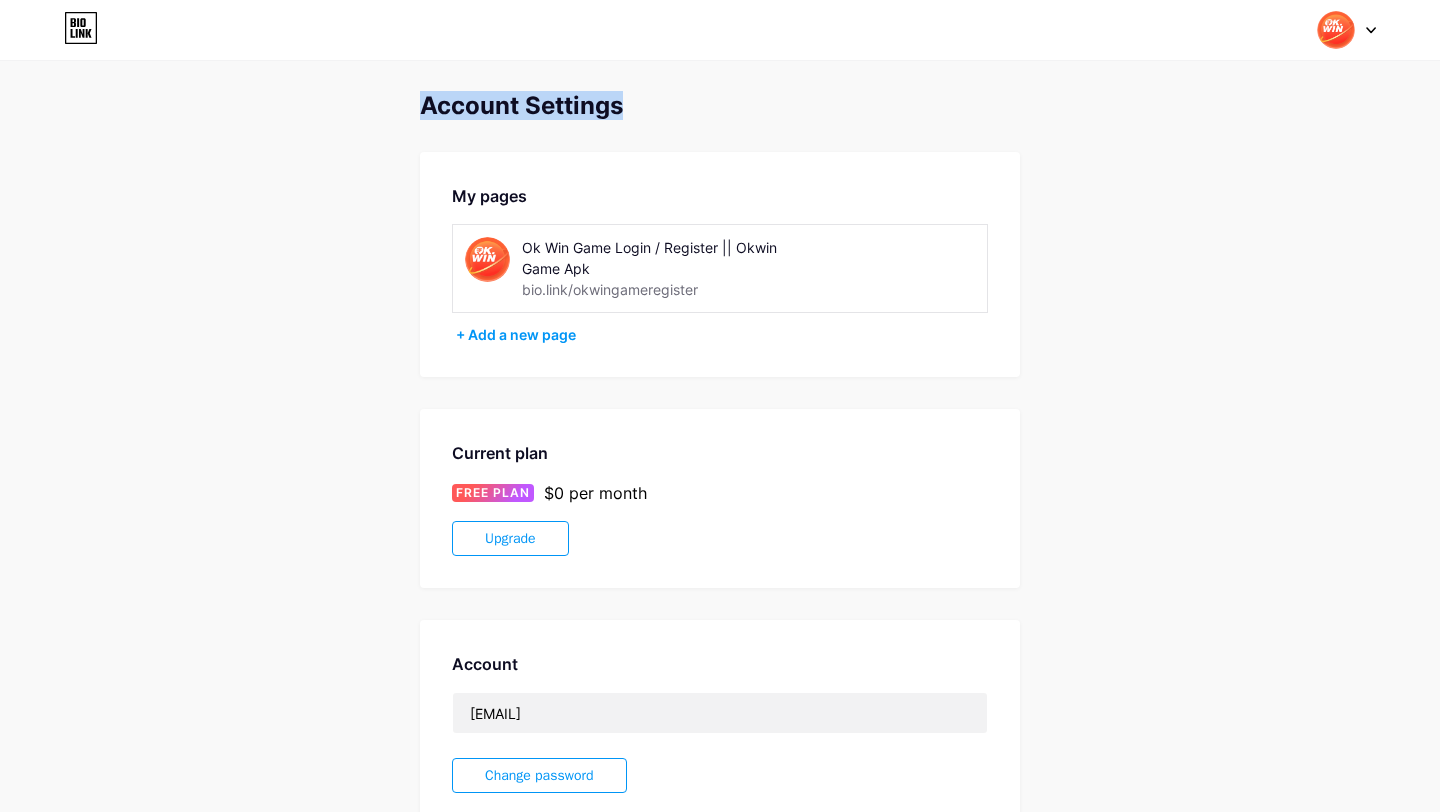 click on "Account Settings   My pages     Ok Win Game Login / Register || Okwin Game Apk   bio.link/okwingameregister      + Add a new page            Current plan   FREE PLAN
$0 per month
Upgrade
Account   mghax15@gmail.com
Change password
Danger Zone   Deleting your account permanently deletes your page and all your data.   Delete account" at bounding box center (720, 572) 